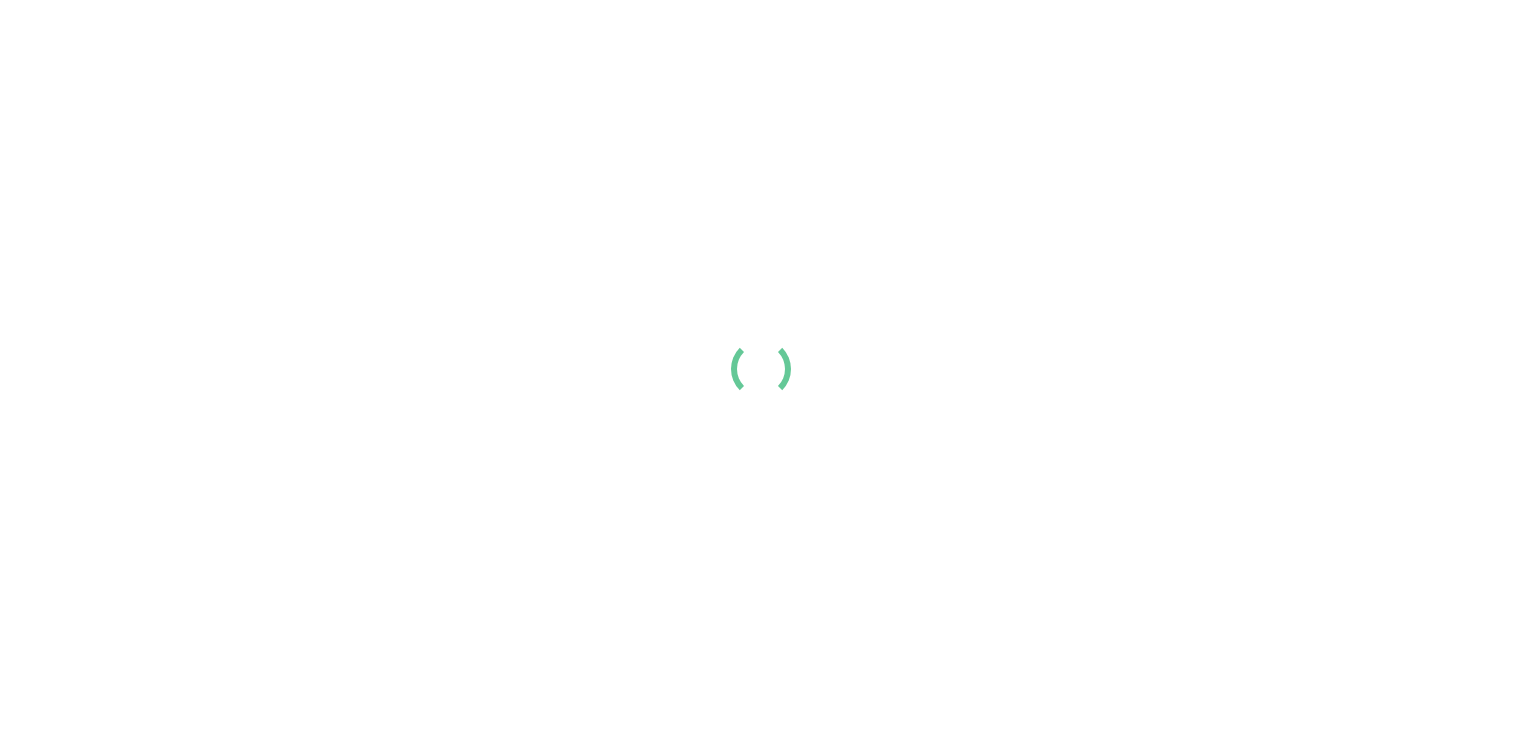 scroll, scrollTop: 200, scrollLeft: 0, axis: vertical 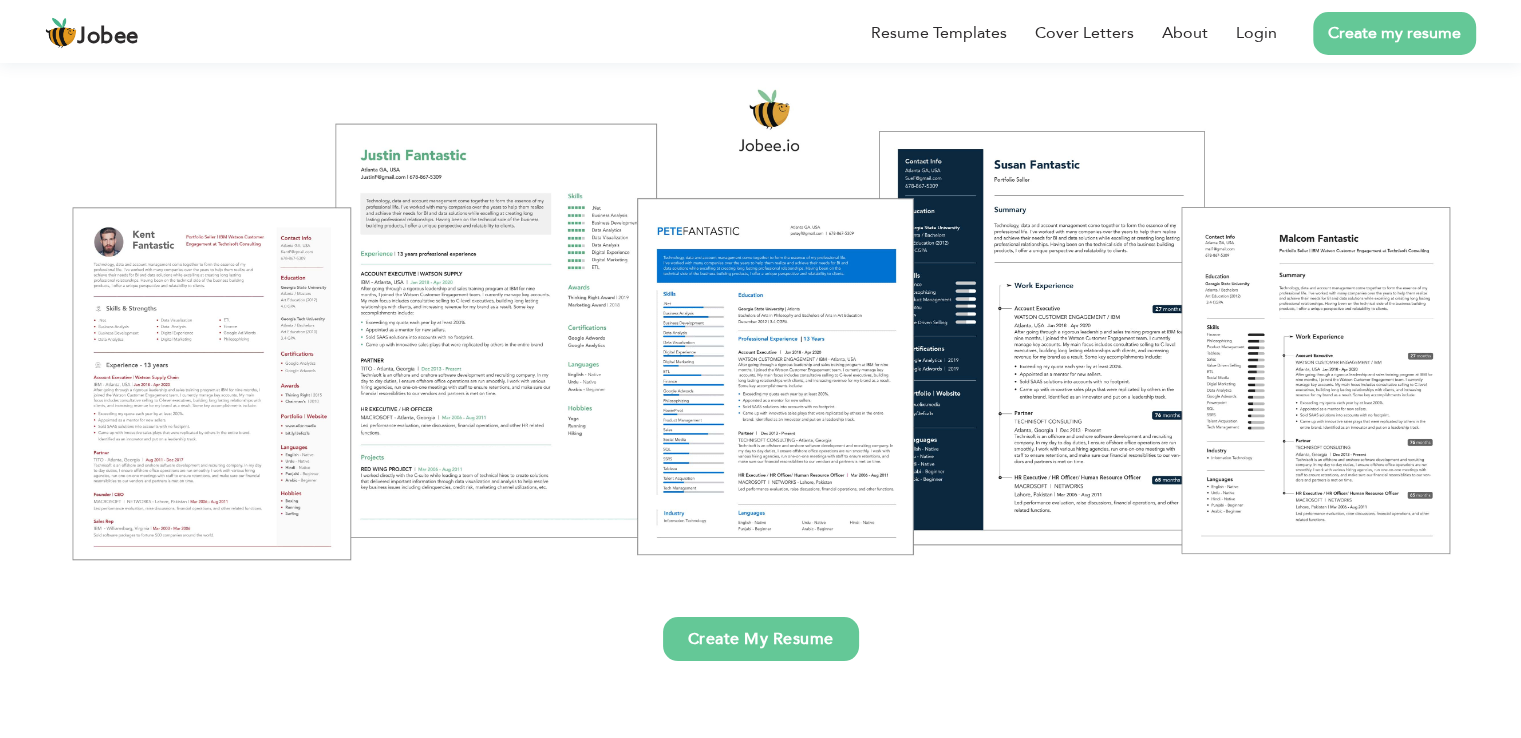 click on "Create My Resume" at bounding box center [761, 639] 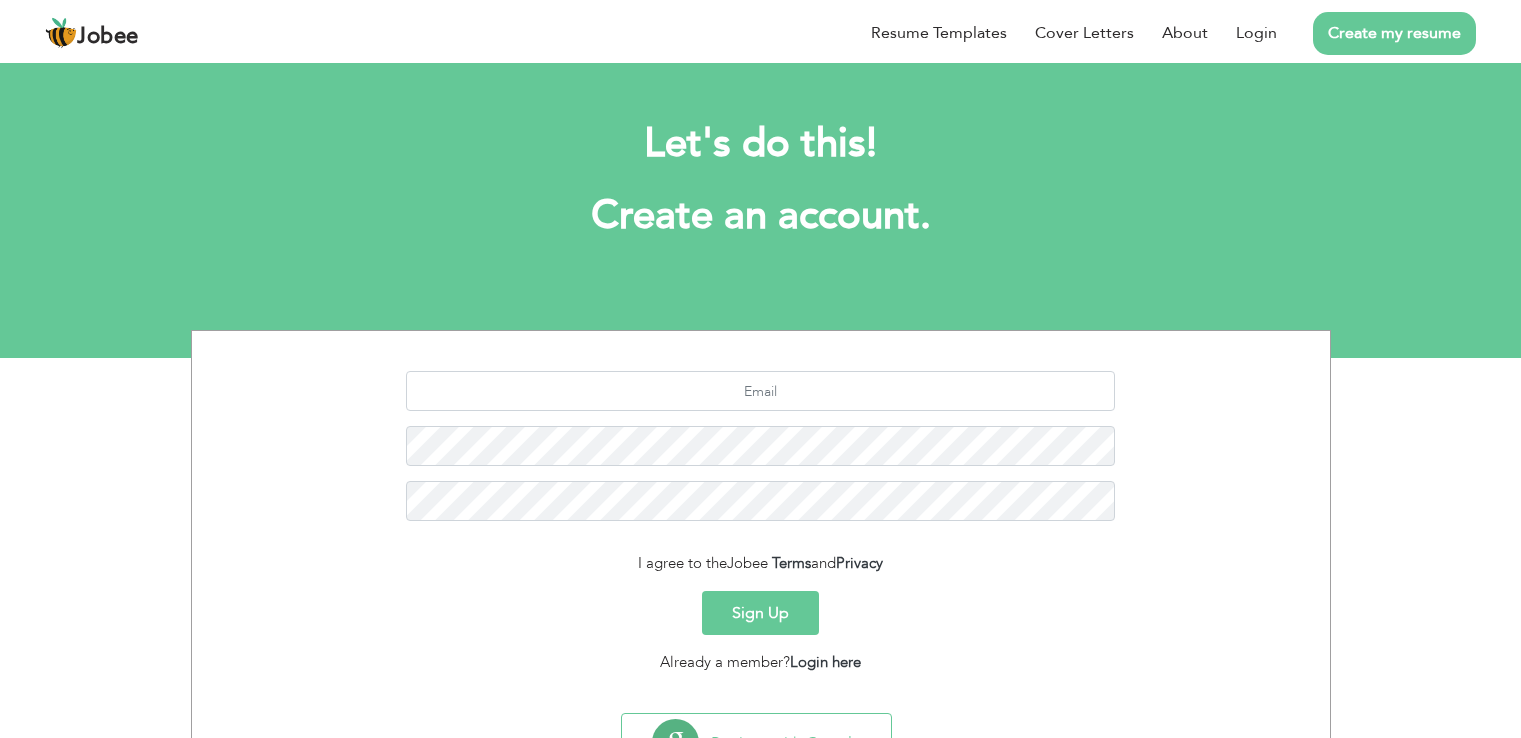 scroll, scrollTop: 0, scrollLeft: 0, axis: both 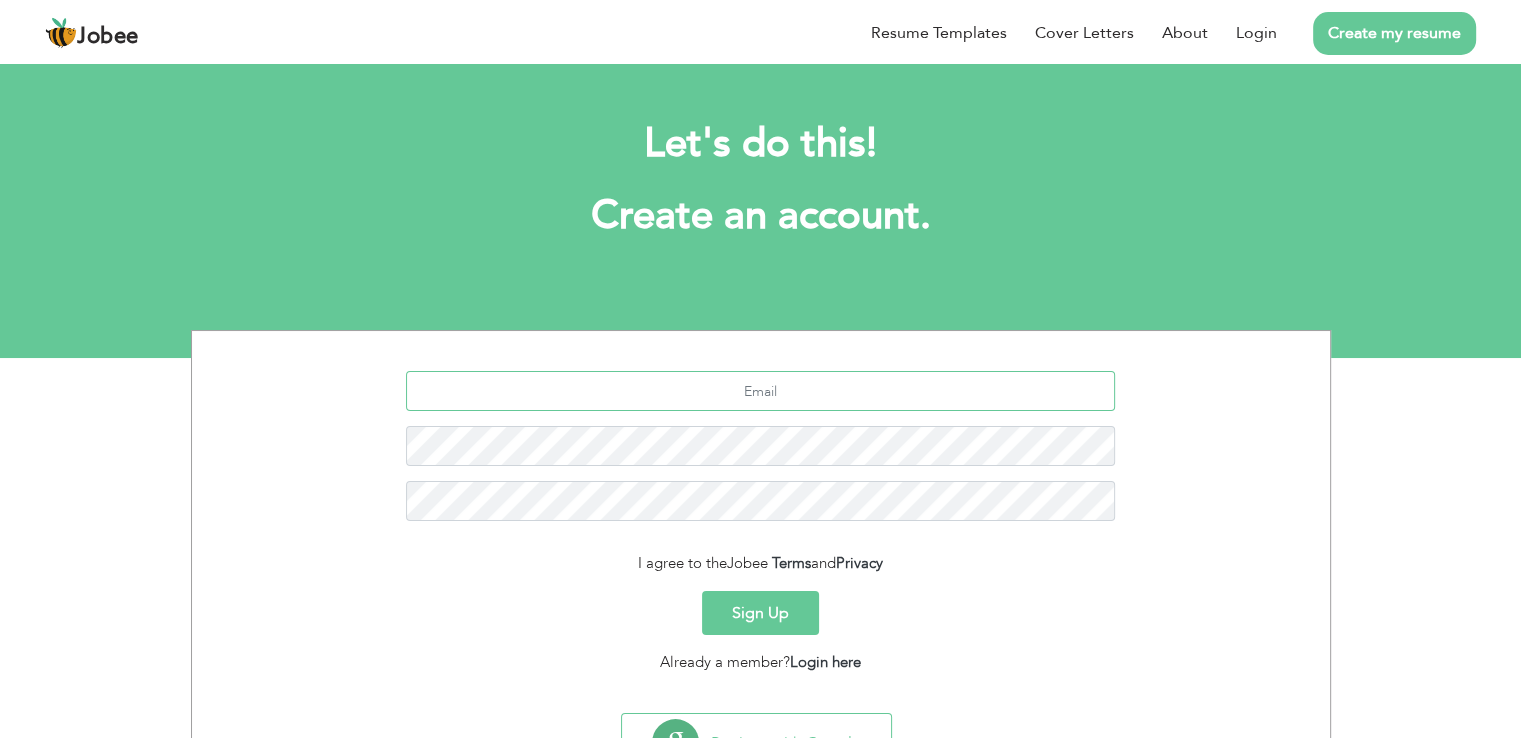 click at bounding box center [760, 391] 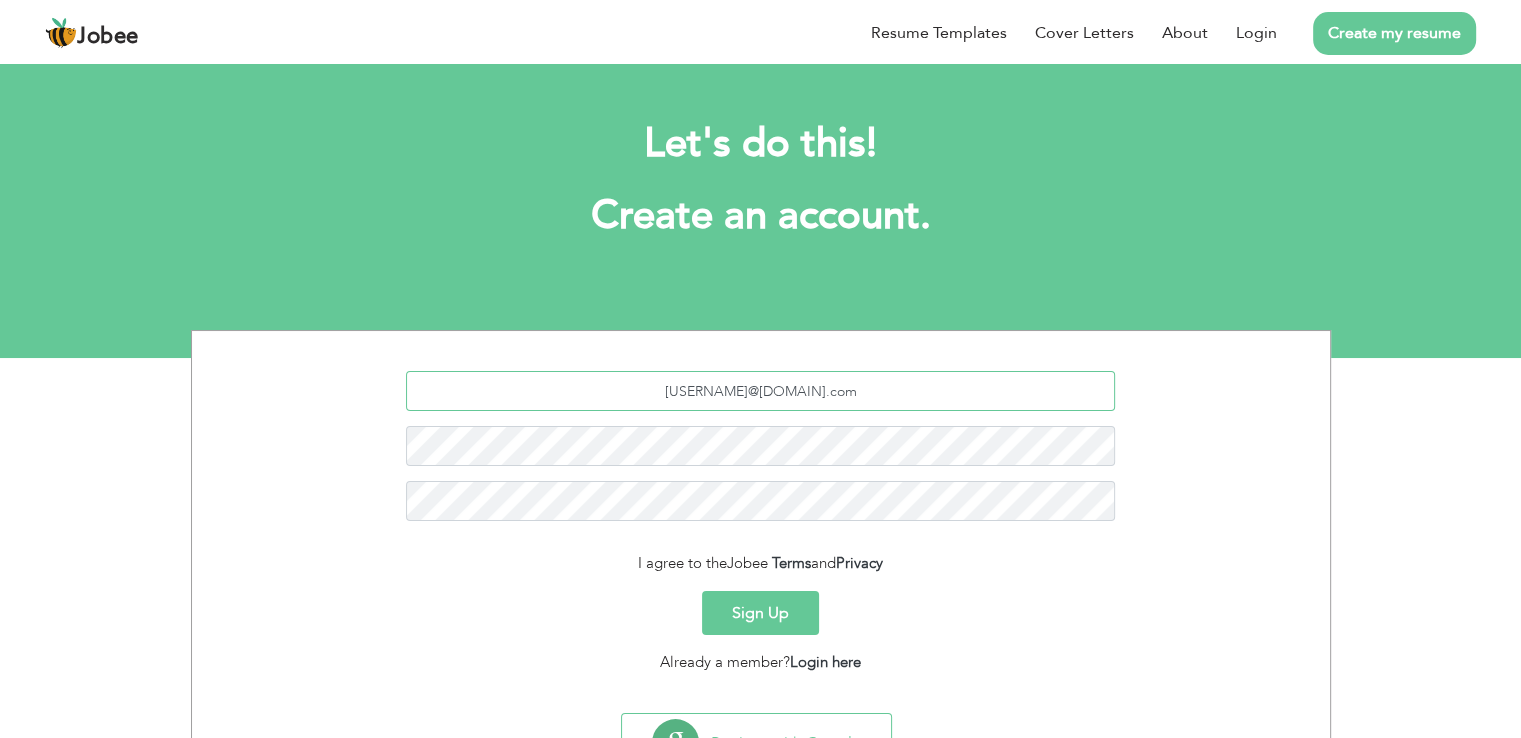 type on "[EMAIL]" 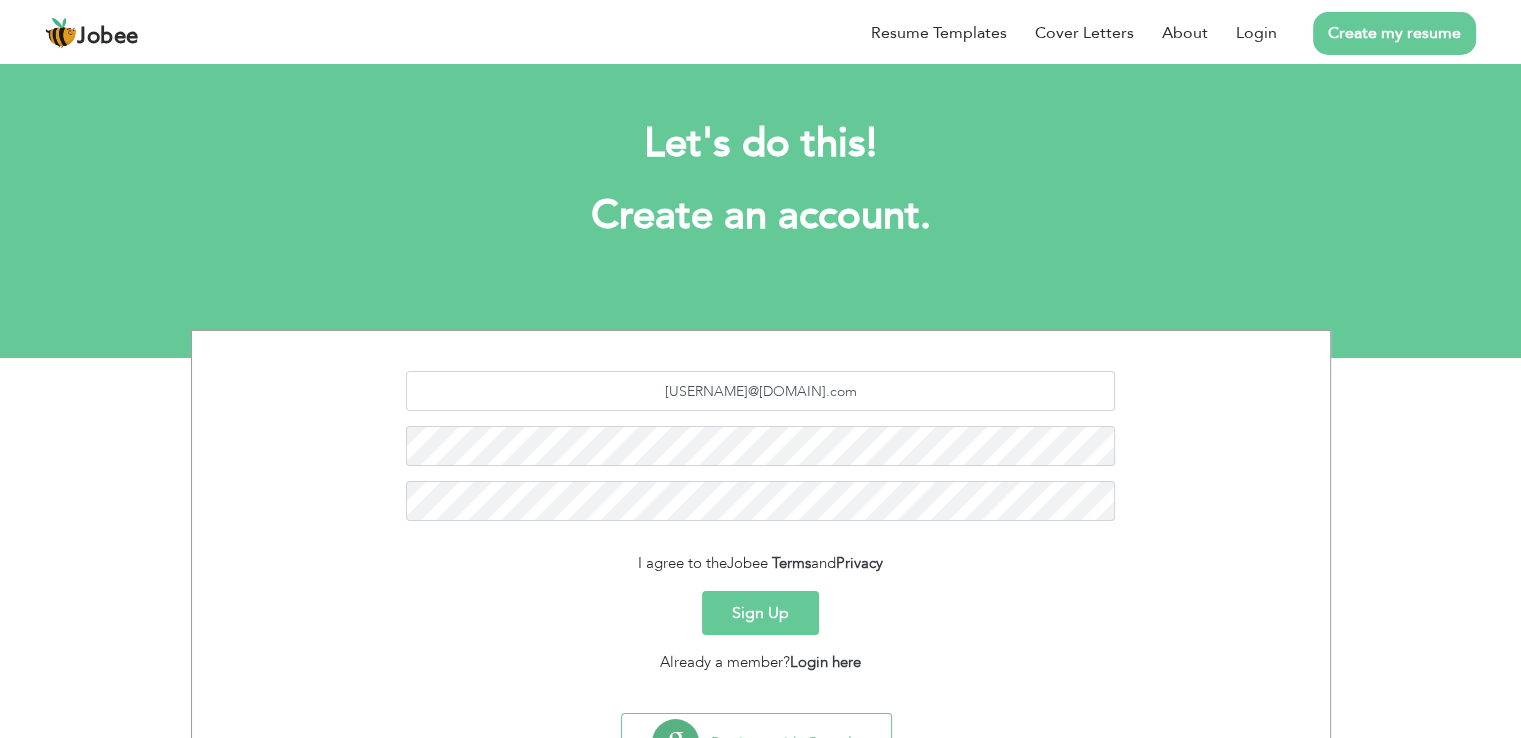click on "Sign Up" at bounding box center [760, 613] 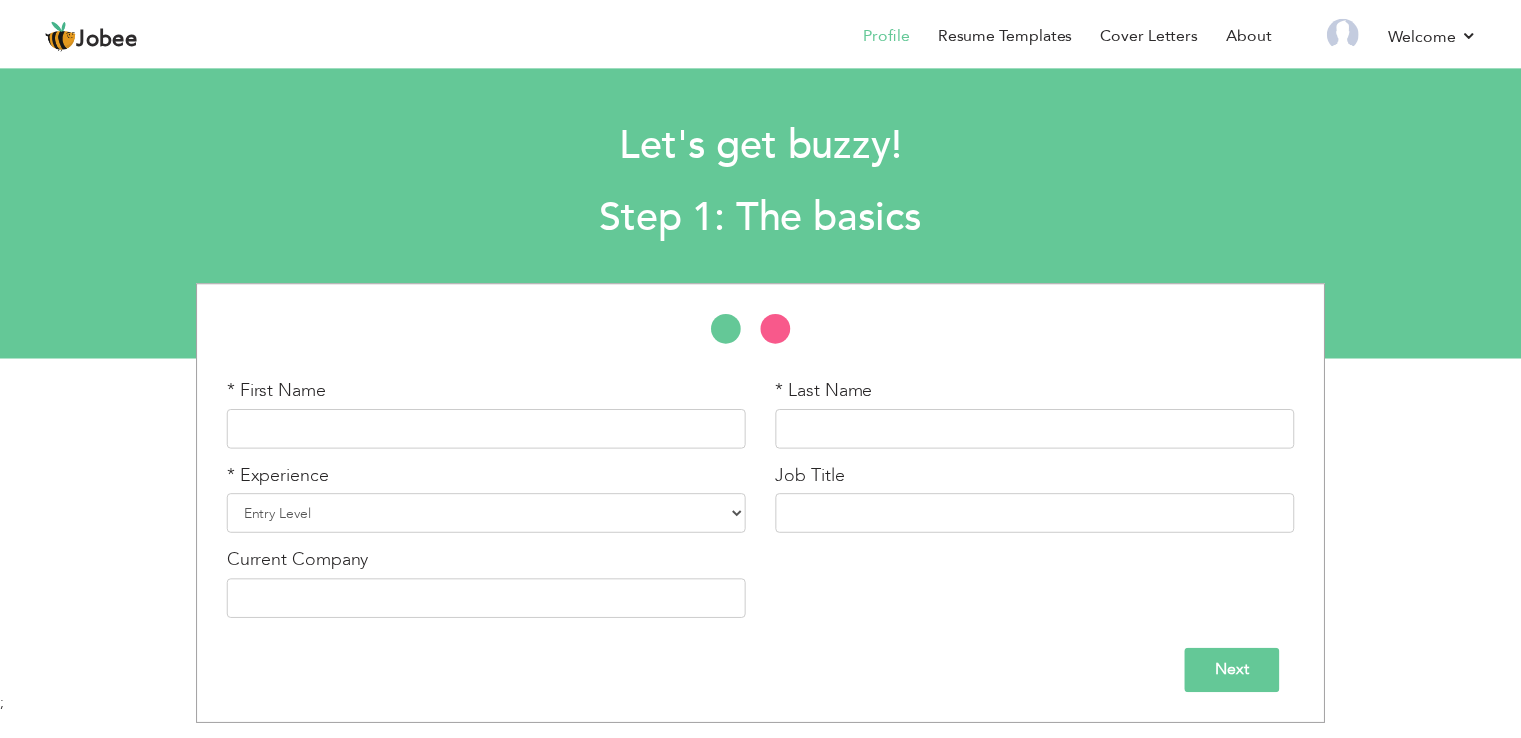 scroll, scrollTop: 0, scrollLeft: 0, axis: both 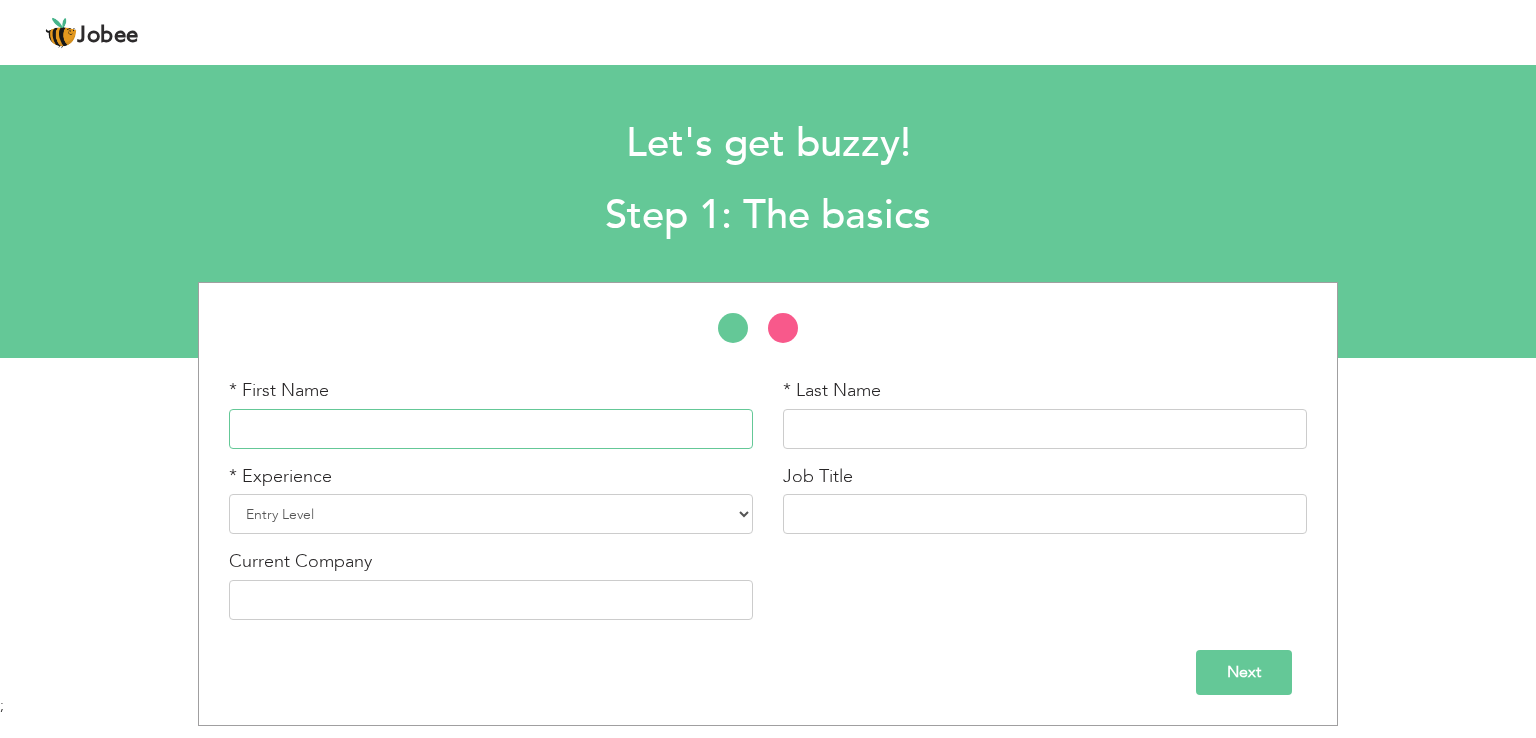 click at bounding box center (491, 429) 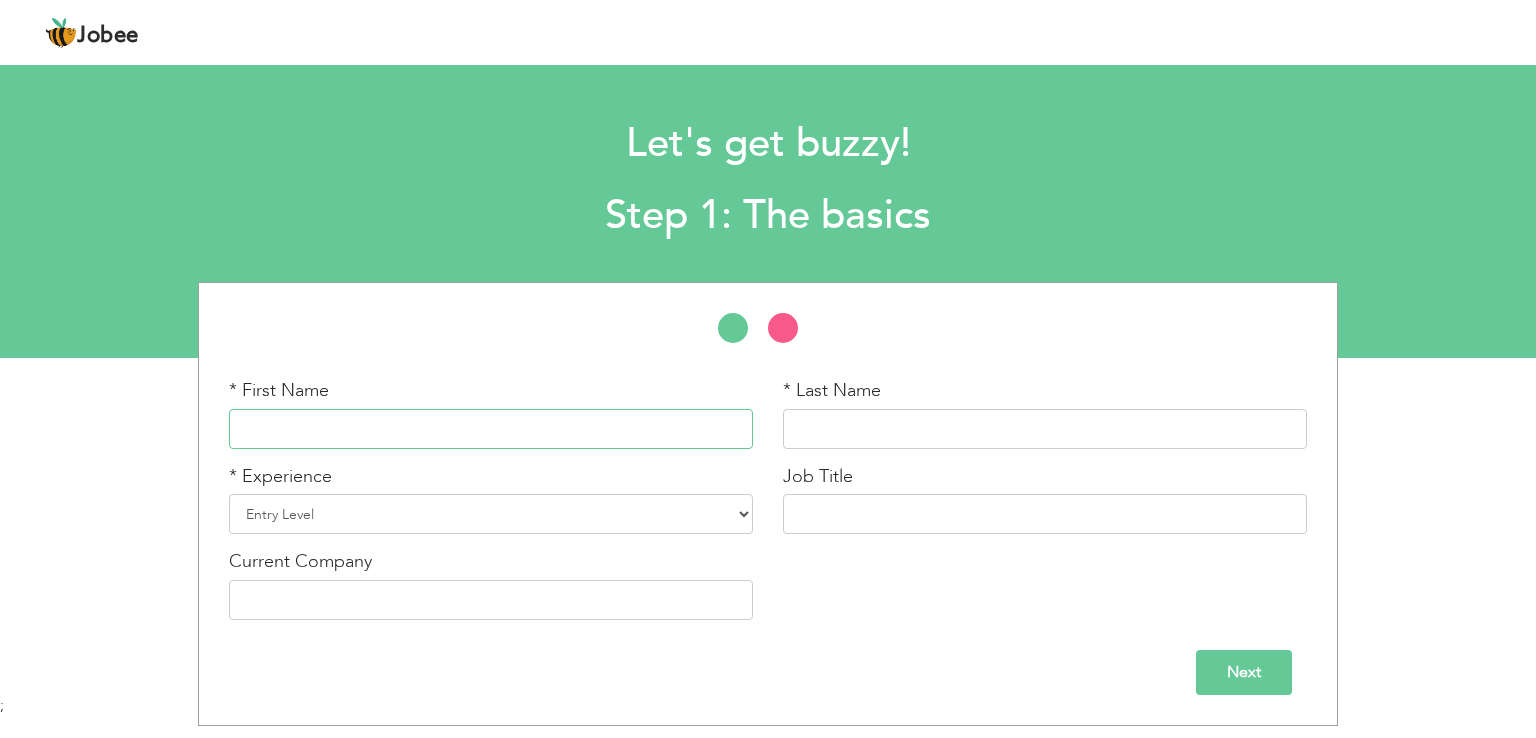click at bounding box center (491, 429) 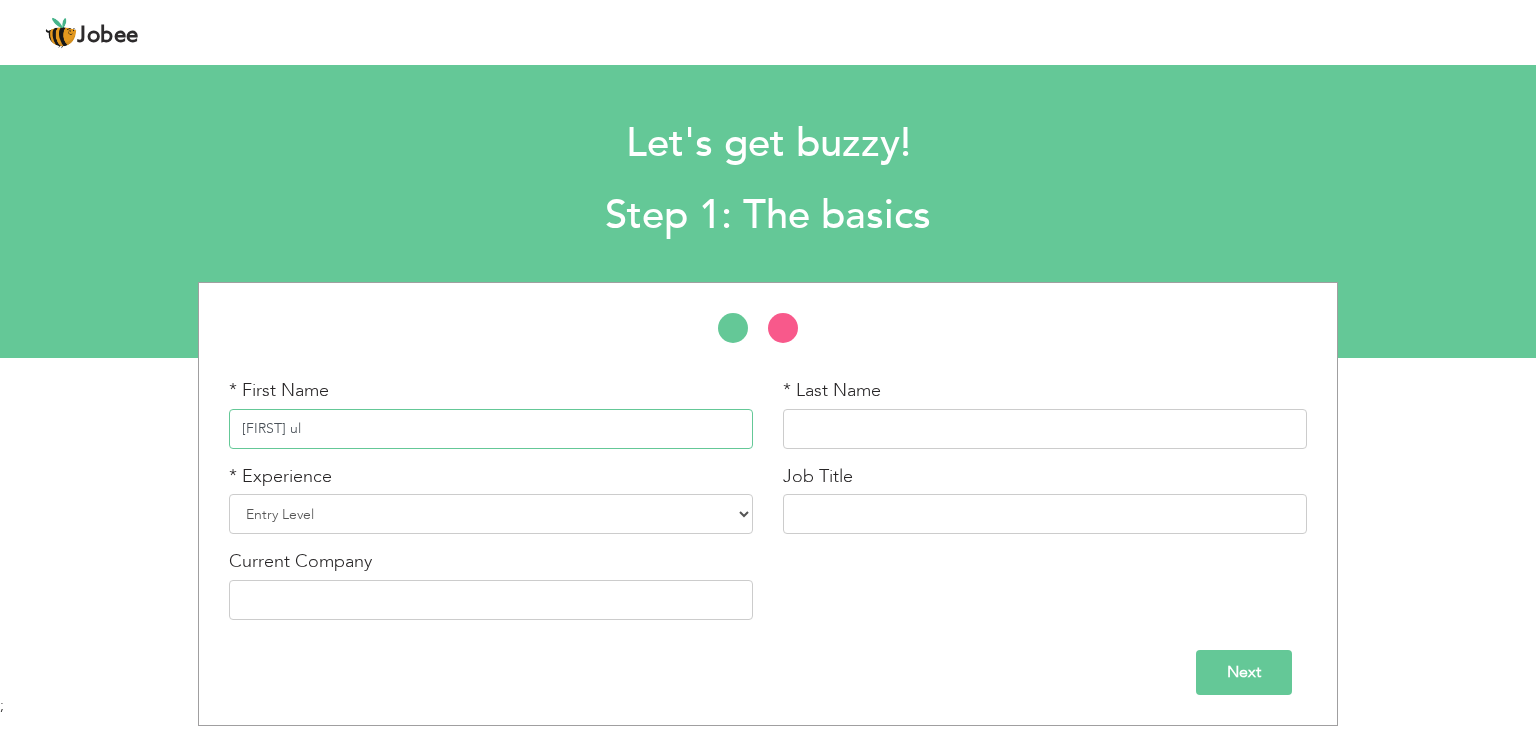 type on "Anwar ul" 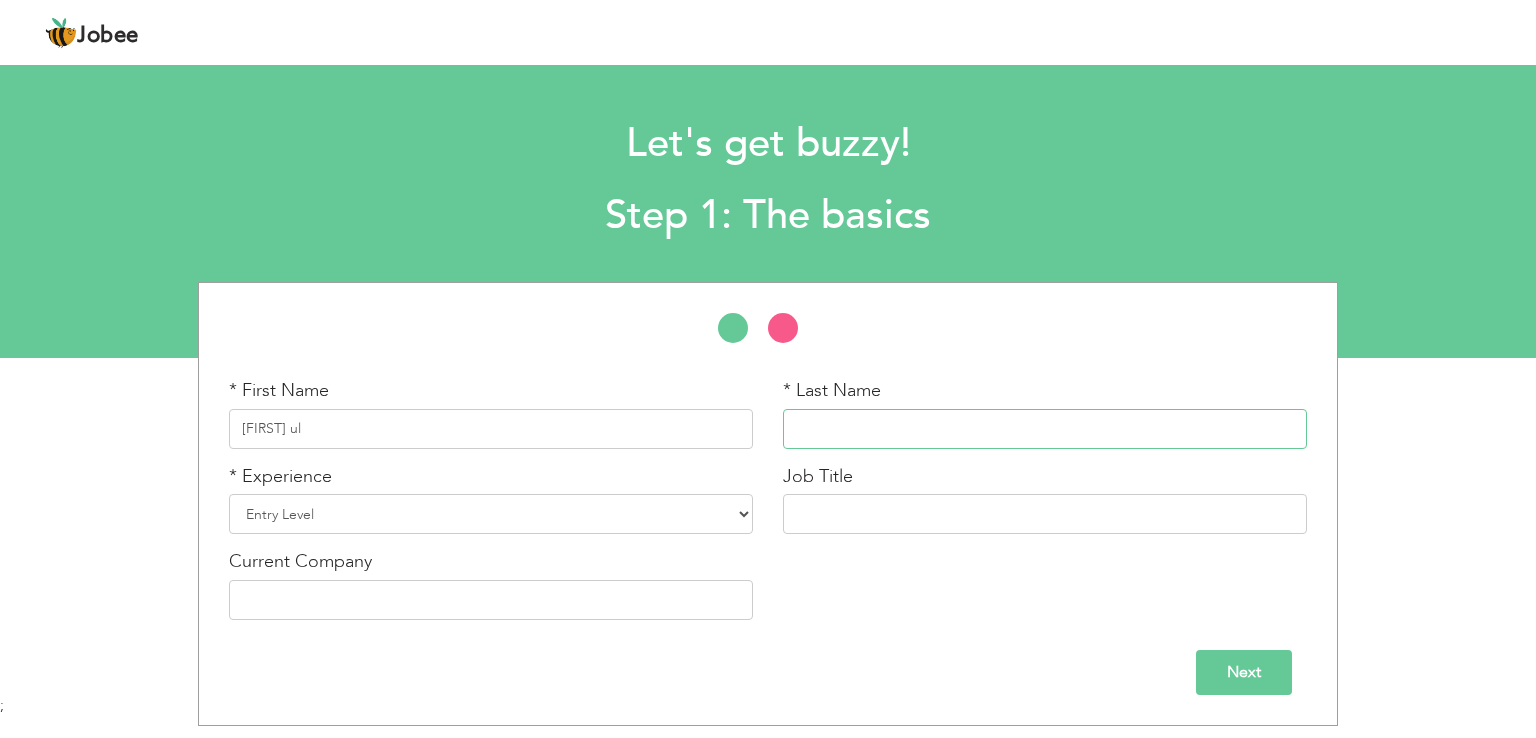 click at bounding box center [1045, 429] 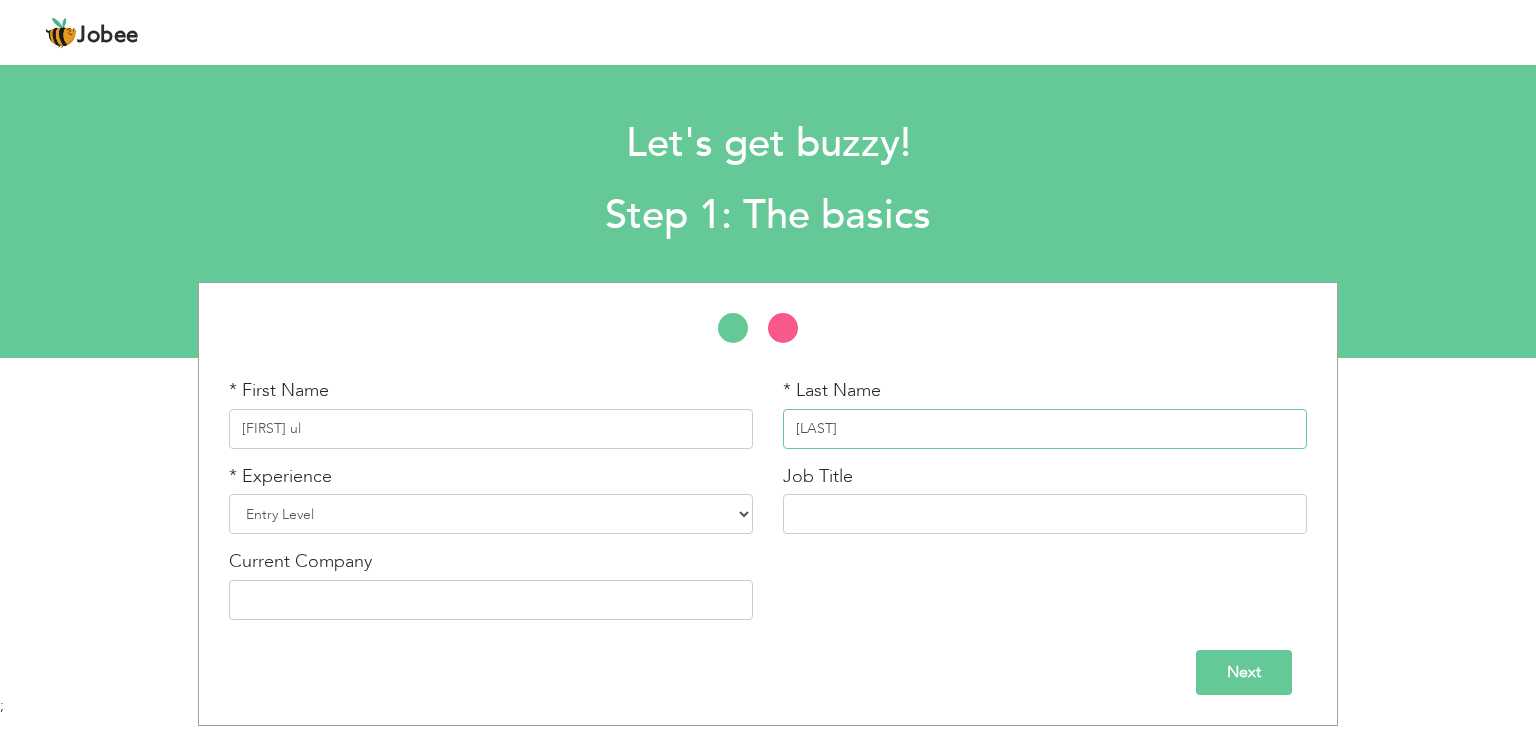 type on "Haq" 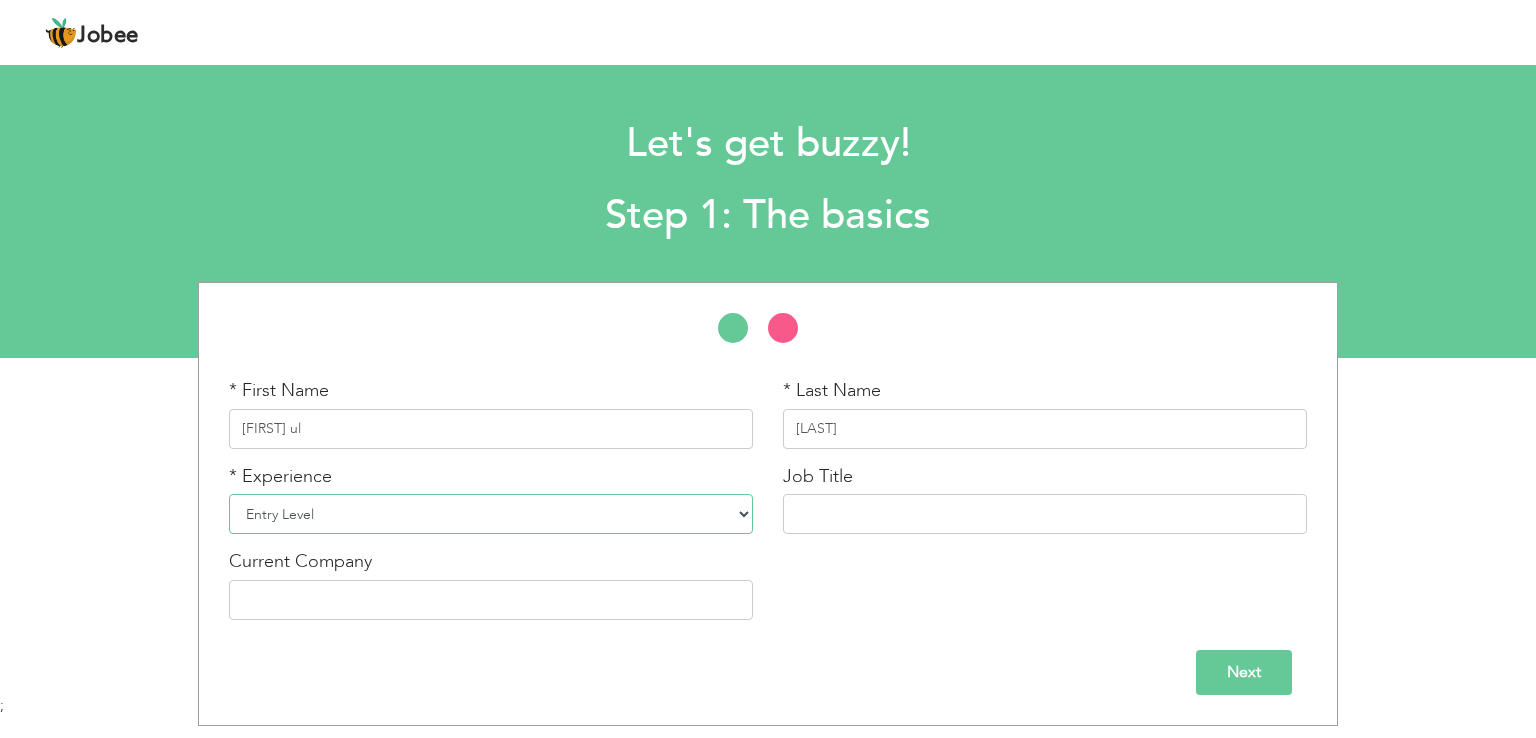 click on "Entry Level
Less than 1 Year
1 Year
2 Years
3 Years
4 Years
5 Years
6 Years
7 Years
8 Years
9 Years
10 Years
11 Years
12 Years
13 Years
14 Years
15 Years
16 Years
17 Years
18 Years
19 Years
20 Years
21 Years
22 Years
23 Years
24 Years
25 Years
26 Years
27 Years
28 Years
29 Years
30 Years
31 Years
32 Years
33 Years
34 Years
35 Years
More than 35 Years" at bounding box center [491, 514] 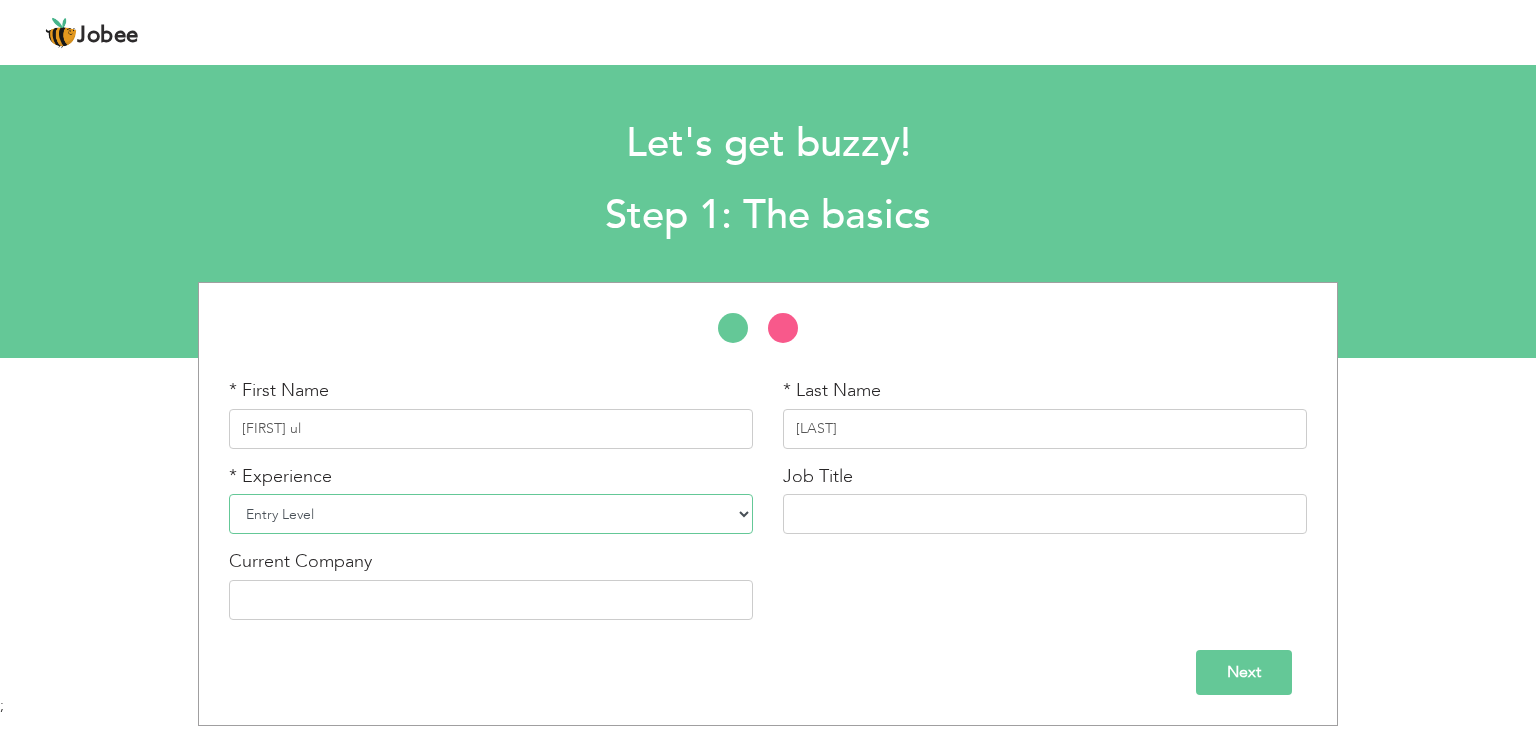 select on "5" 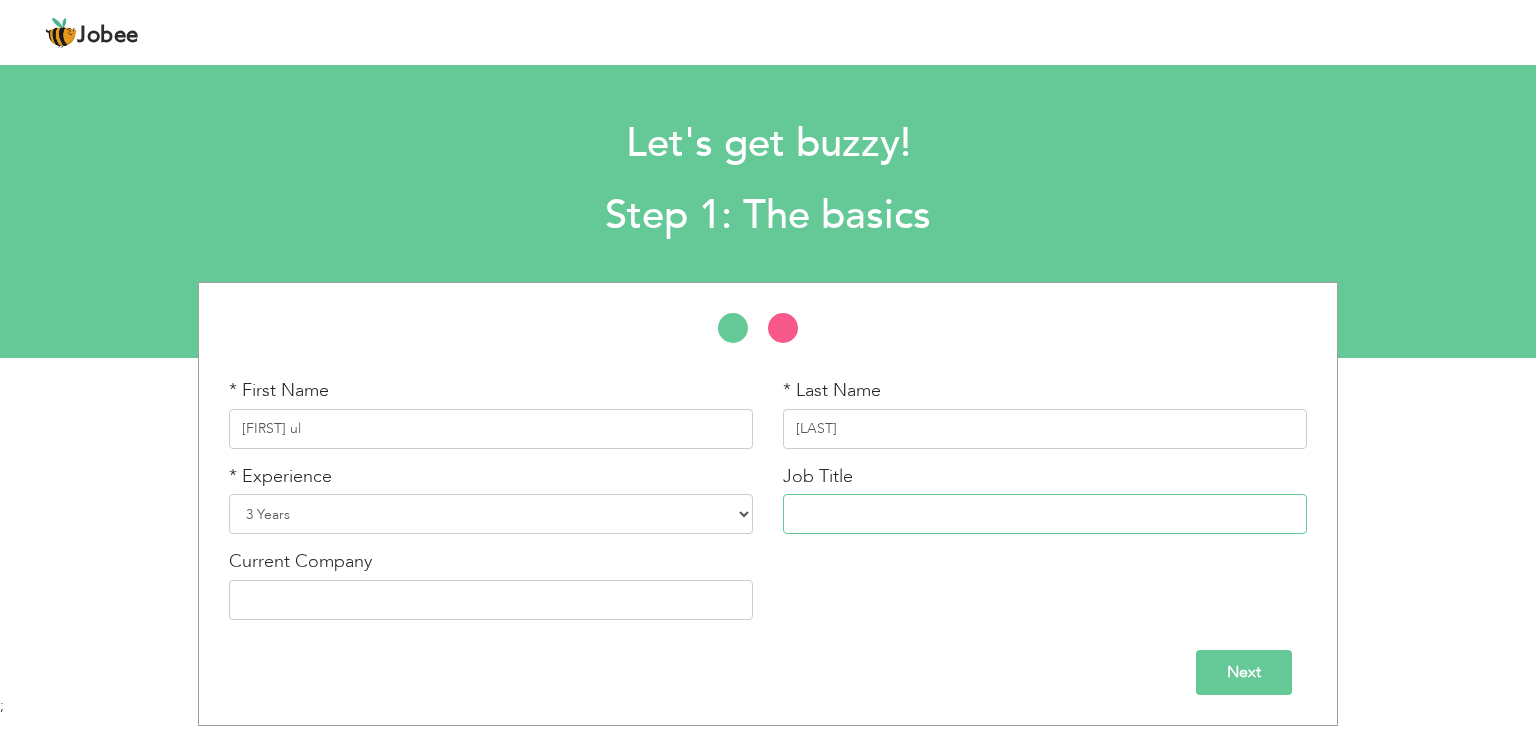 click at bounding box center (1045, 514) 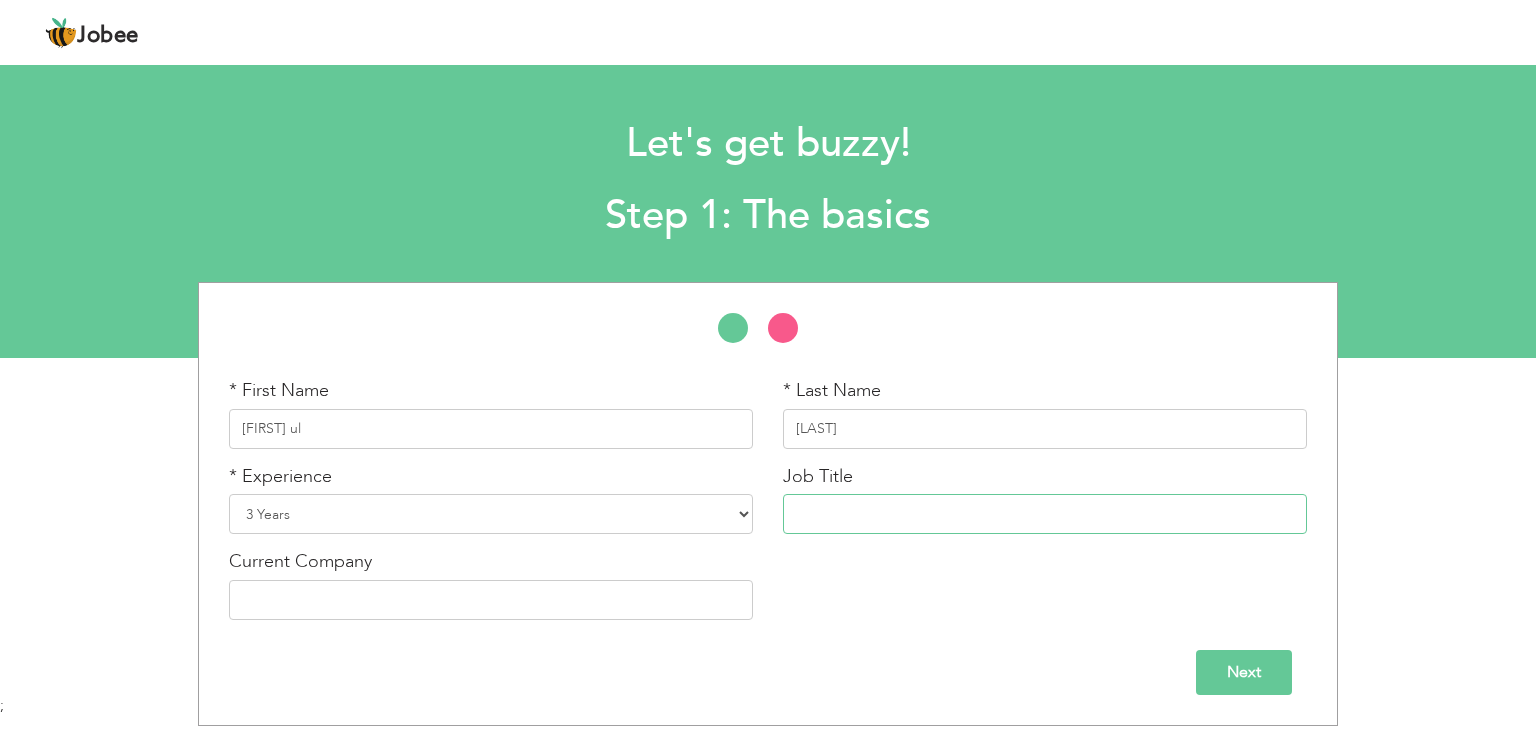 paste on "Electrician & Plumber" 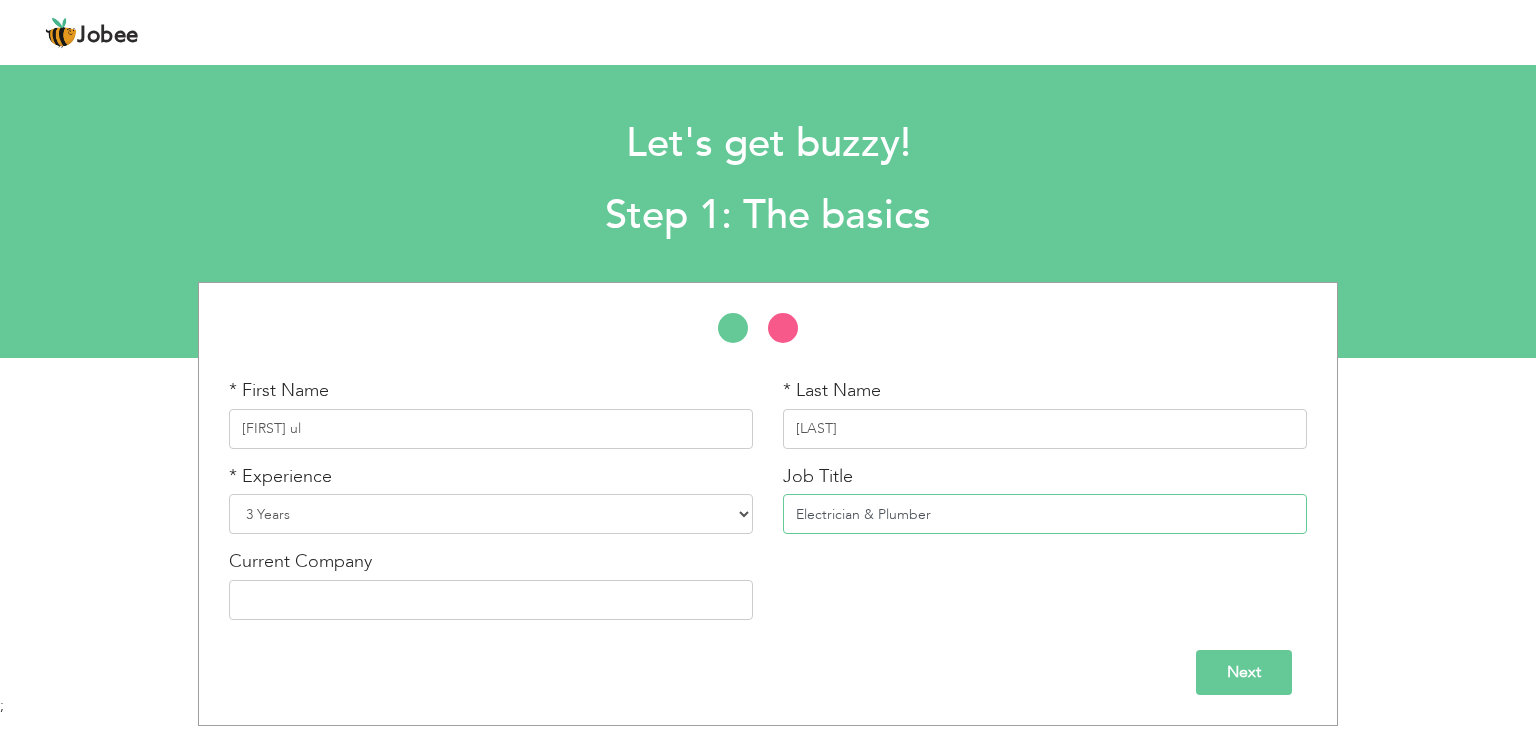 type on "Electrician & Plumber" 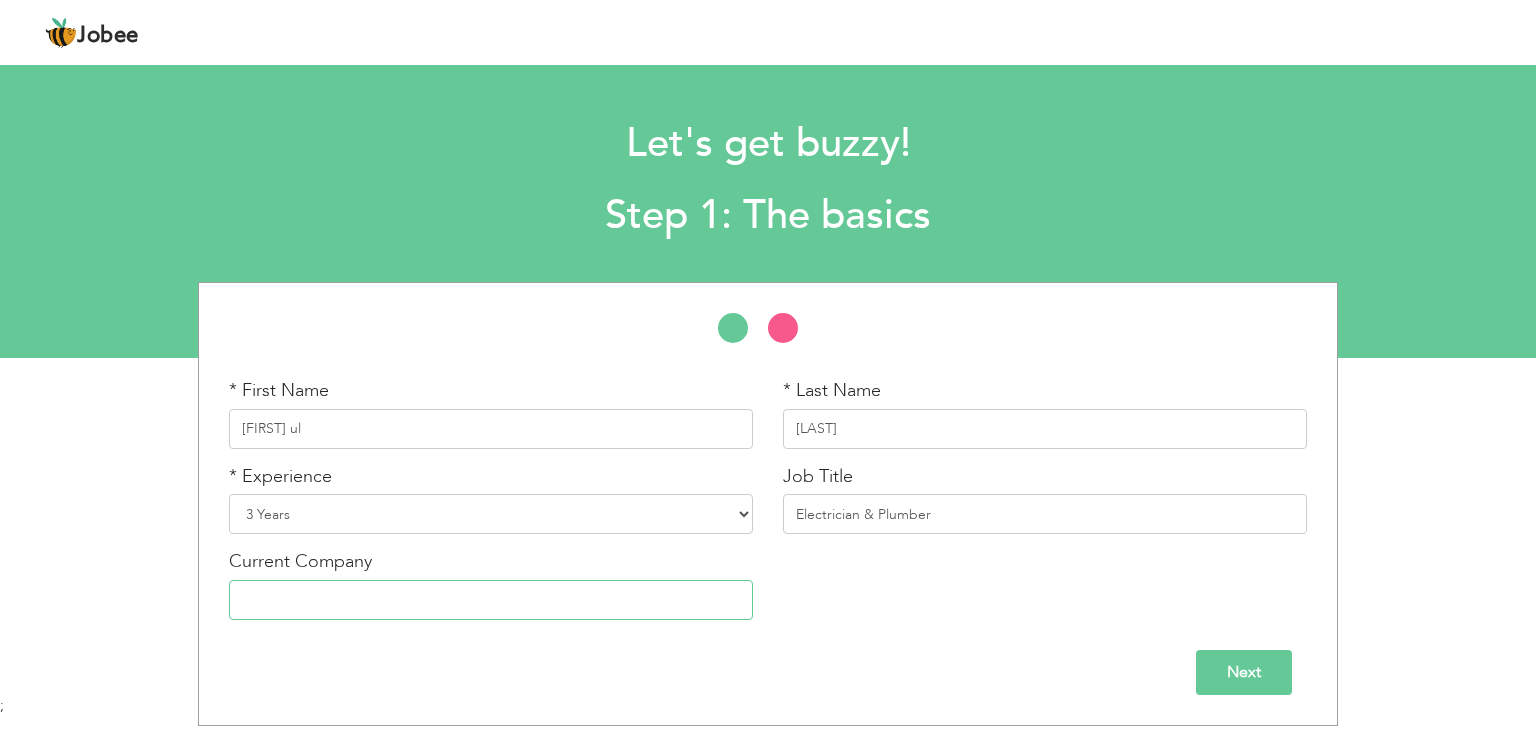 click at bounding box center [491, 600] 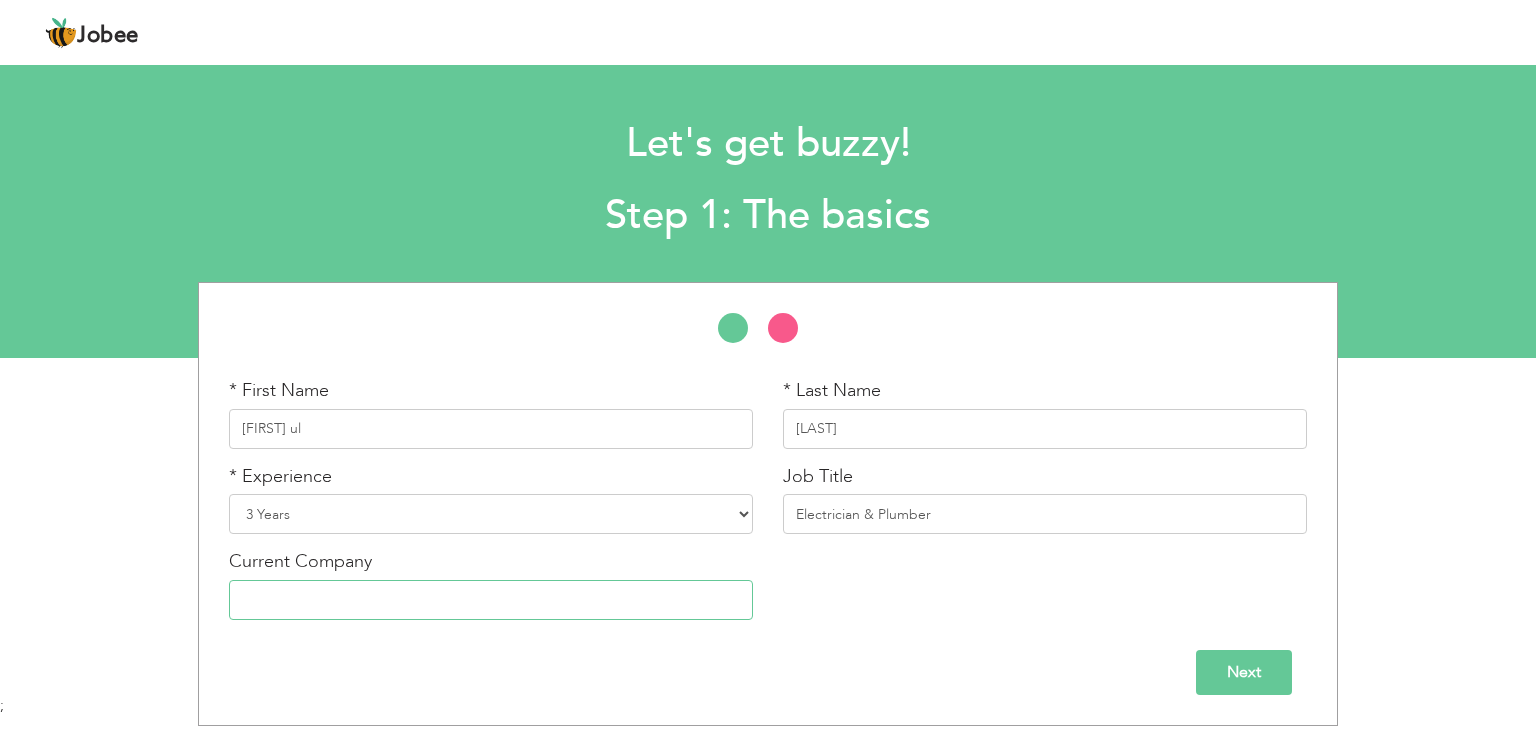paste on "Royal way Group of Companies, UAE, Dubai" 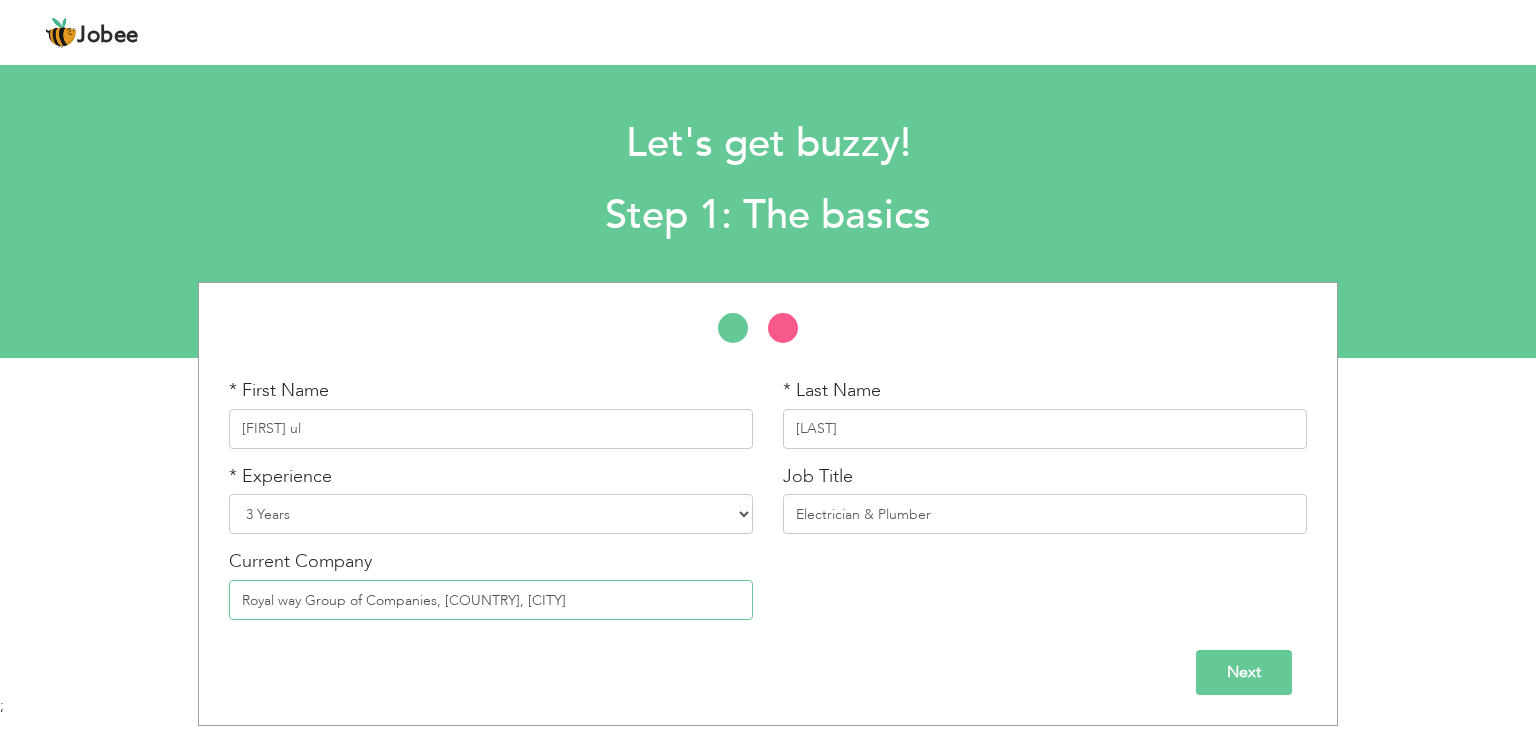 type on "Royal way Group of Companies, UAE, Dubai" 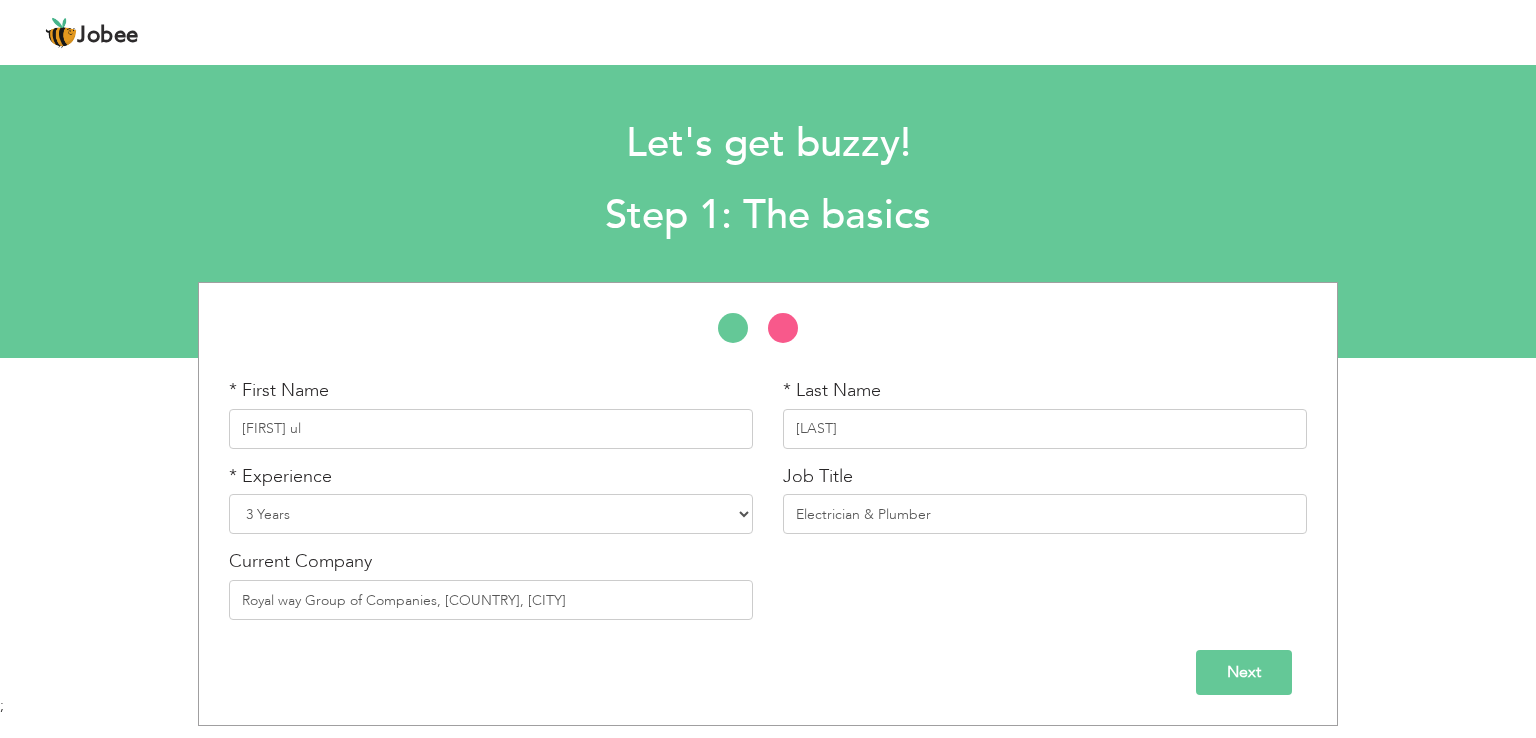 click on "Next" at bounding box center [1244, 672] 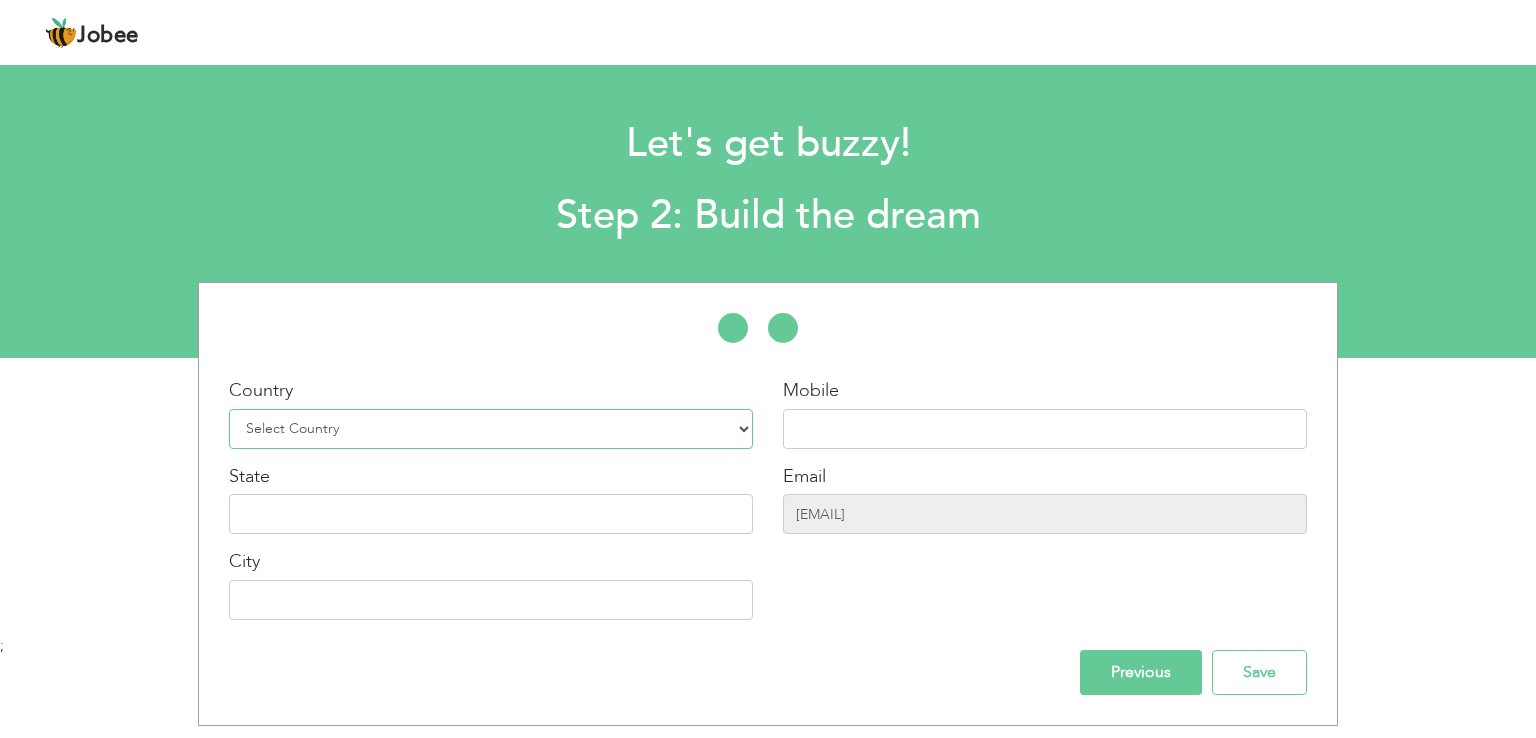 click on "Select Country
Afghanistan
Albania
Algeria
American Samoa
Andorra
Angola
Anguilla
Antarctica
Antigua and Barbuda
Argentina
Armenia
Aruba
Australia
Austria
Azerbaijan
Bahamas
Bahrain
Bangladesh
Barbados
Belarus
Belgium
Belize
Benin
Bermuda
Bhutan
Bolivia
Bosnia-Herzegovina
Botswana
Bouvet Island
Brazil
British Indian Ocean Territory
Brunei Darussalam
Bulgaria
Burkina Faso
Burundi
Cambodia
Cameroon
Canada
Cape Verde
Cayman Islands
Central African Republic
Chad
Chile
China
Christmas Island
Cocos (Keeling) Islands
Colombia
Comoros
Congo
Congo, Dem. Republic
Cook Islands
Costa Rica
Croatia
Cuba
Cyprus
Czech Rep
Denmark
Djibouti
Dominica
Dominican Republic
Ecuador
Egypt
El Salvador
Equatorial Guinea
Eritrea
Estonia
Ethiopia
European Union
Falkland Islands (Malvinas)
Faroe Islands
Fiji
Finland
France
French Guiana
French Southern Territories
Gabon
Gambia
Georgia" at bounding box center (491, 429) 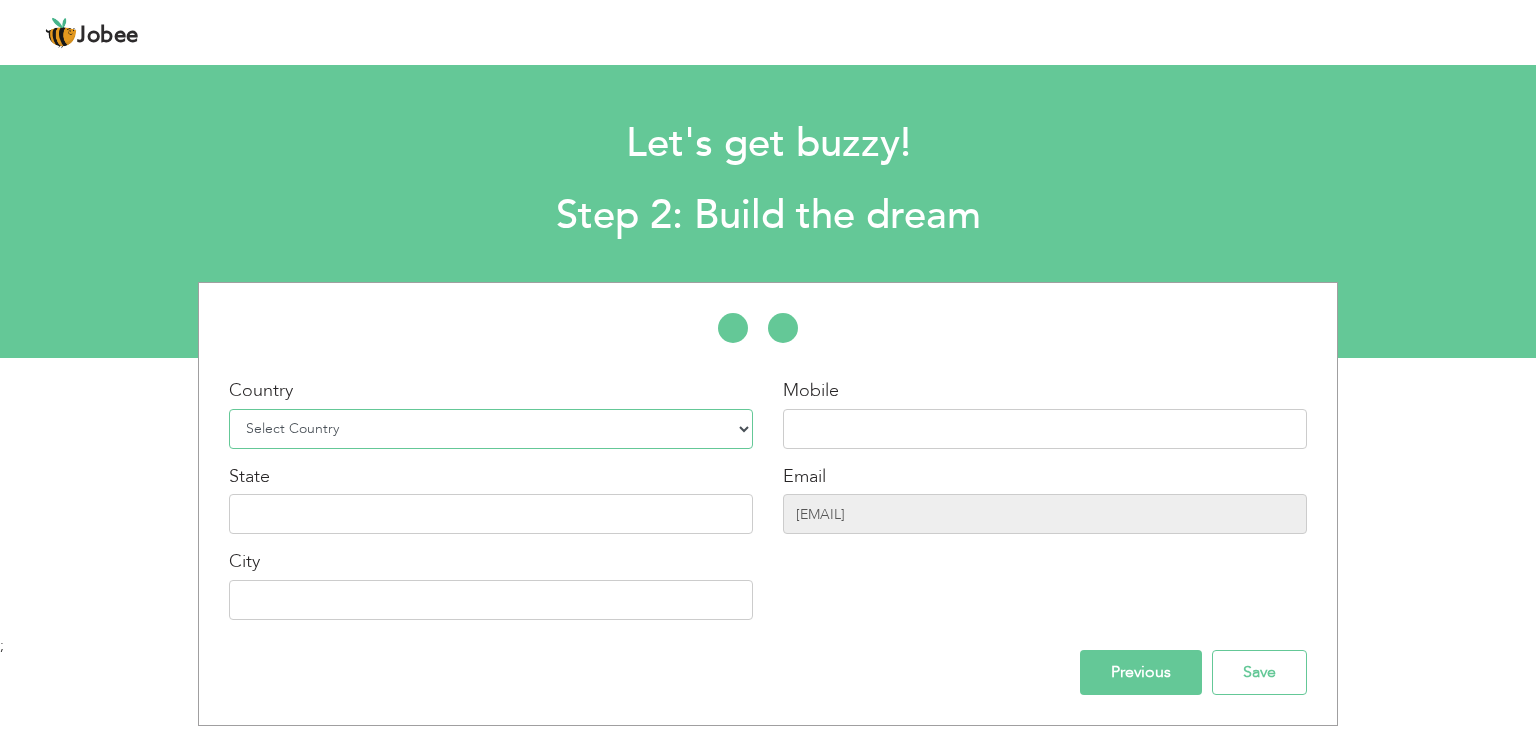 select on "228" 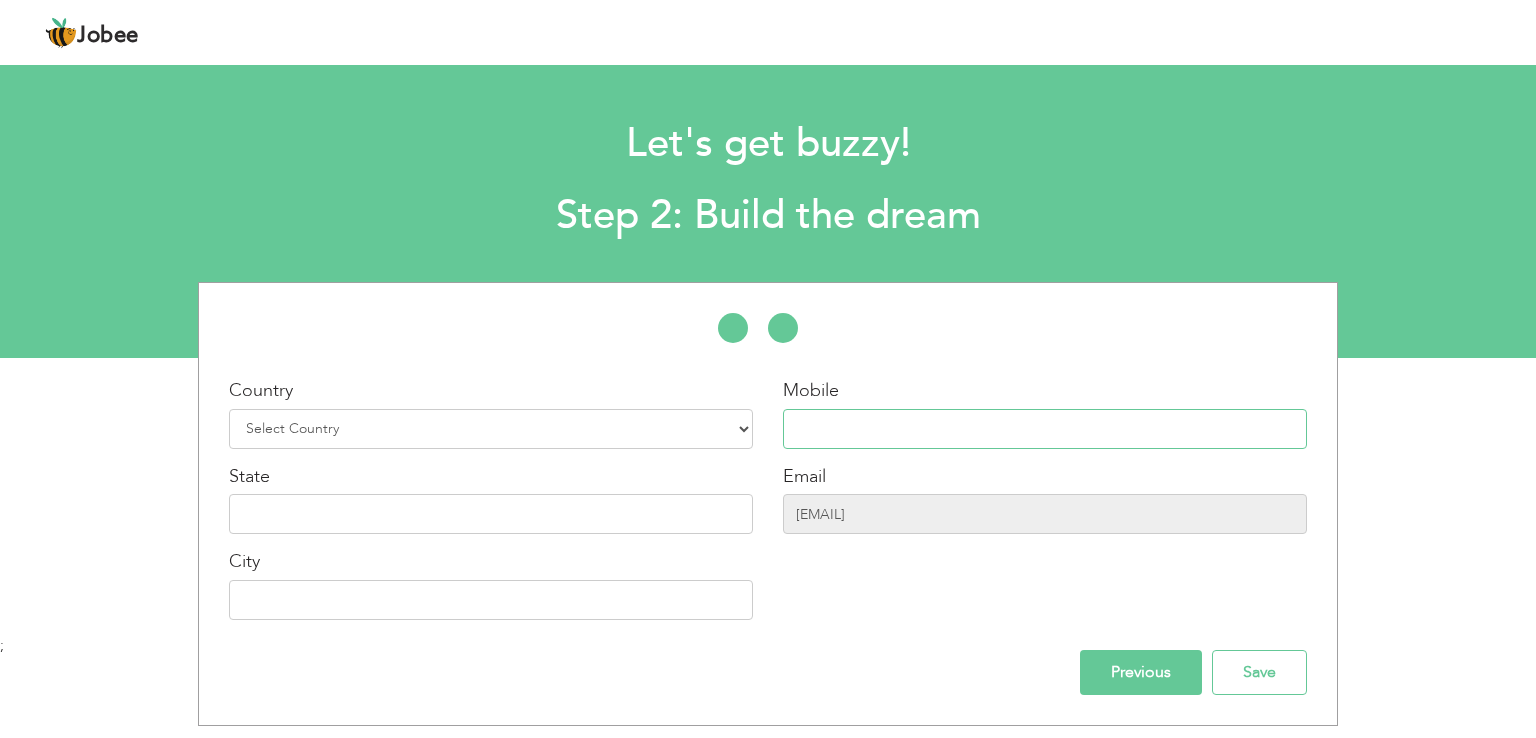 click at bounding box center [1045, 429] 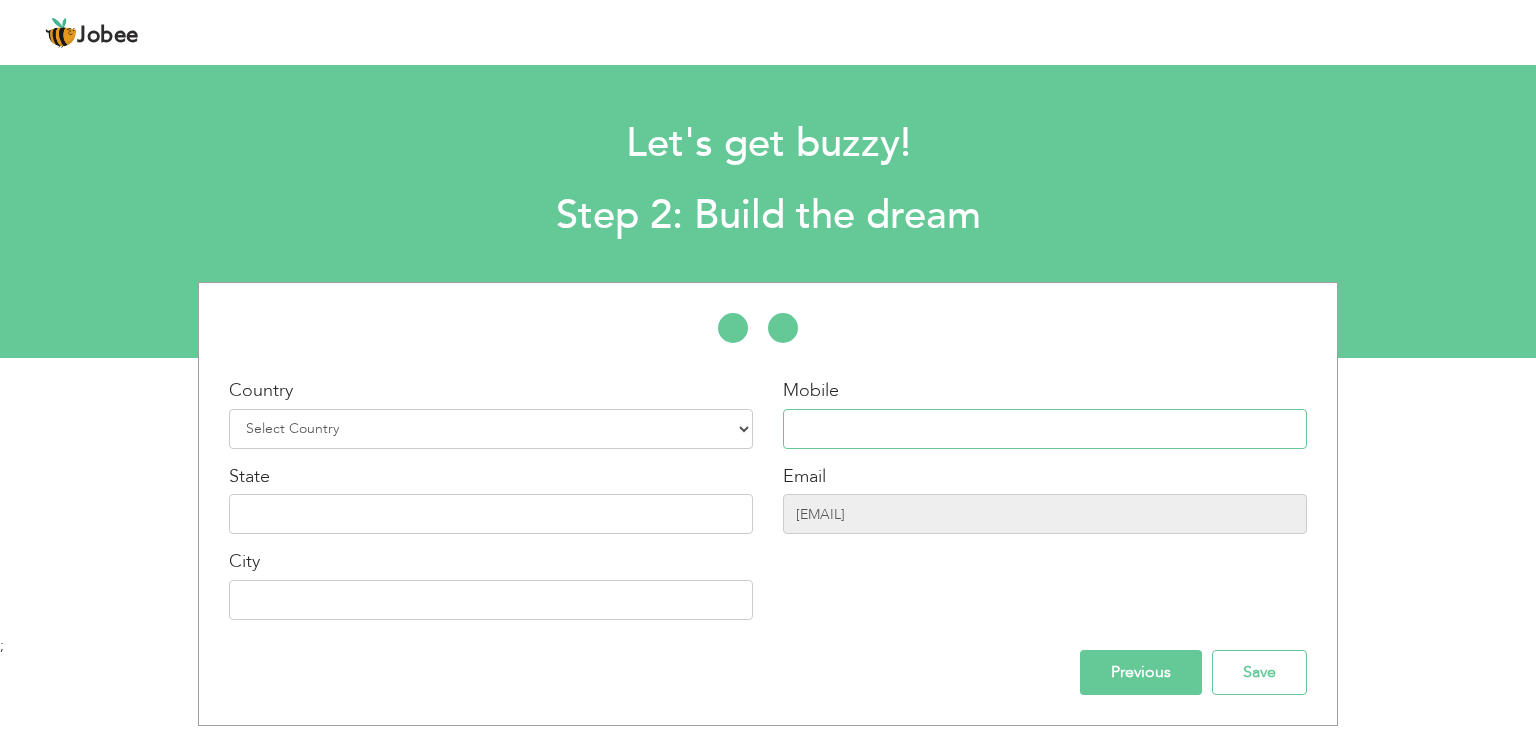 paste on "+971525857977" 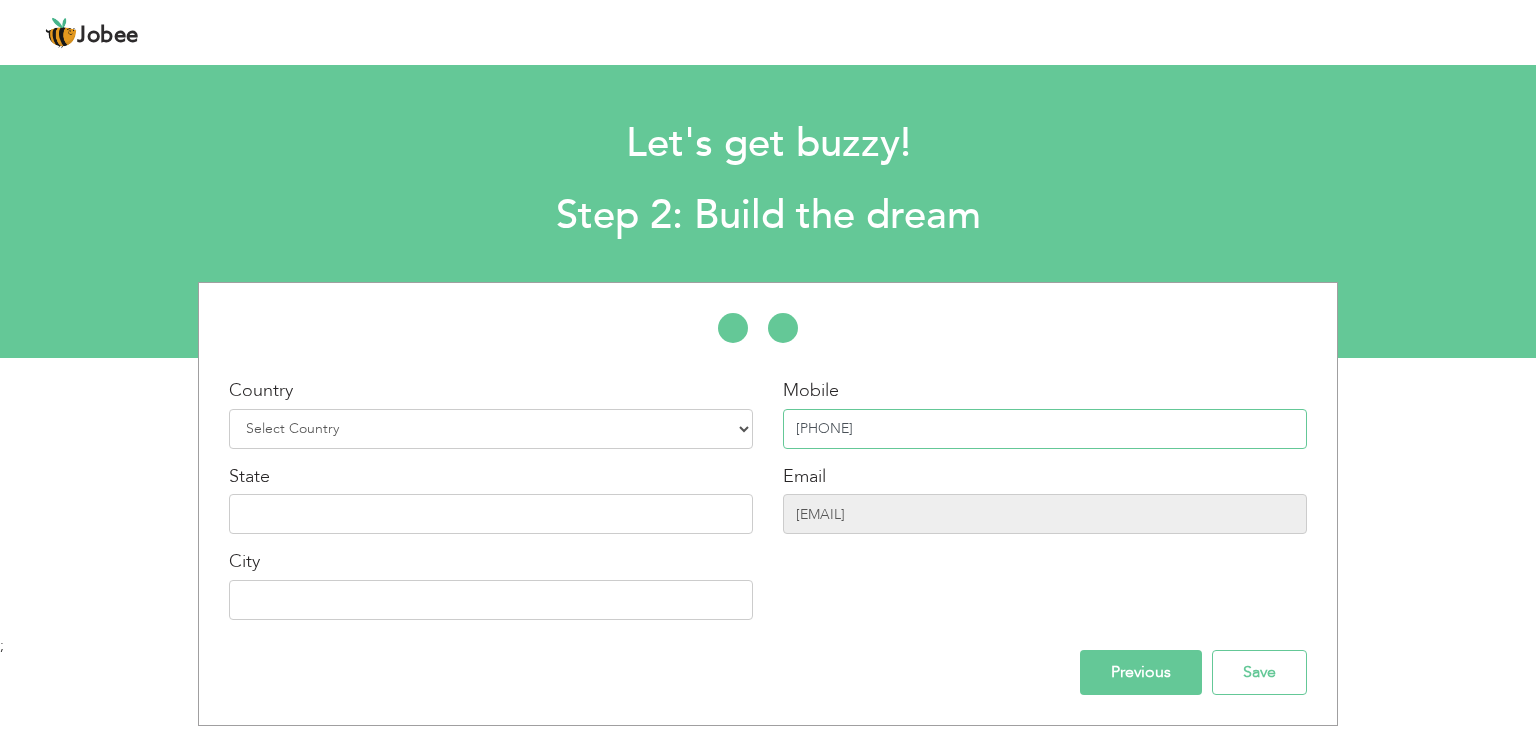 type on "+971525857977" 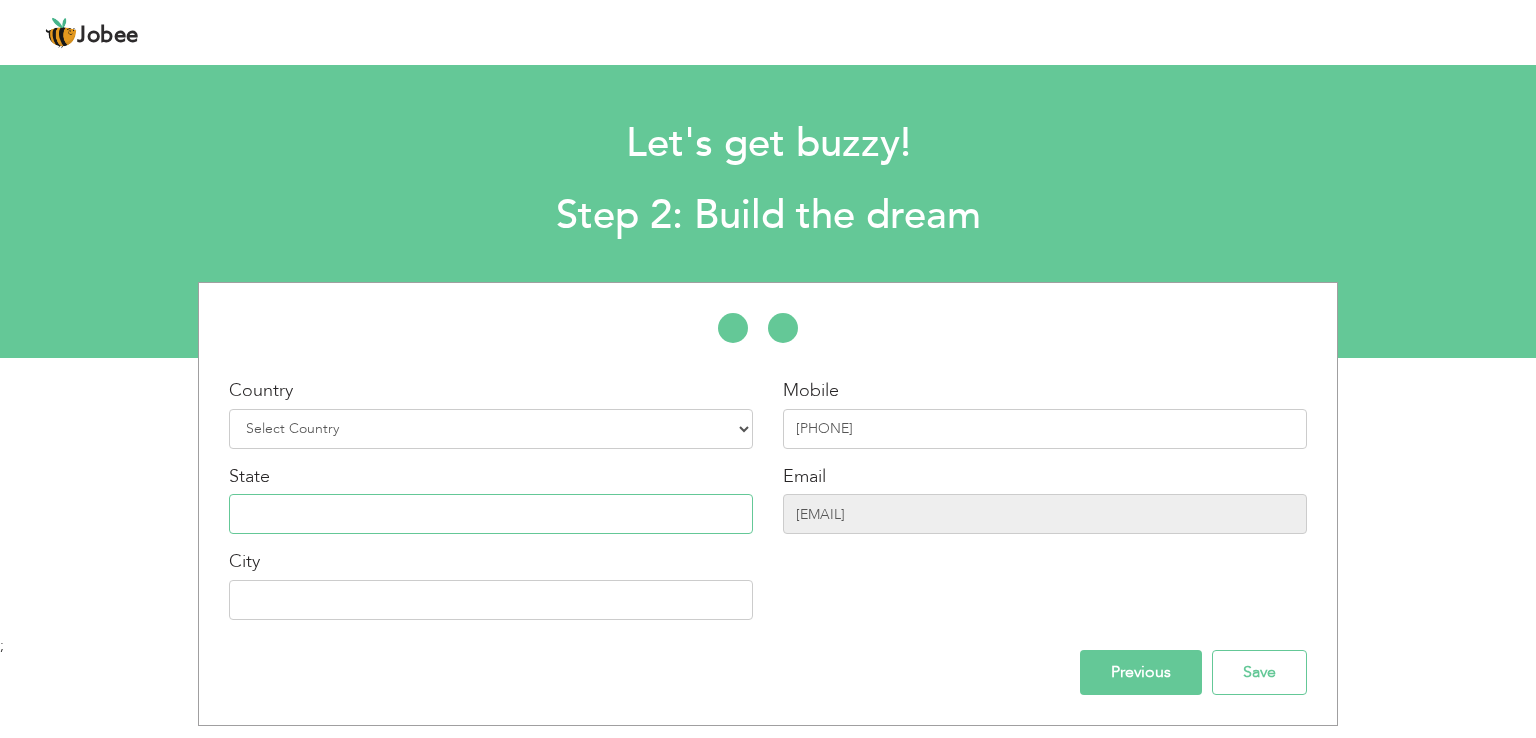 click at bounding box center [491, 514] 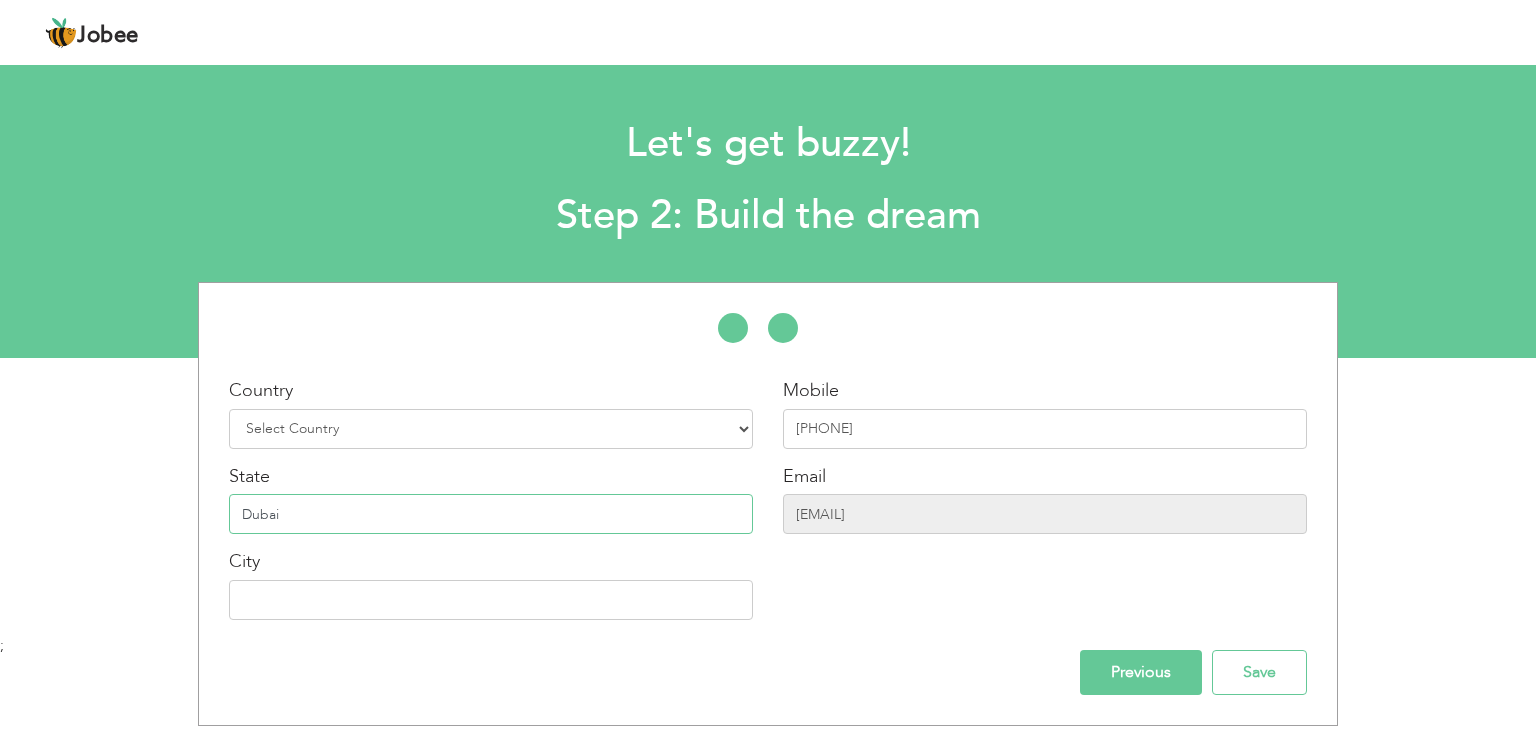 type on "Dubai" 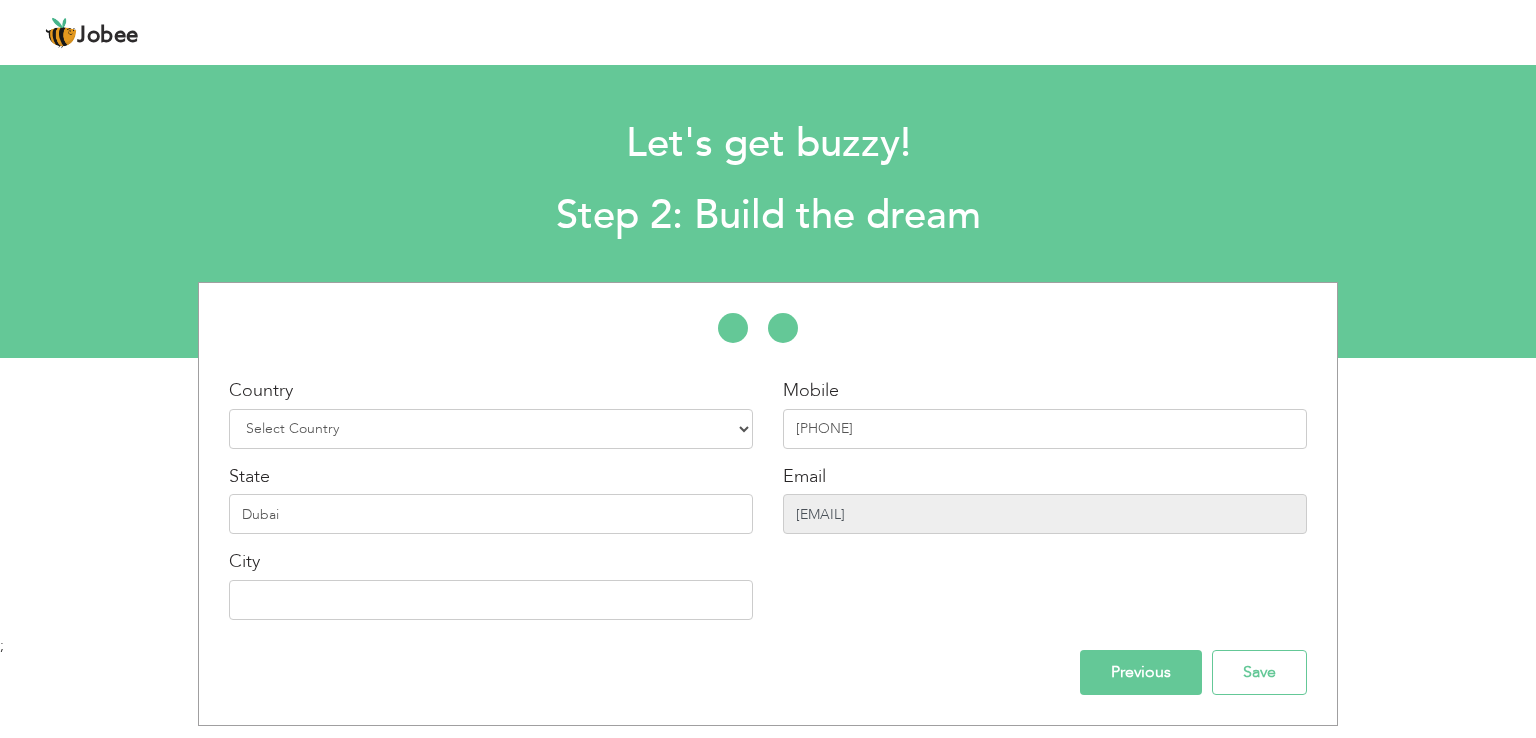 drag, startPoint x: 948, startPoint y: 516, endPoint x: 719, endPoint y: 516, distance: 229 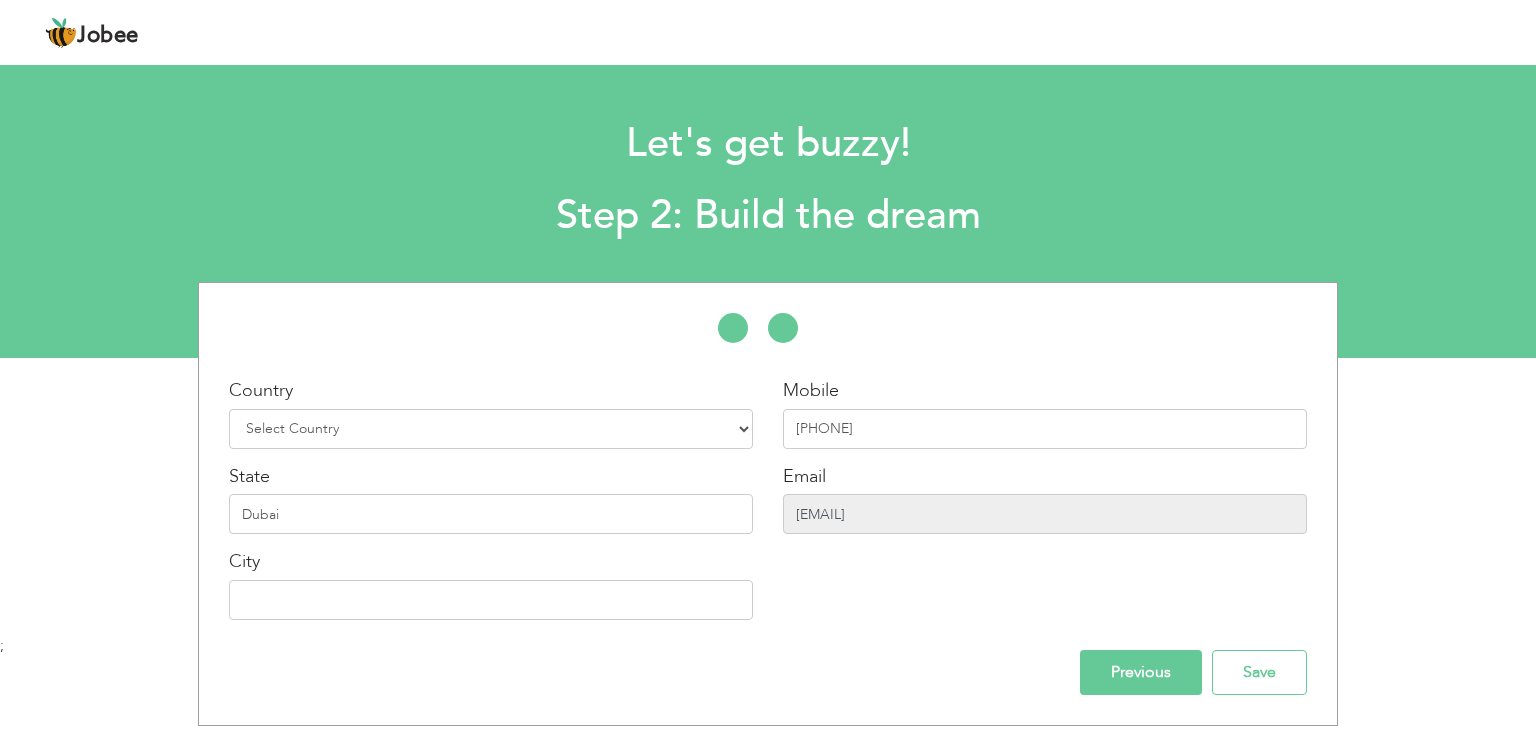 click on "arsii4130@gmail.com" at bounding box center [1045, 514] 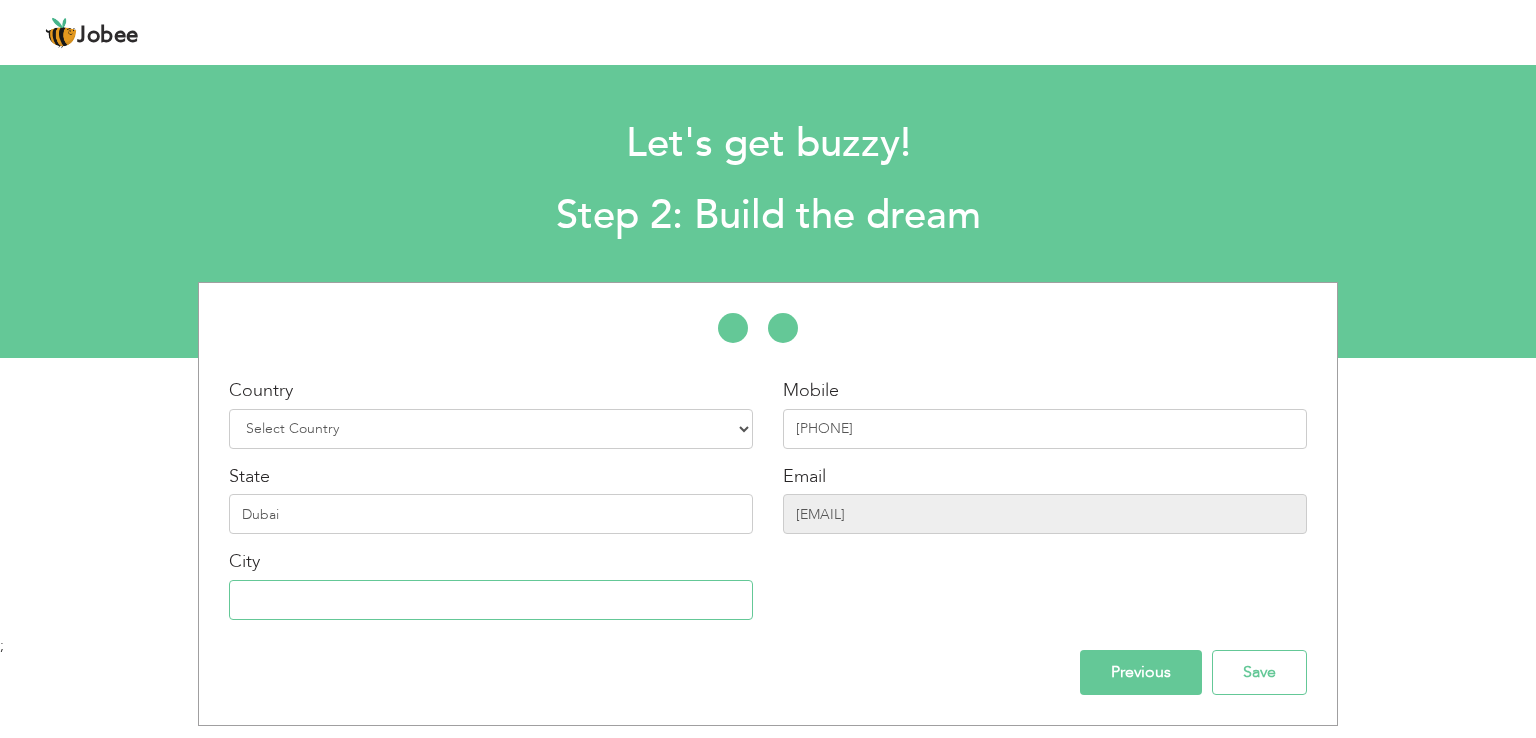 click at bounding box center (491, 600) 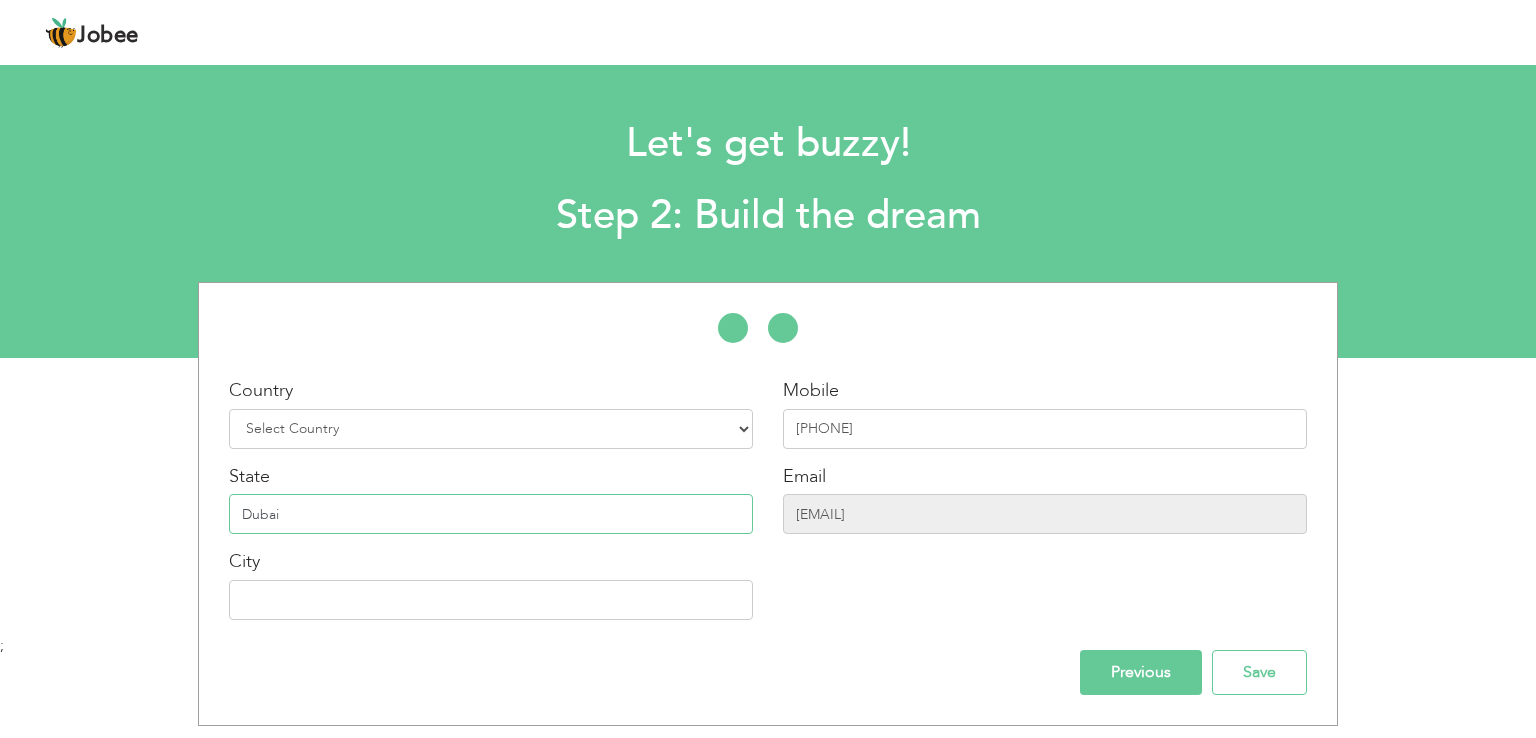 drag, startPoint x: 310, startPoint y: 527, endPoint x: 143, endPoint y: 517, distance: 167.29913 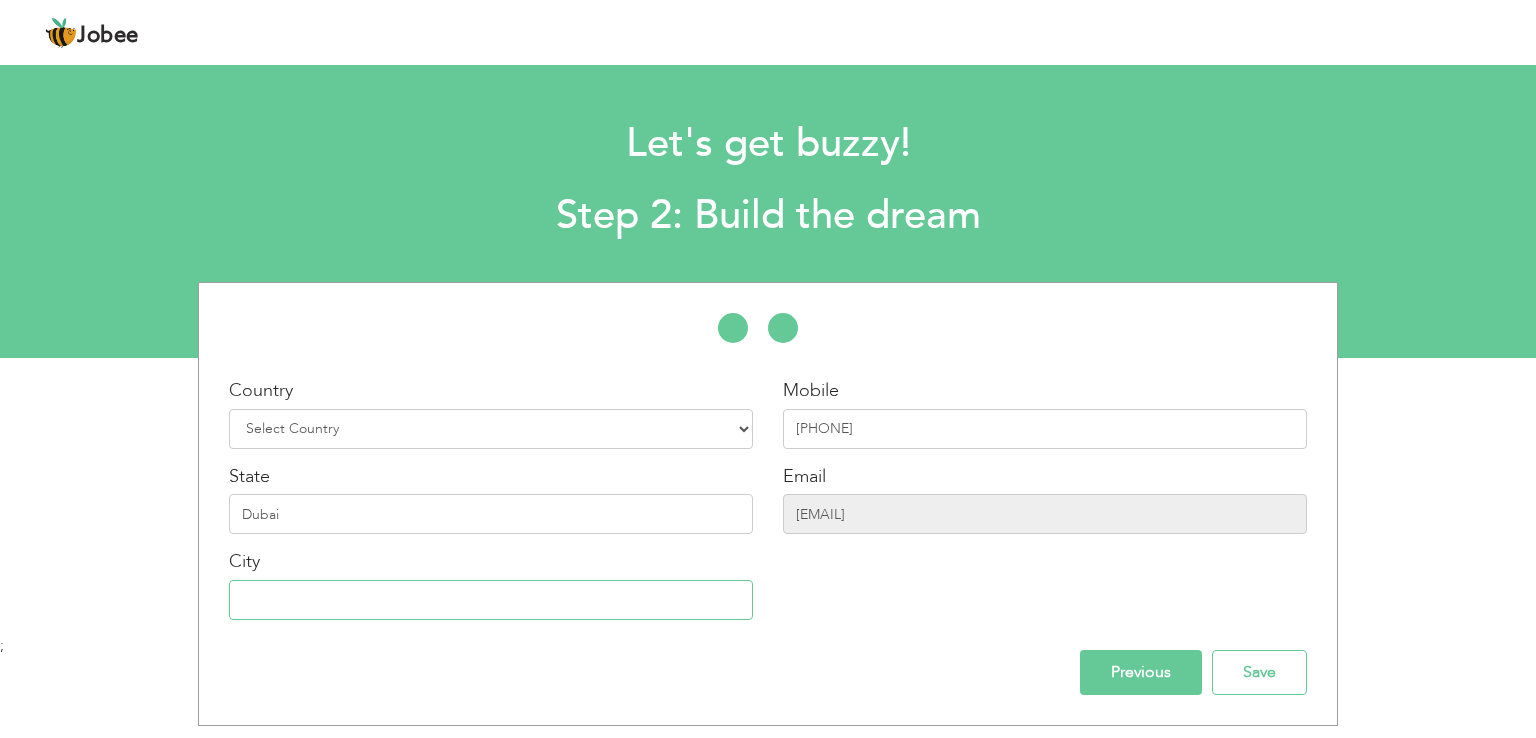 click at bounding box center [491, 600] 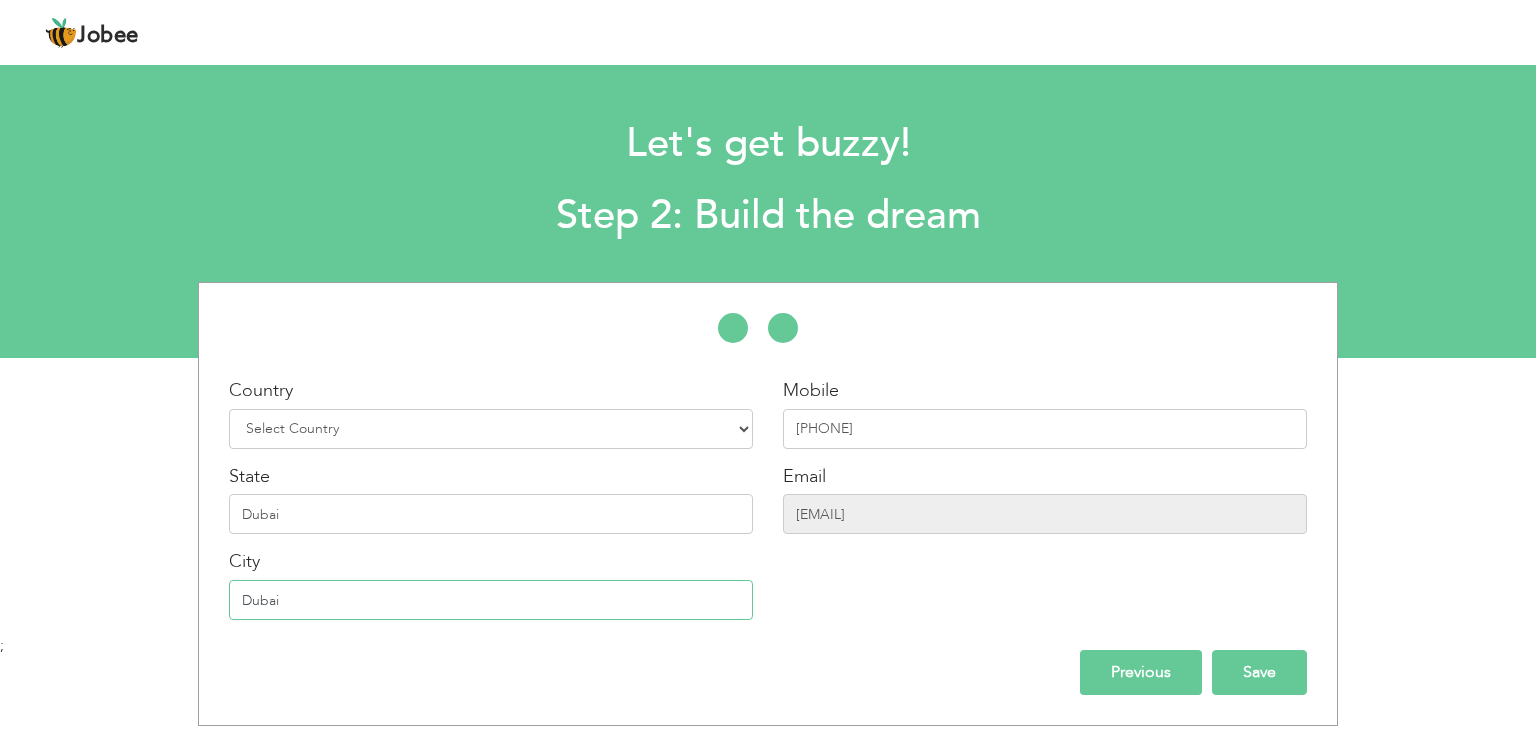 type on "Dubai" 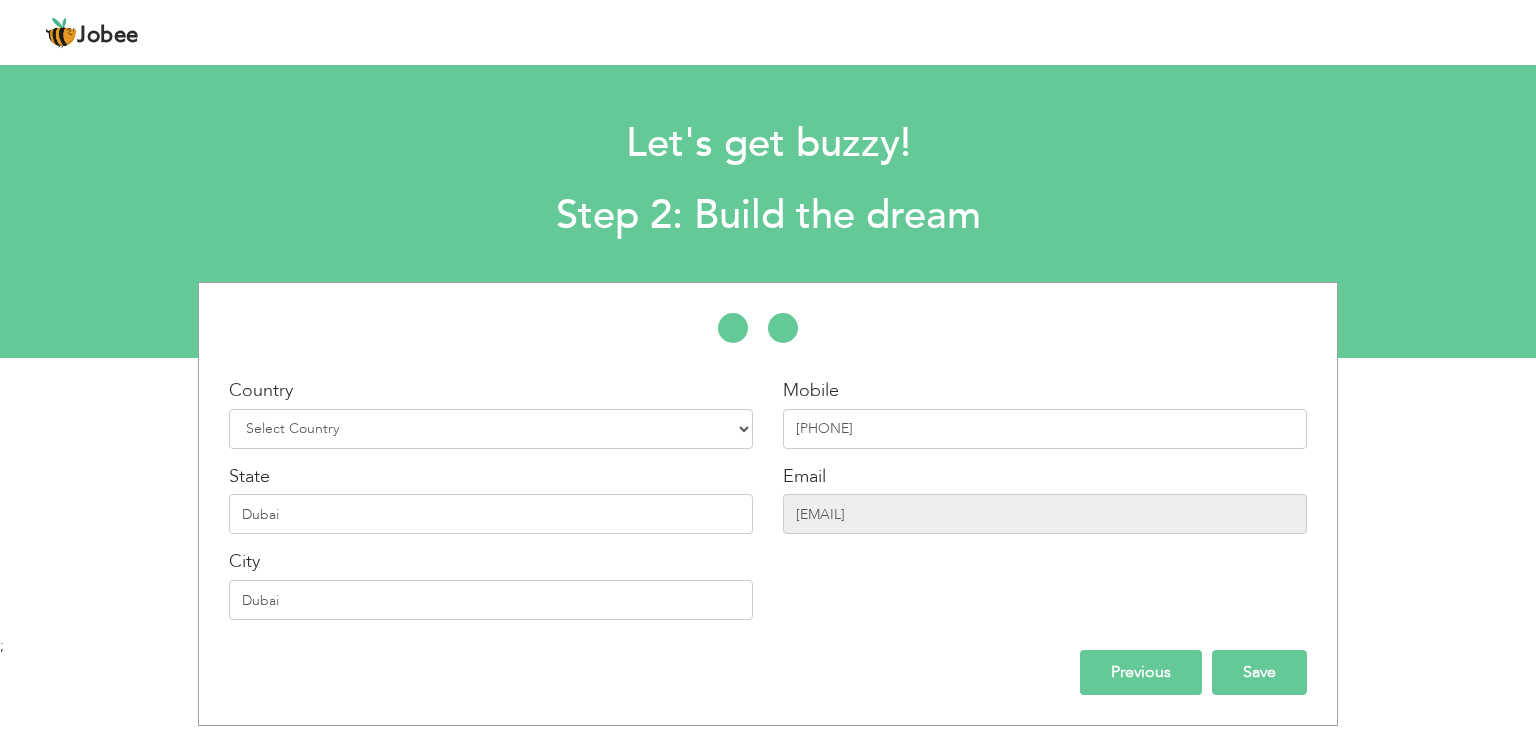 click on "Save" at bounding box center (1259, 672) 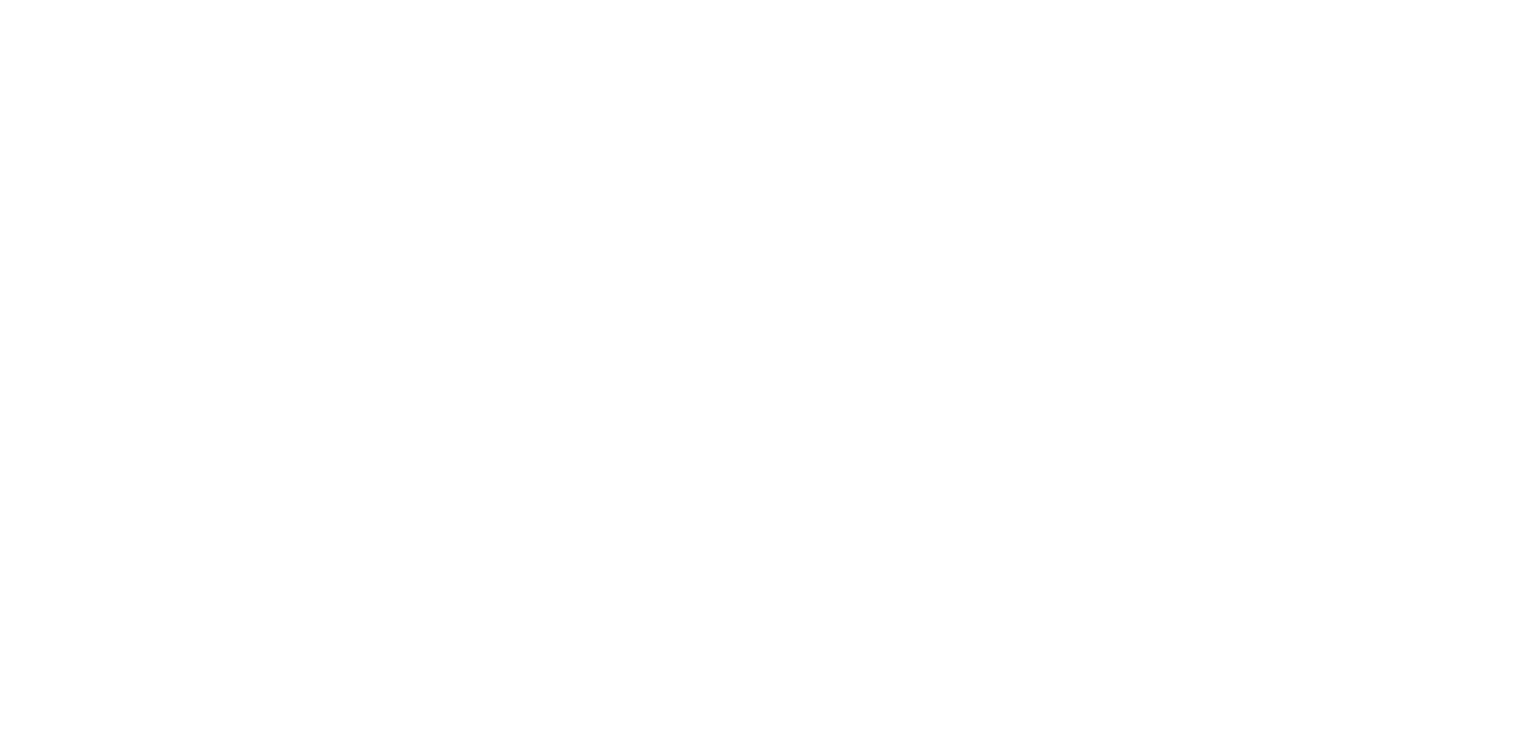 scroll, scrollTop: 0, scrollLeft: 0, axis: both 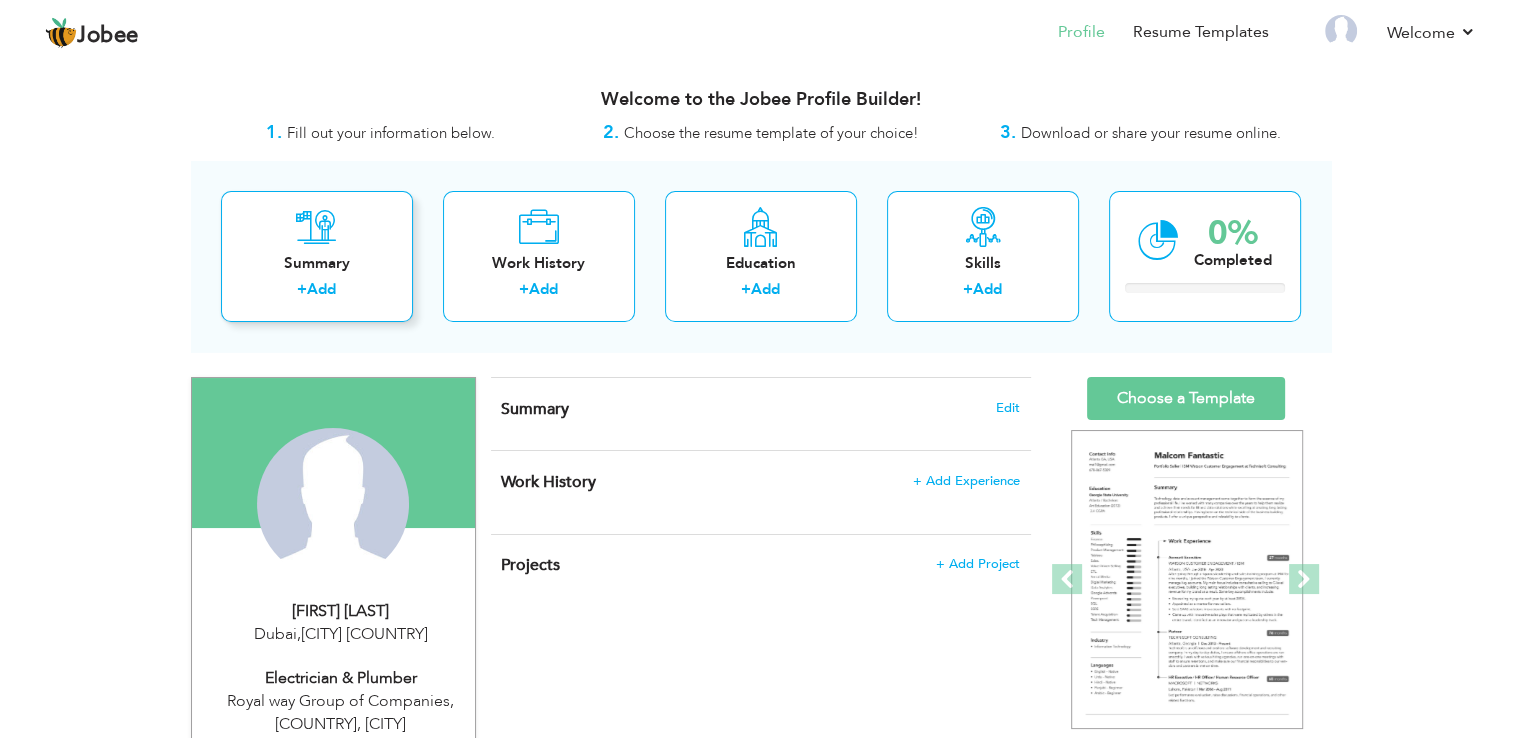 click on "Add" at bounding box center (321, 289) 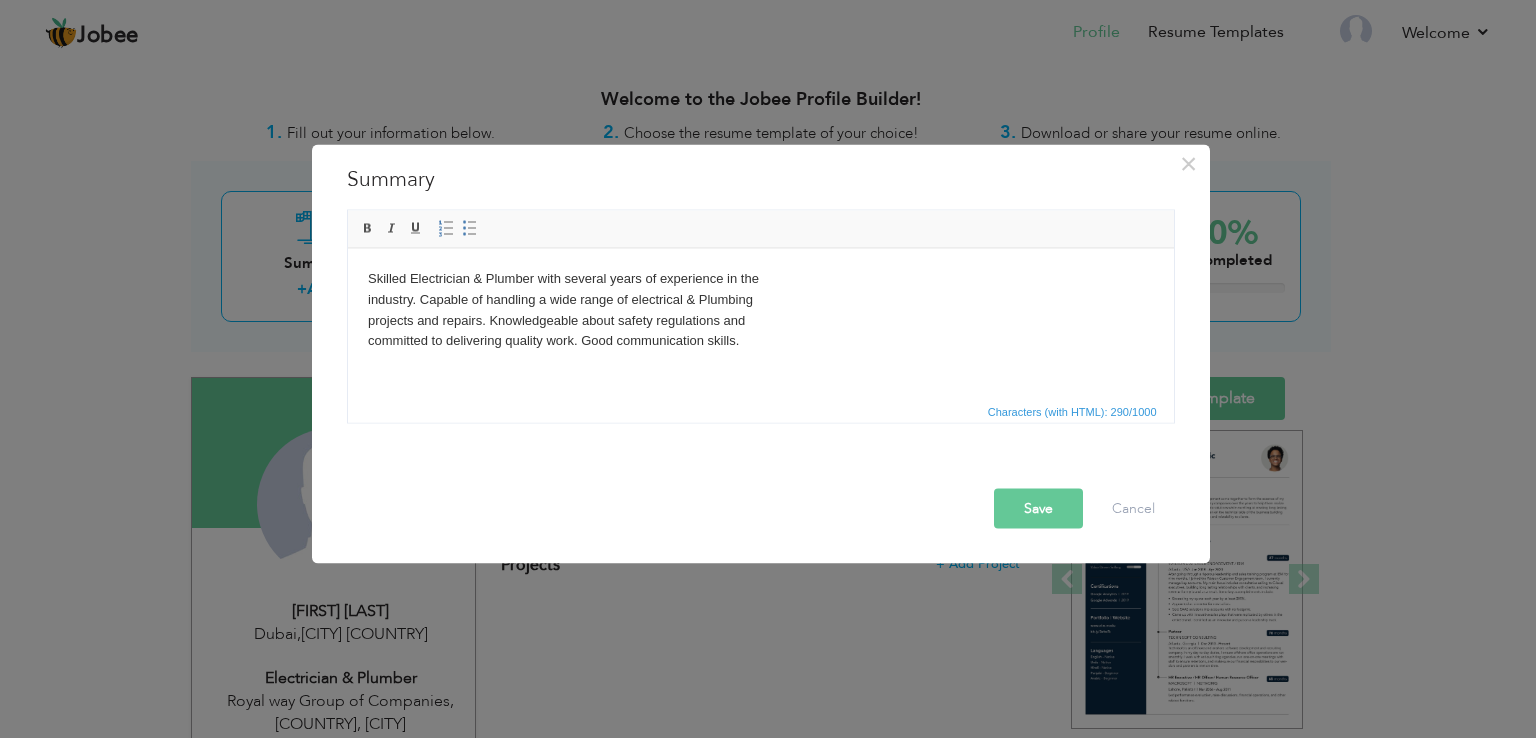 click on "Save" at bounding box center [1038, 509] 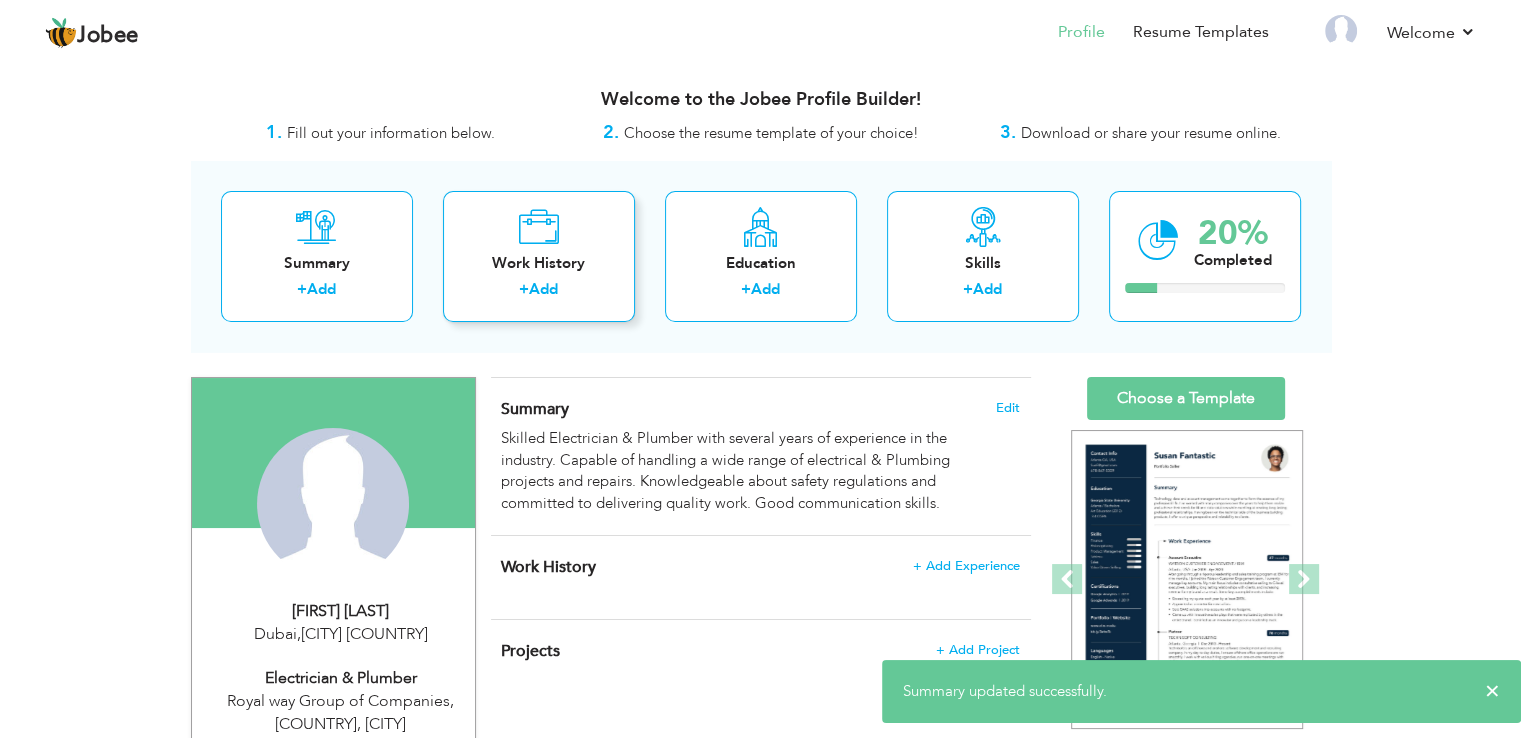 click on "Work History
+  Add" at bounding box center [539, 256] 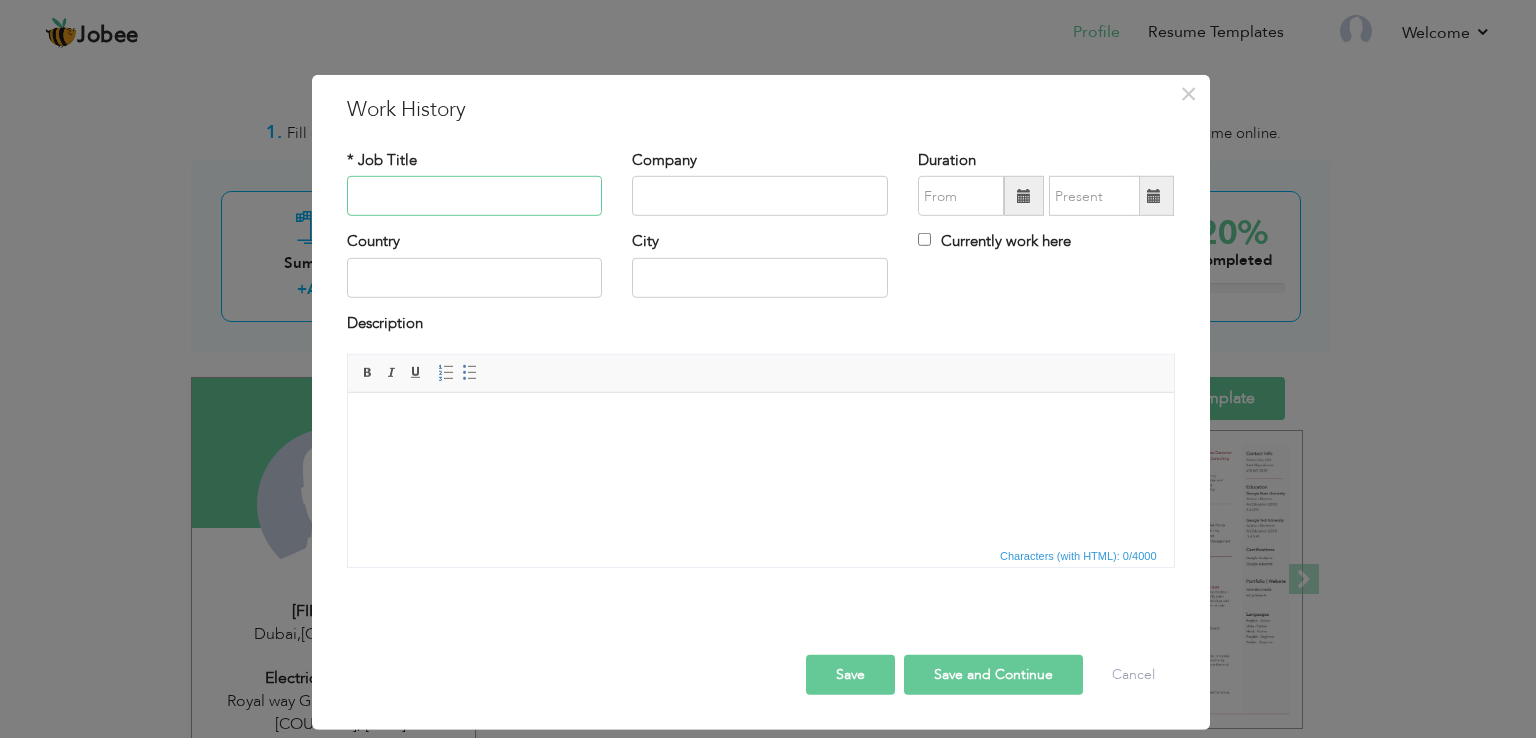click at bounding box center (475, 196) 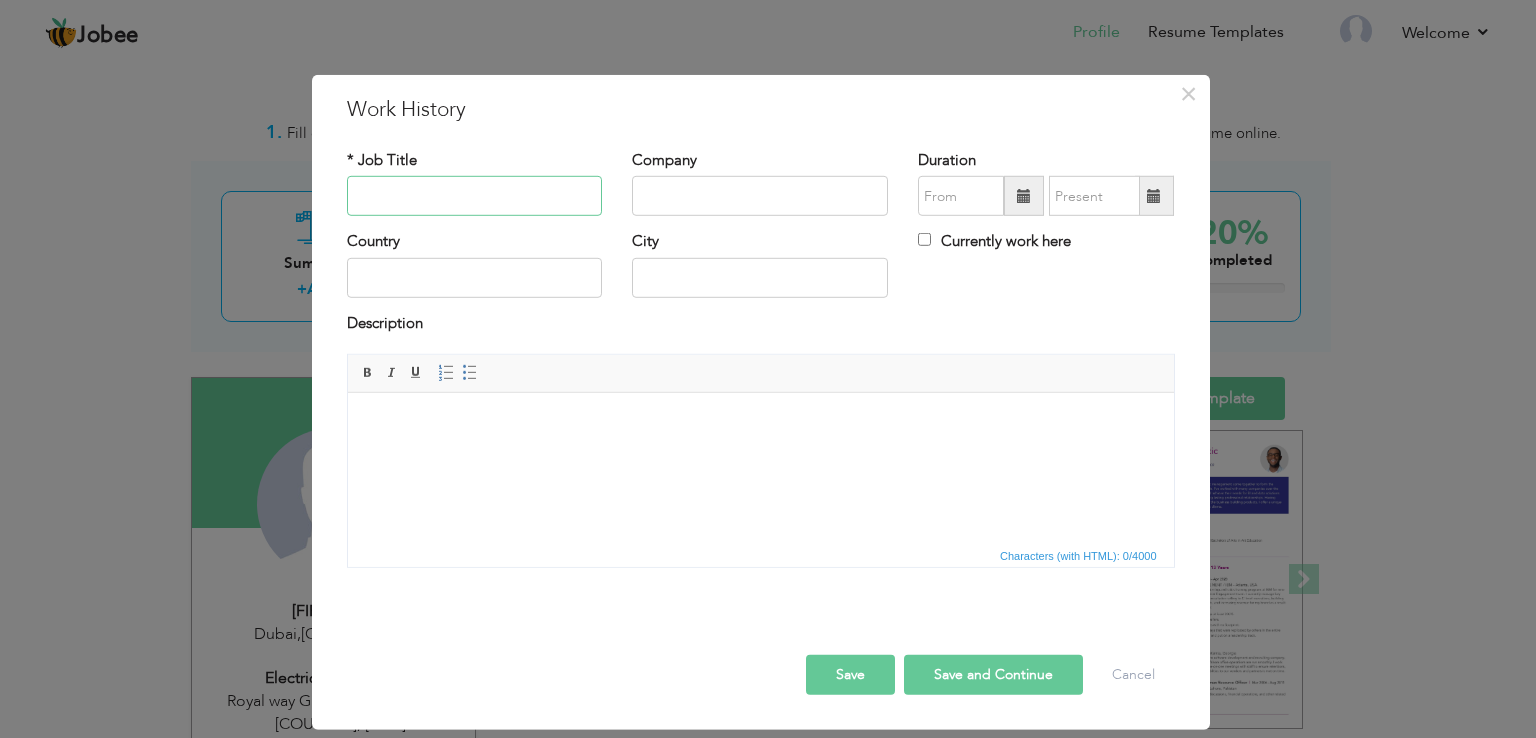 paste on "Electrician & Plumber" 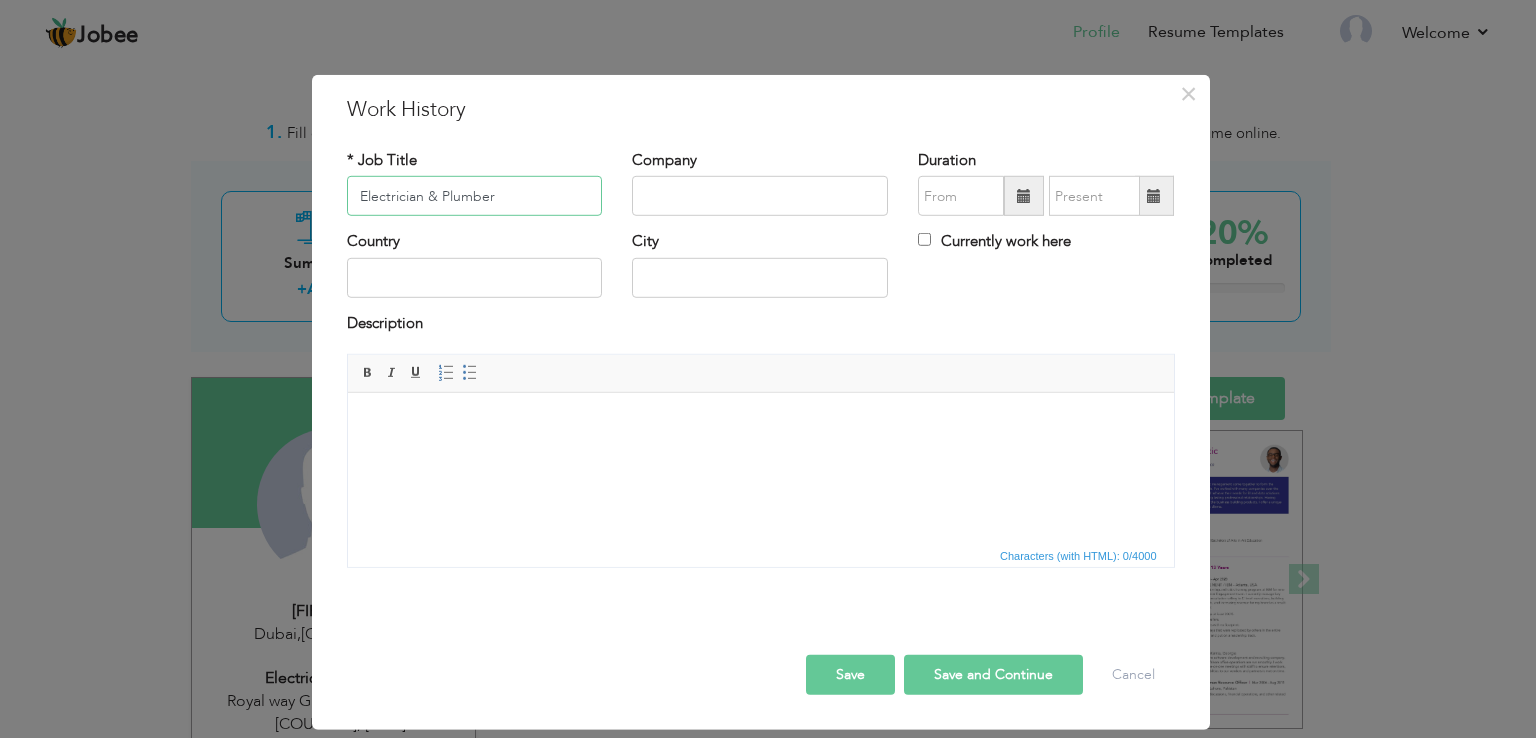 type on "Electrician & Plumber" 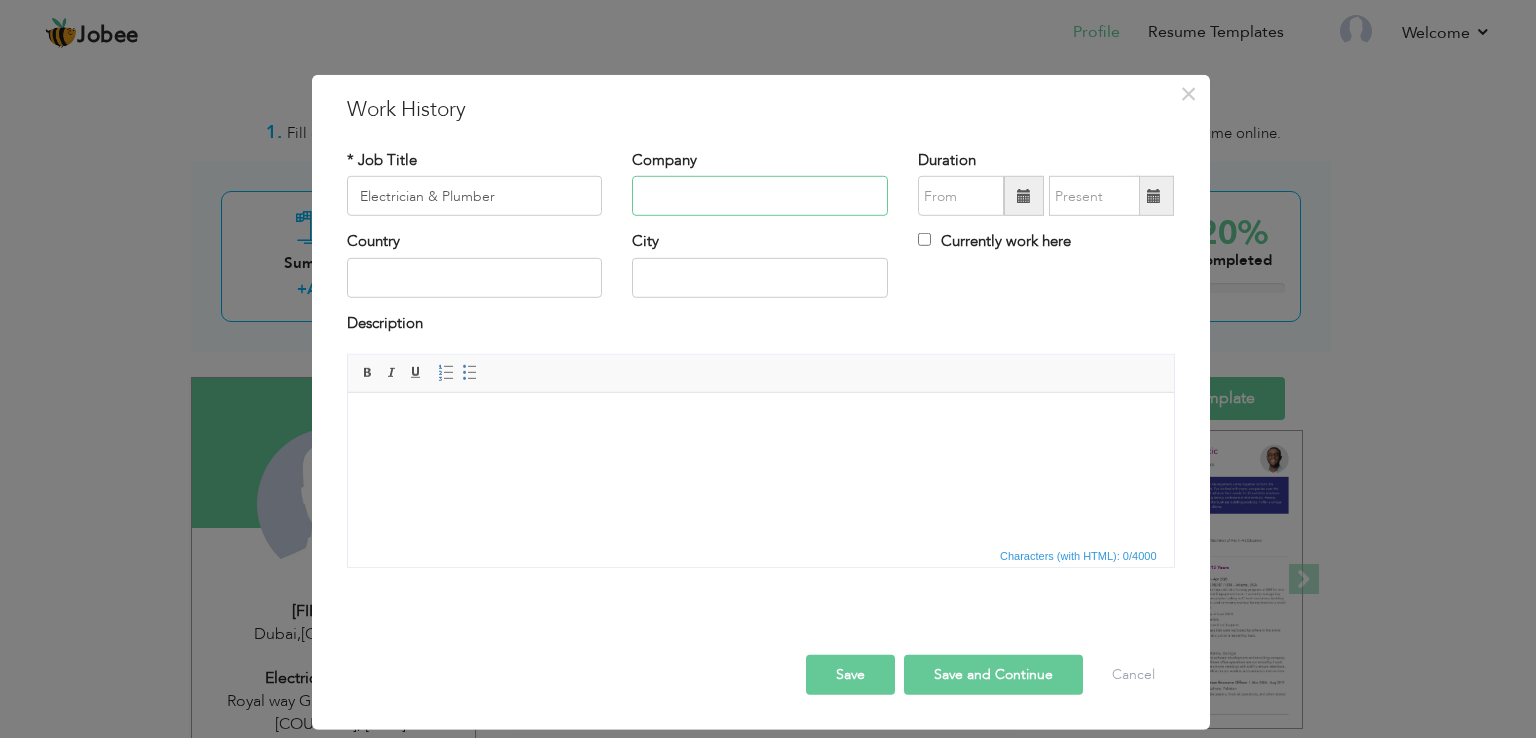 click at bounding box center [760, 196] 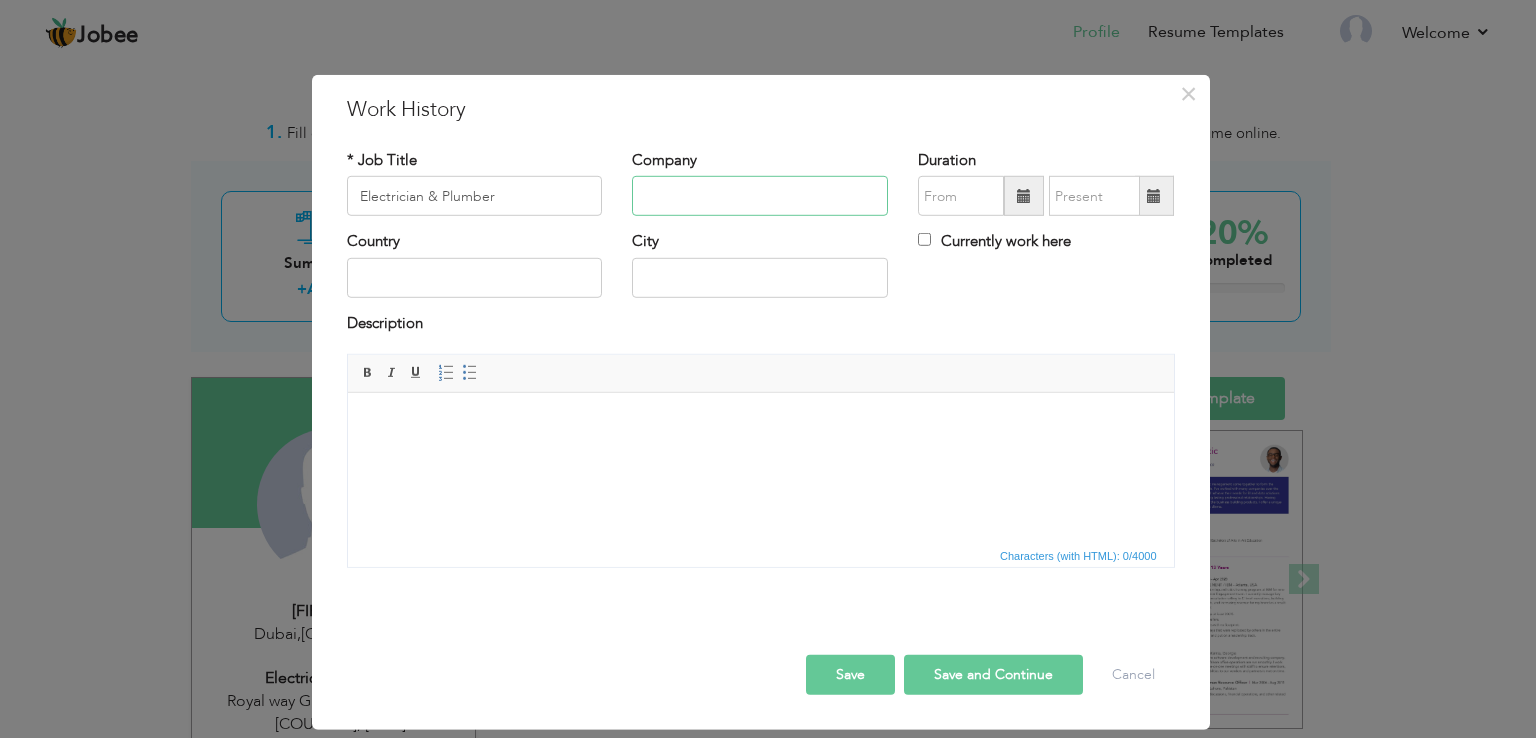 paste on "NESPACK, Pakistan, Lahore" 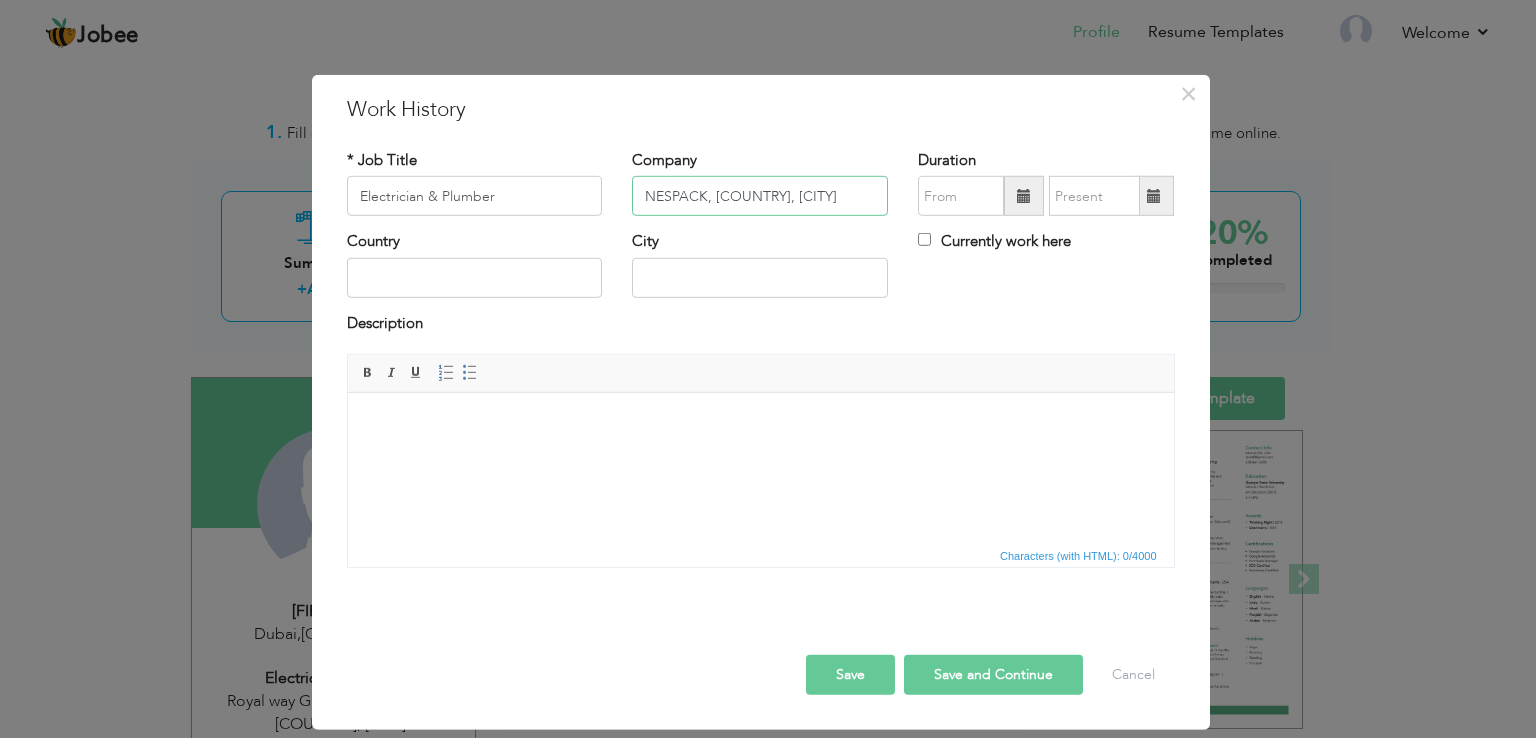 type on "NESPACK, Pakistan, Lahore" 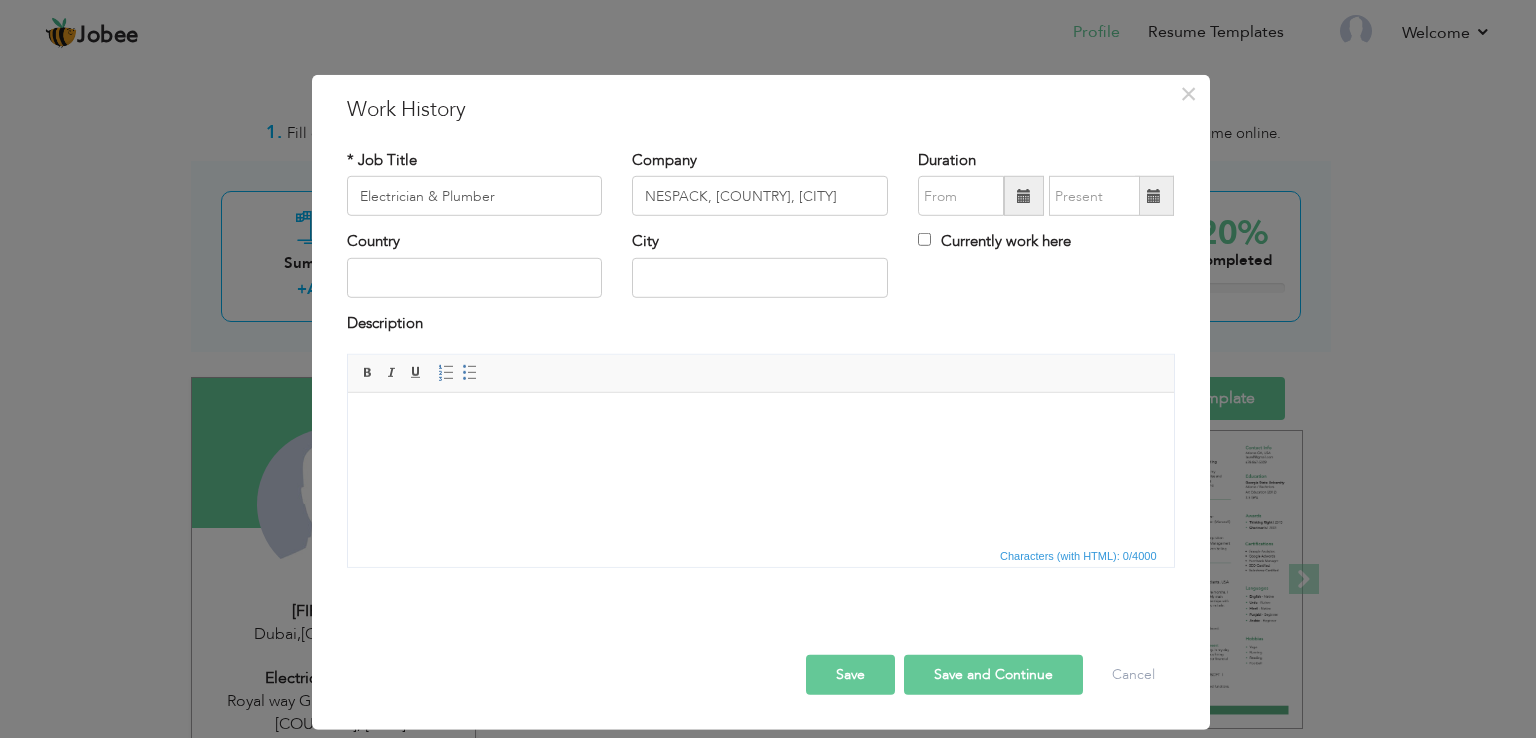 click on "Save" at bounding box center (850, 675) 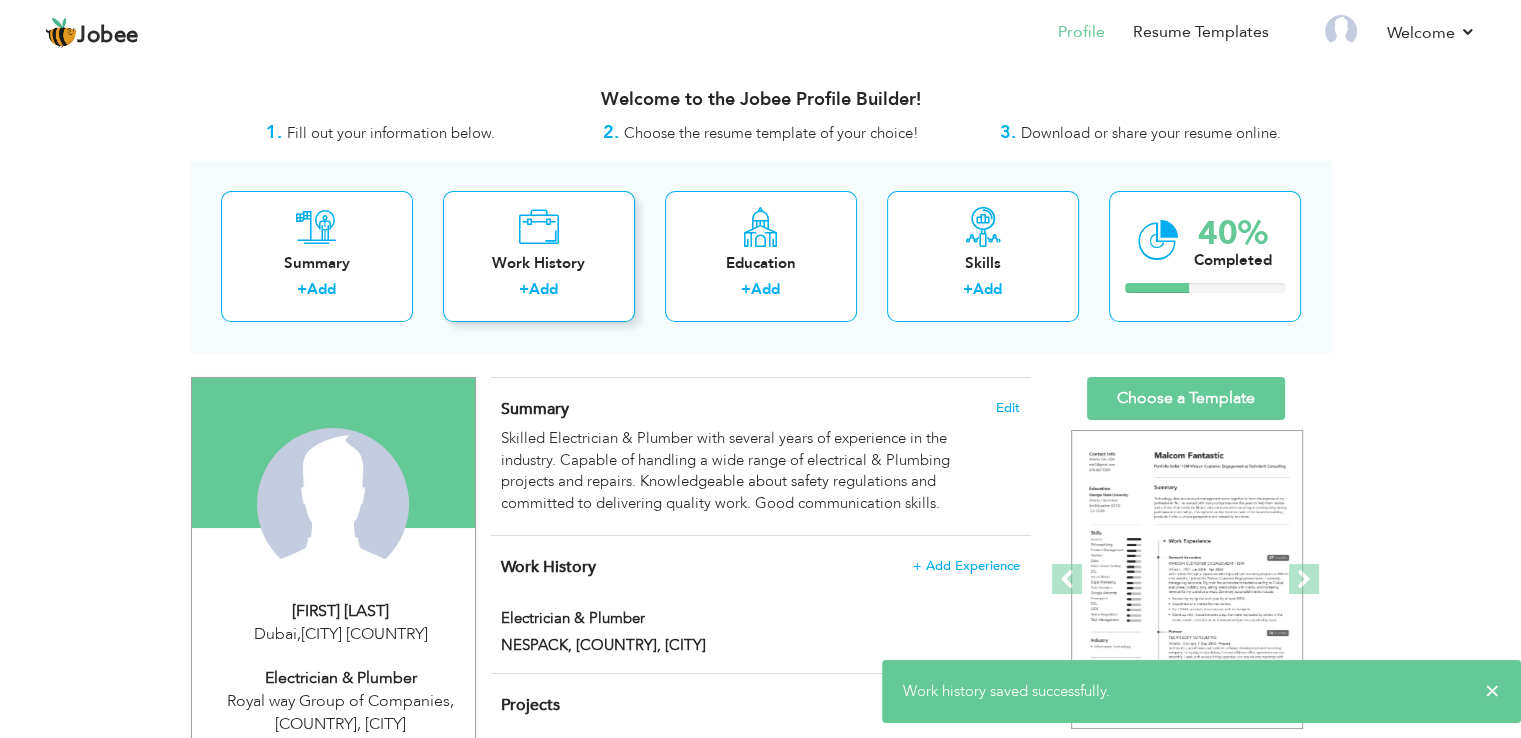 click on "Work History
+  Add" at bounding box center [539, 256] 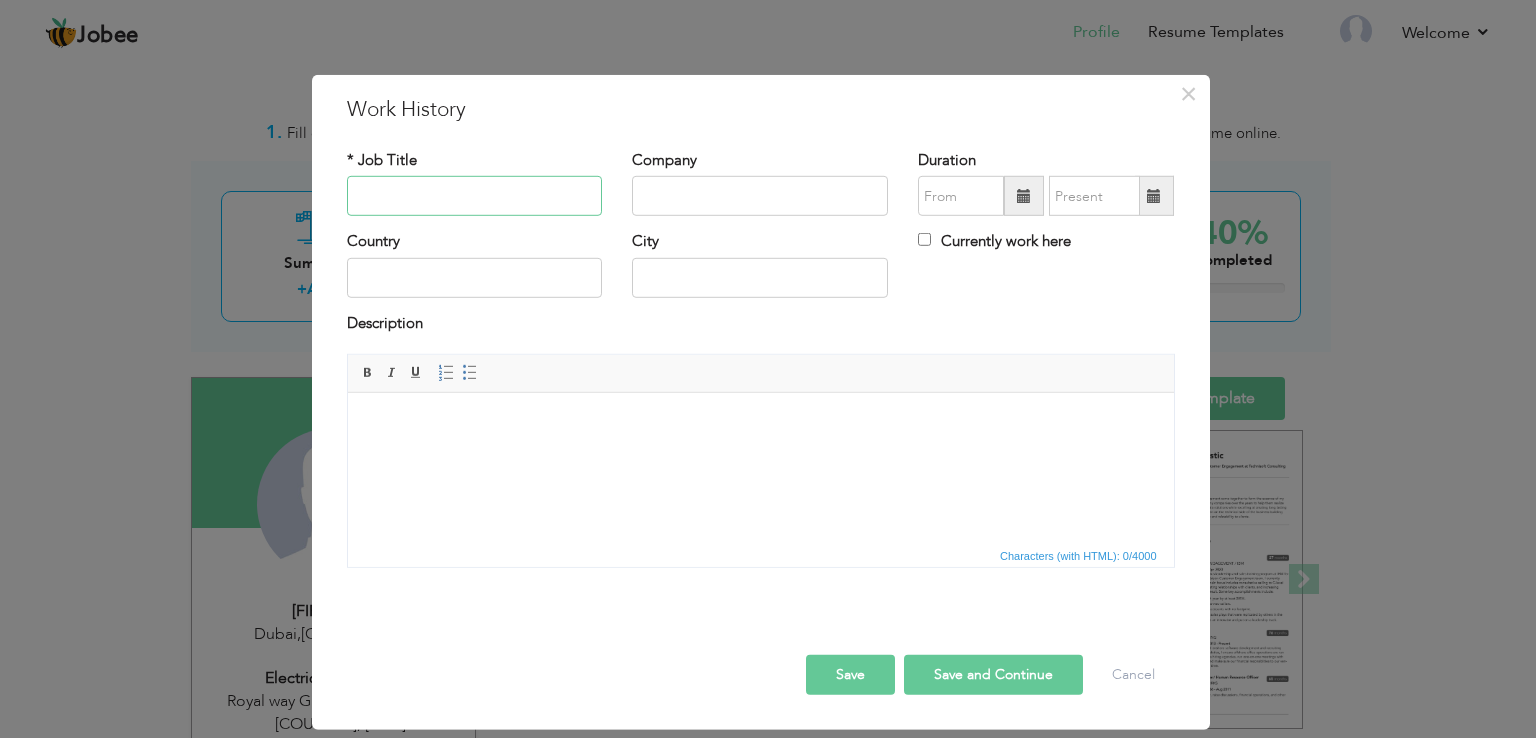 paste on "Electrician & Plumber" 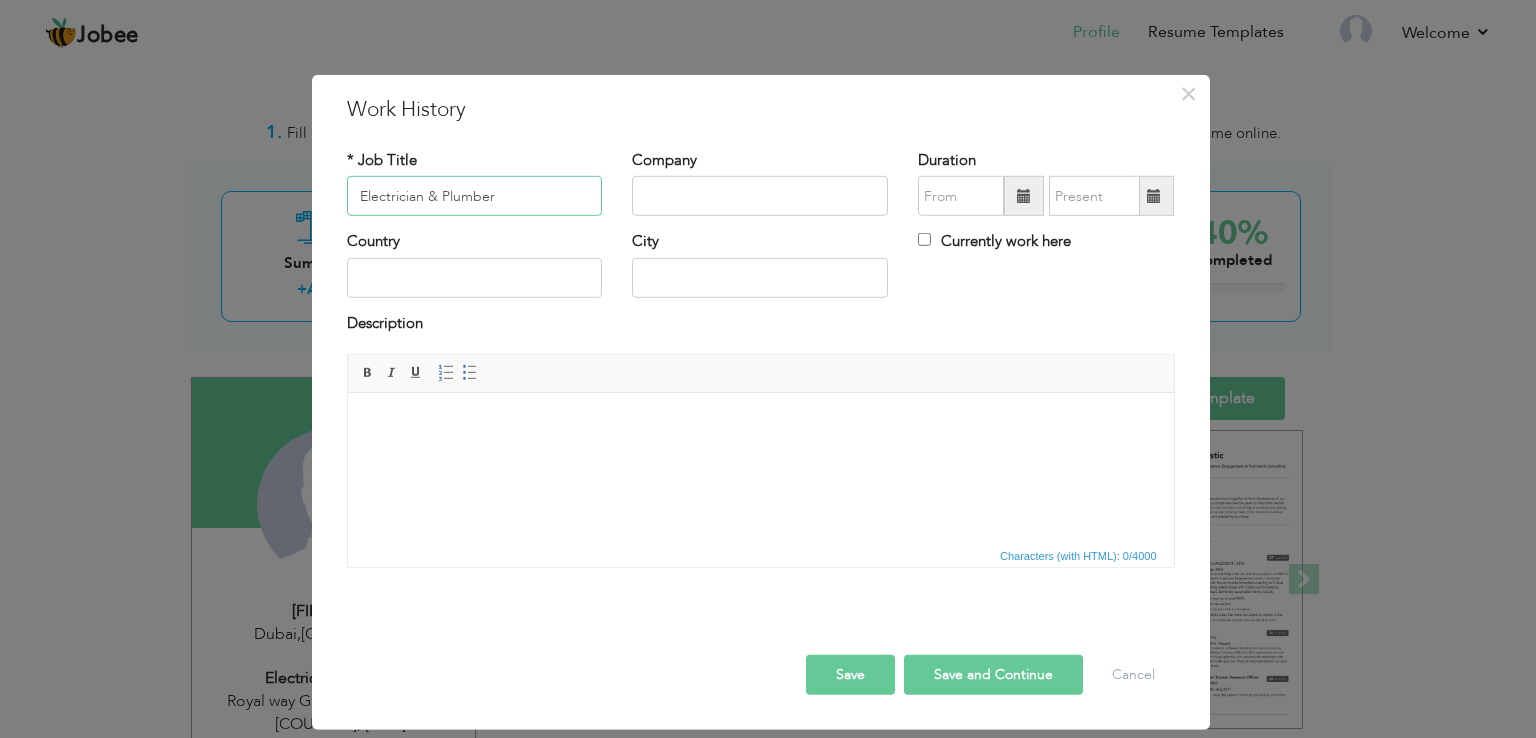 type on "Electrician & Plumber" 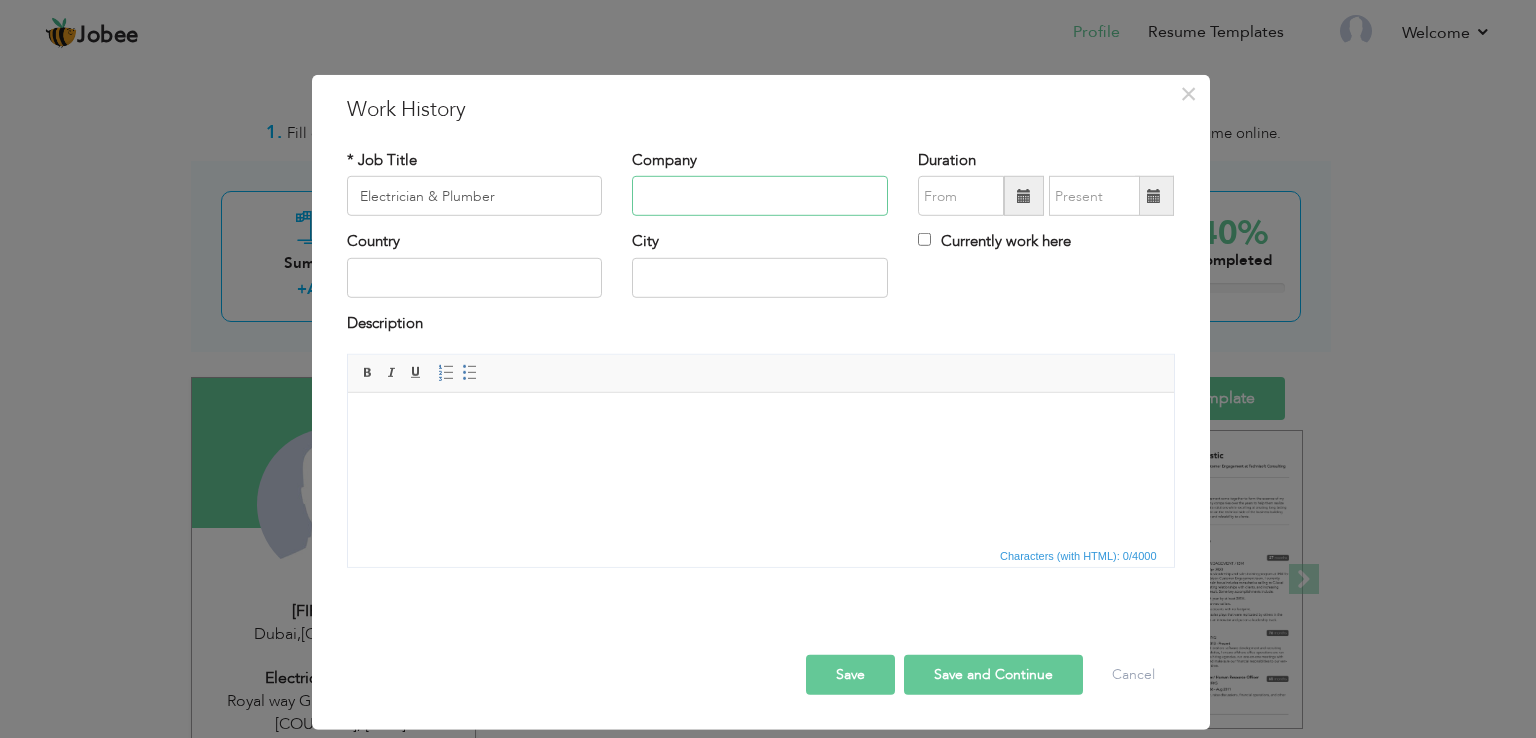 click at bounding box center [760, 196] 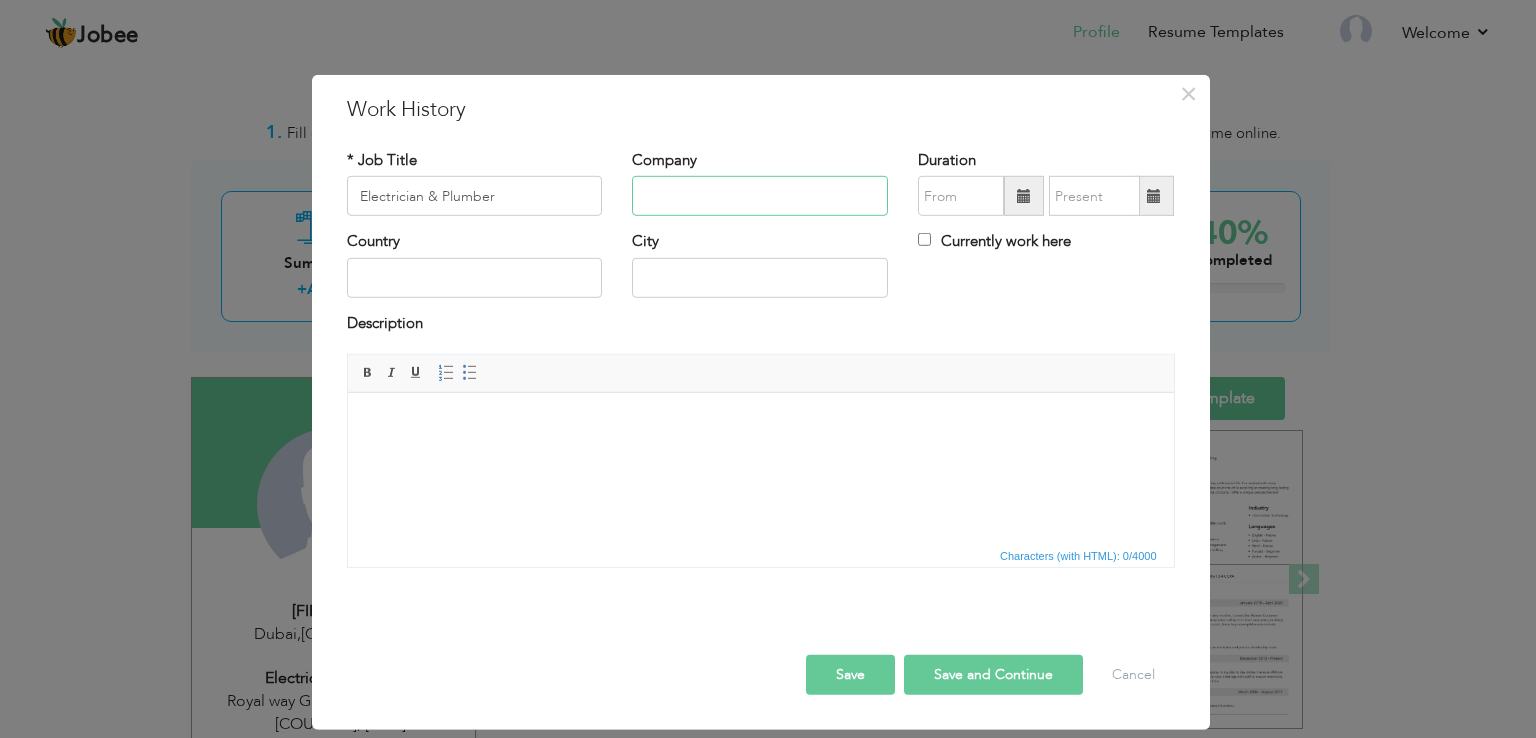 paste on "Royal way Group of Companies, [COUNTRY], [CITY]" 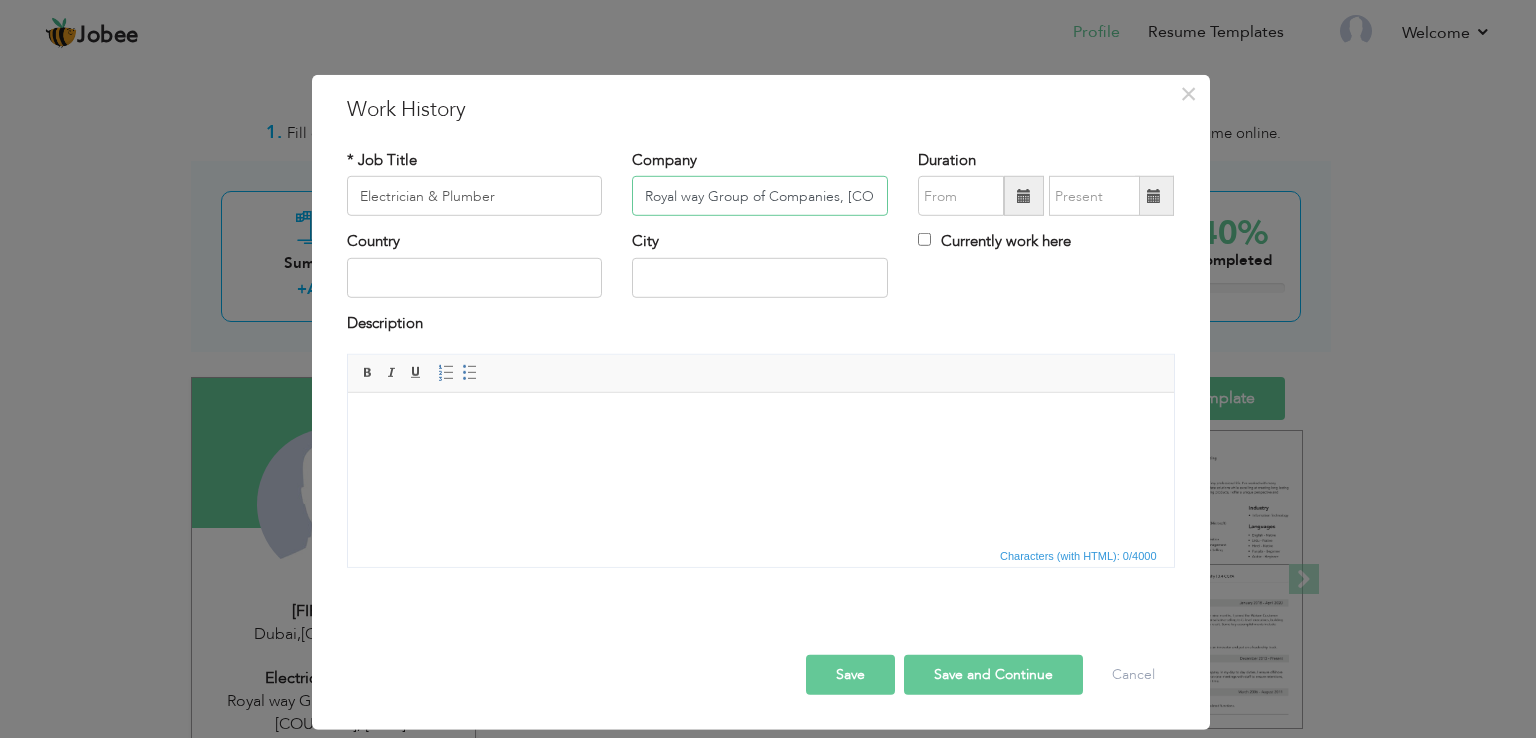 scroll, scrollTop: 0, scrollLeft: 43, axis: horizontal 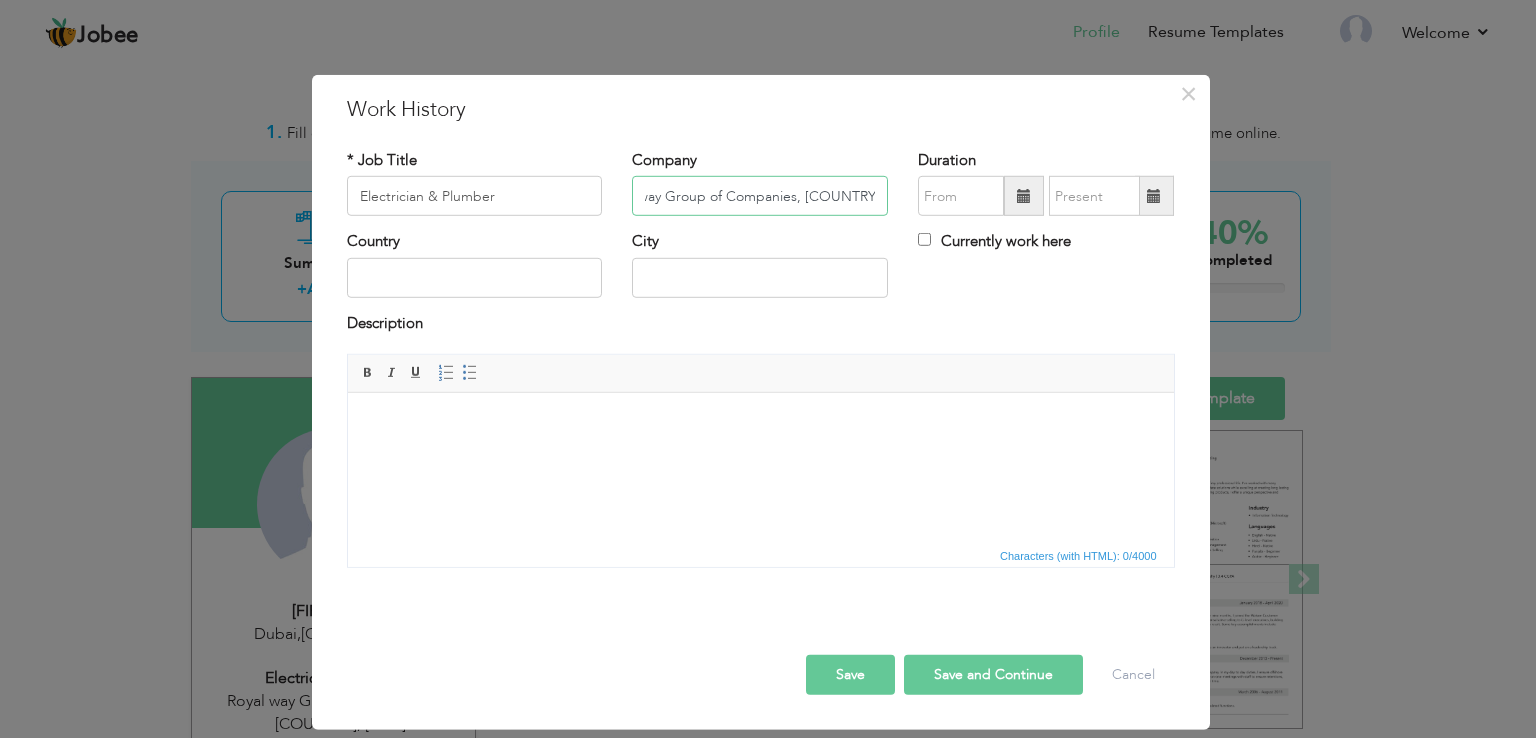 type on "Royal way Group of Companies, [COUNTRY], [CITY]" 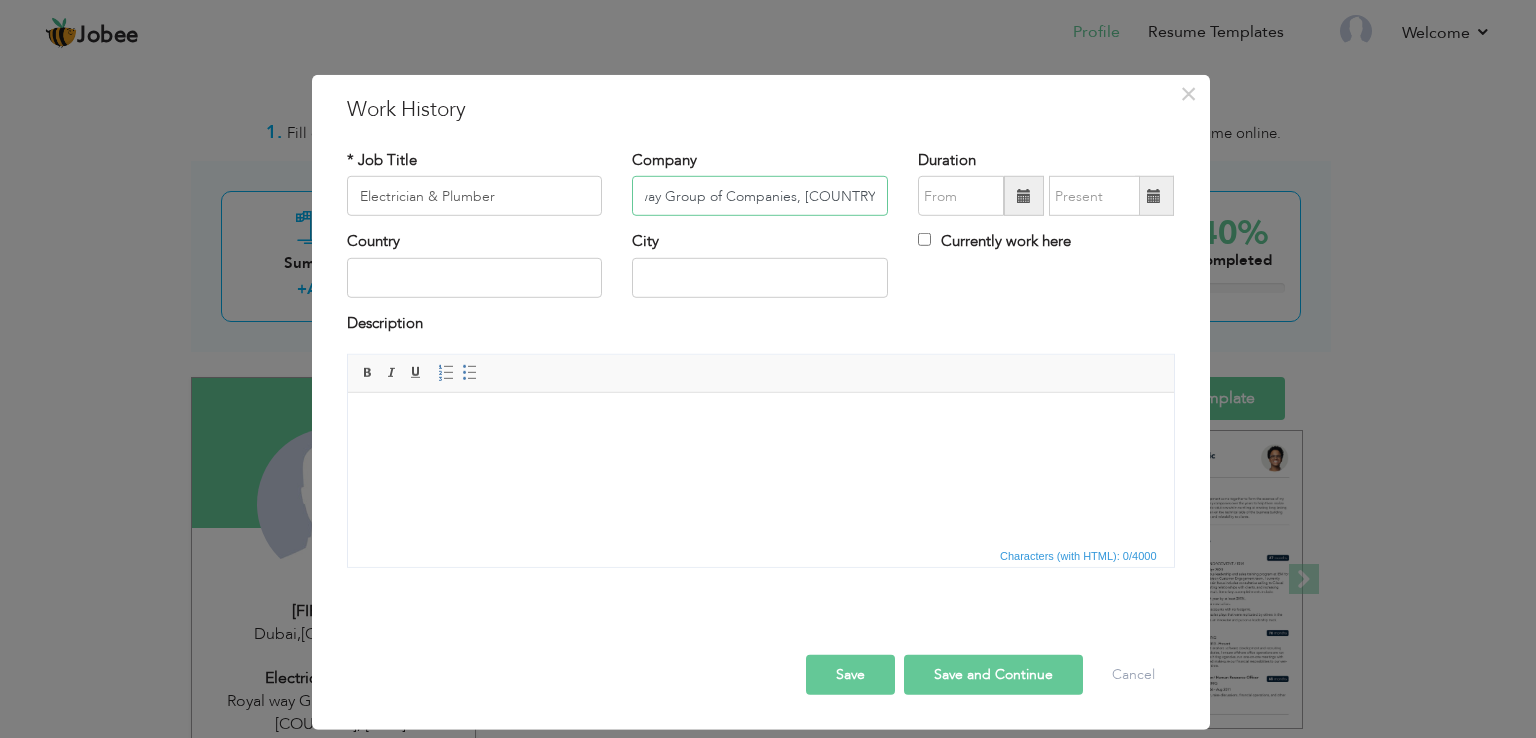 scroll, scrollTop: 0, scrollLeft: 0, axis: both 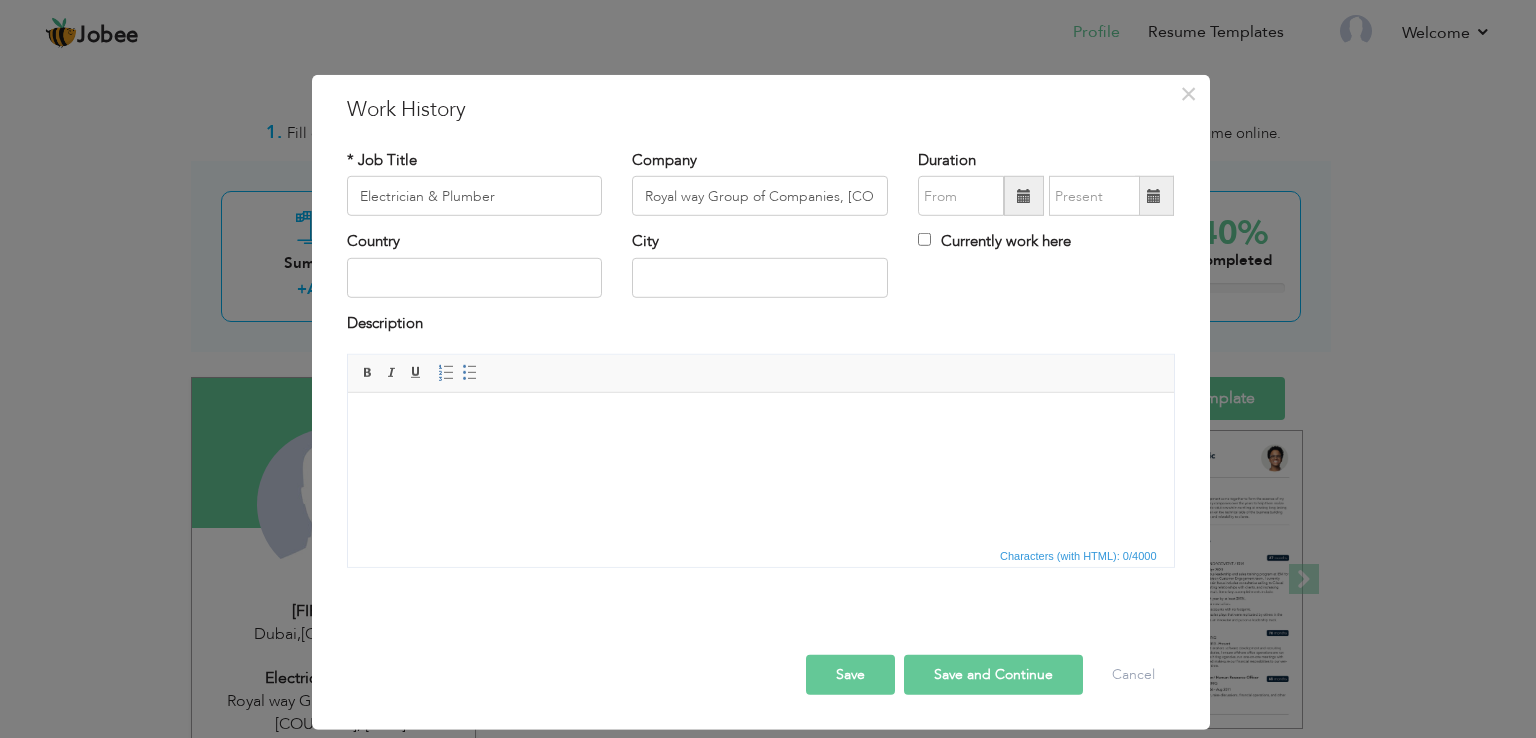 click at bounding box center [760, 423] 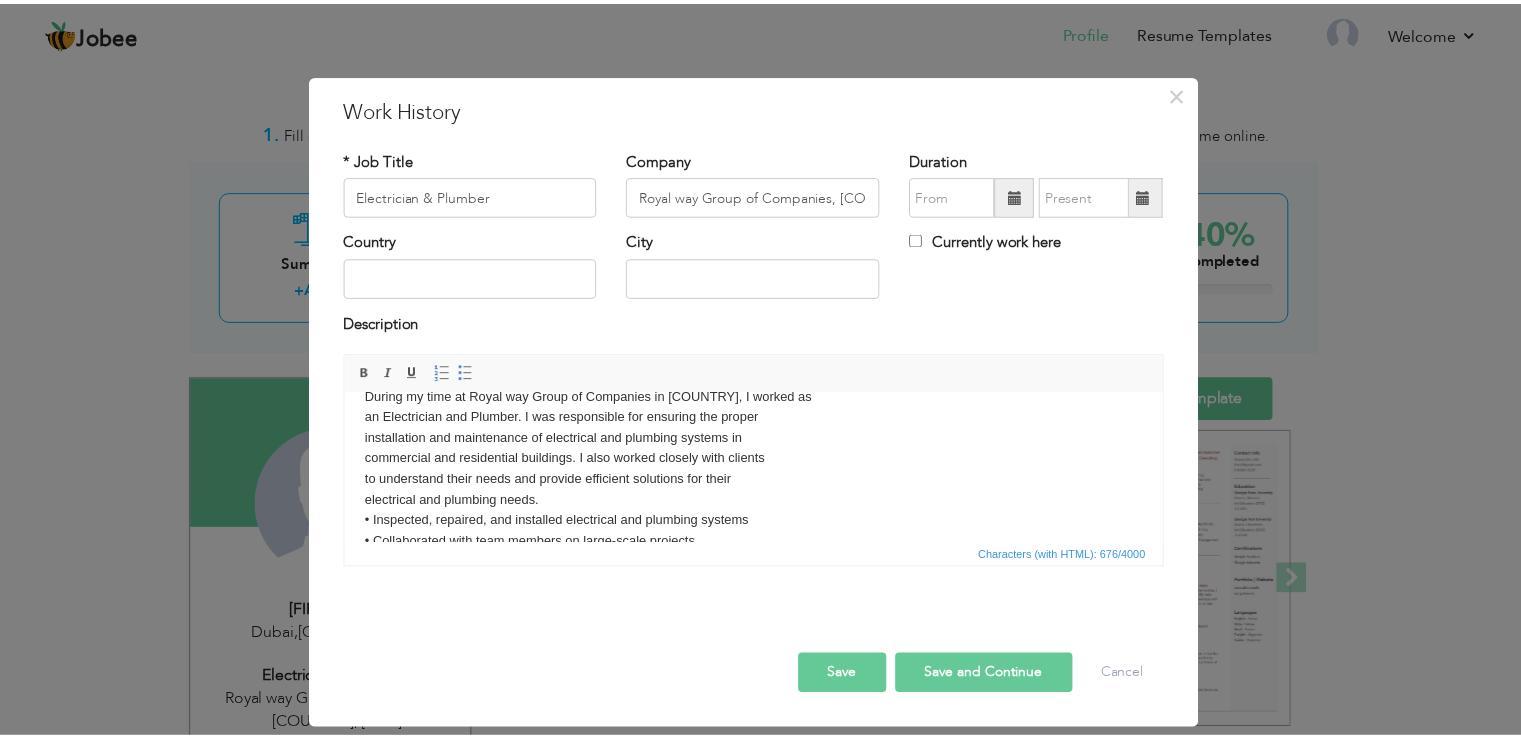 scroll, scrollTop: 0, scrollLeft: 0, axis: both 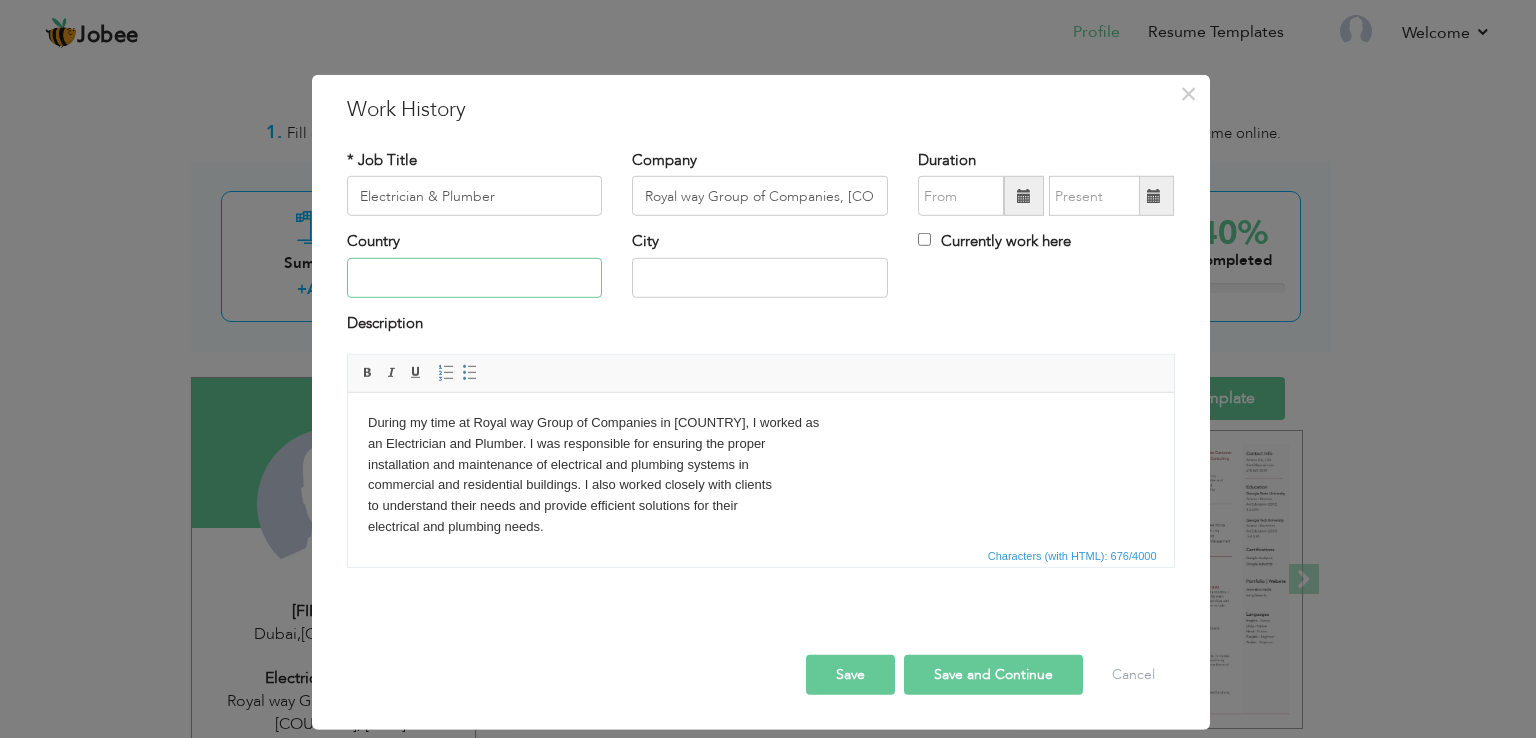 click at bounding box center (475, 278) 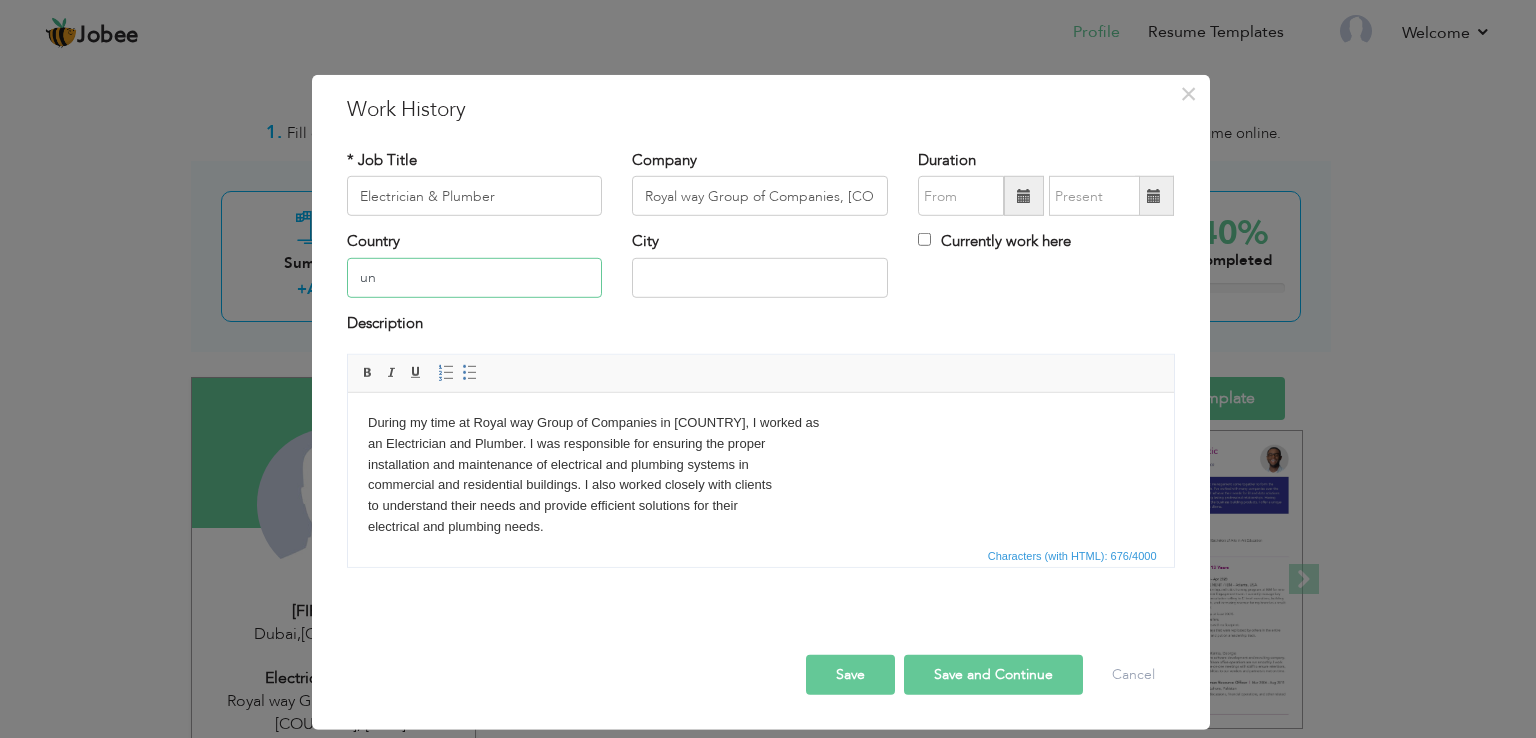 type on "u" 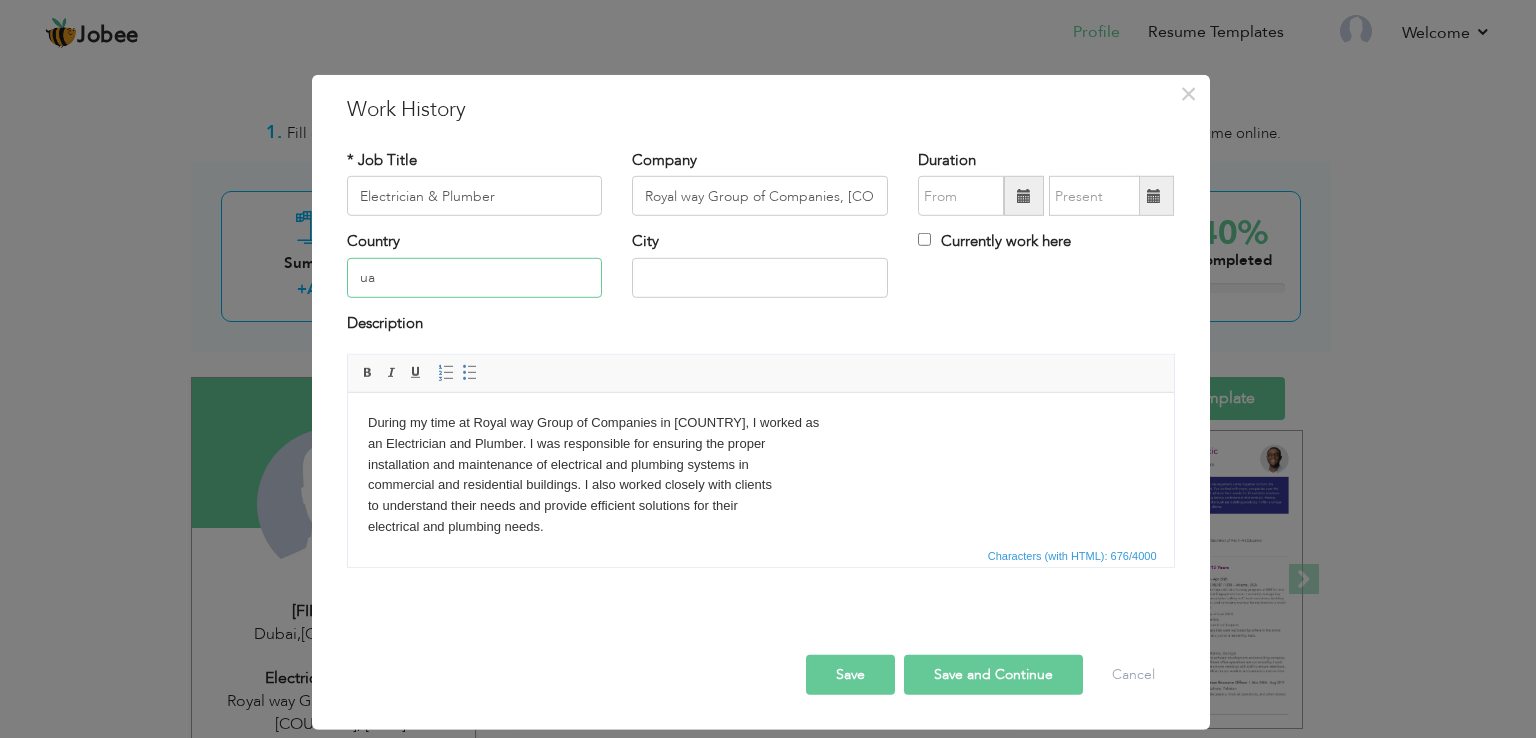 type on "u" 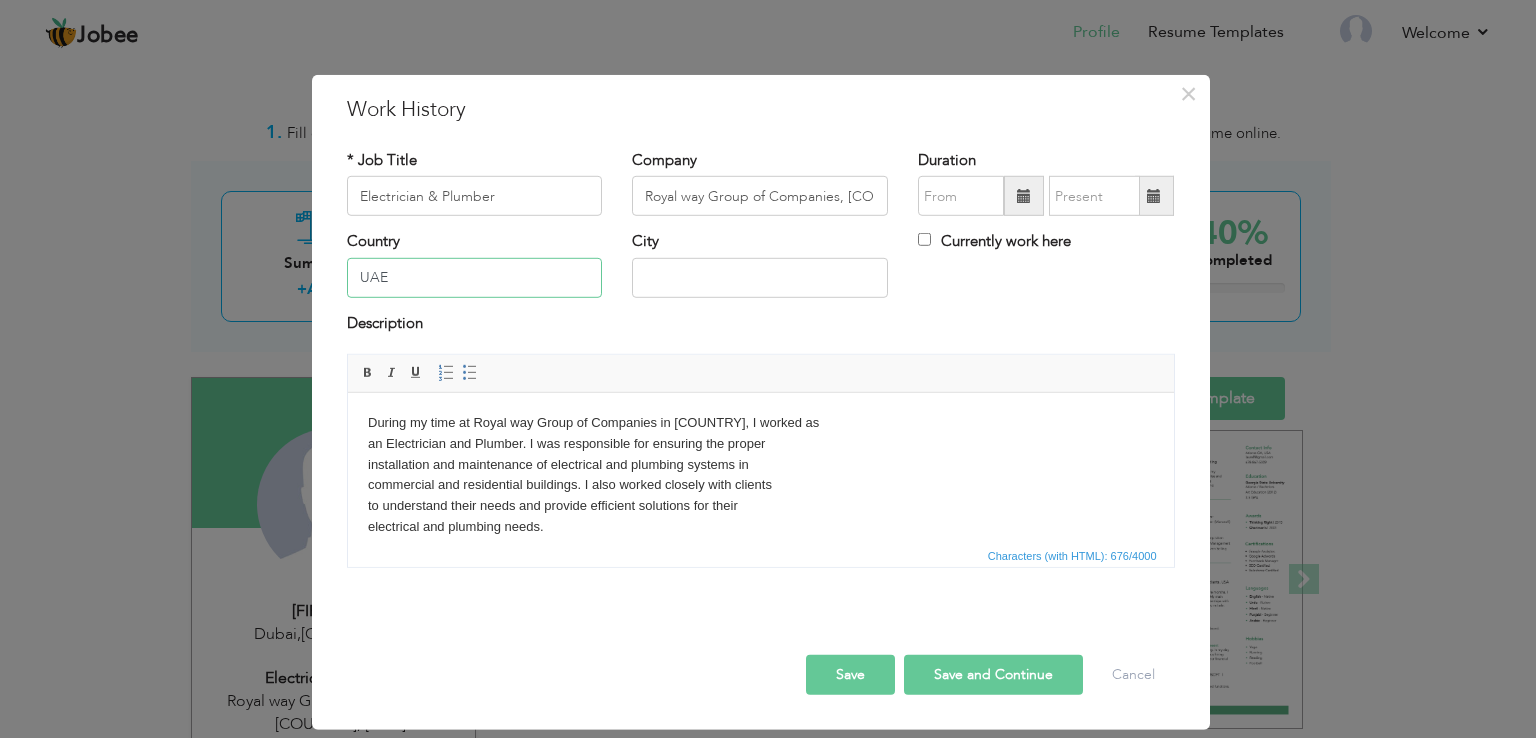 type on "UAE" 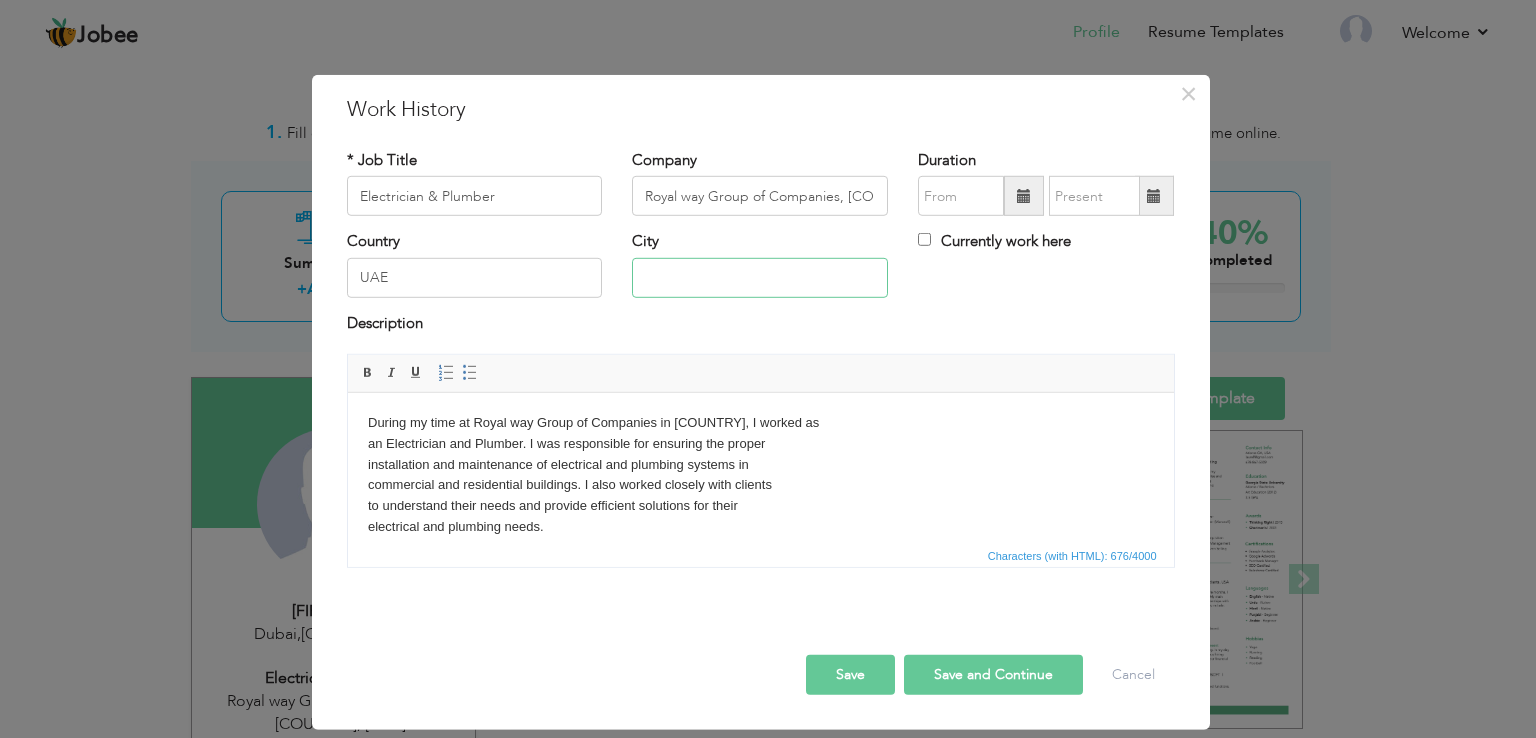click at bounding box center (760, 278) 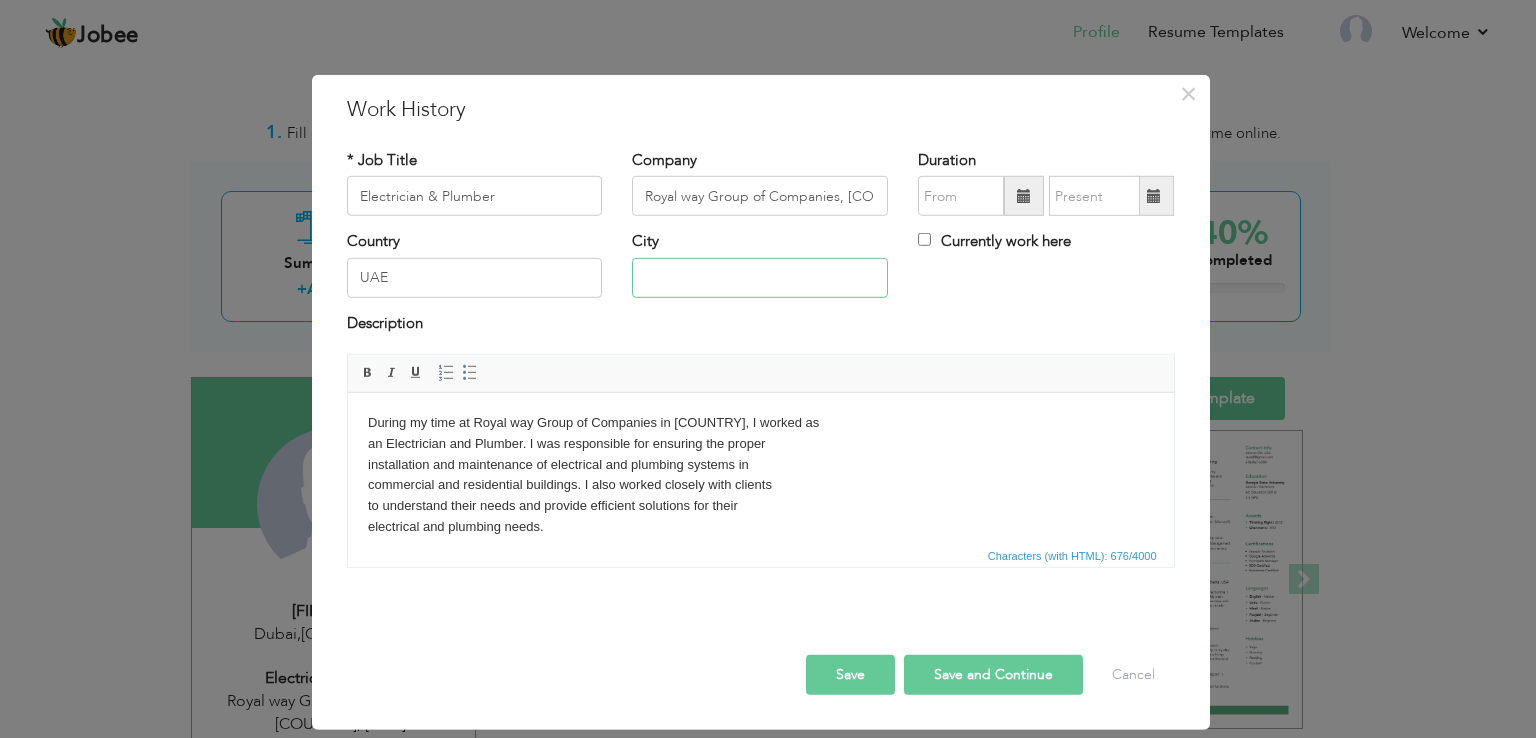 type on "F" 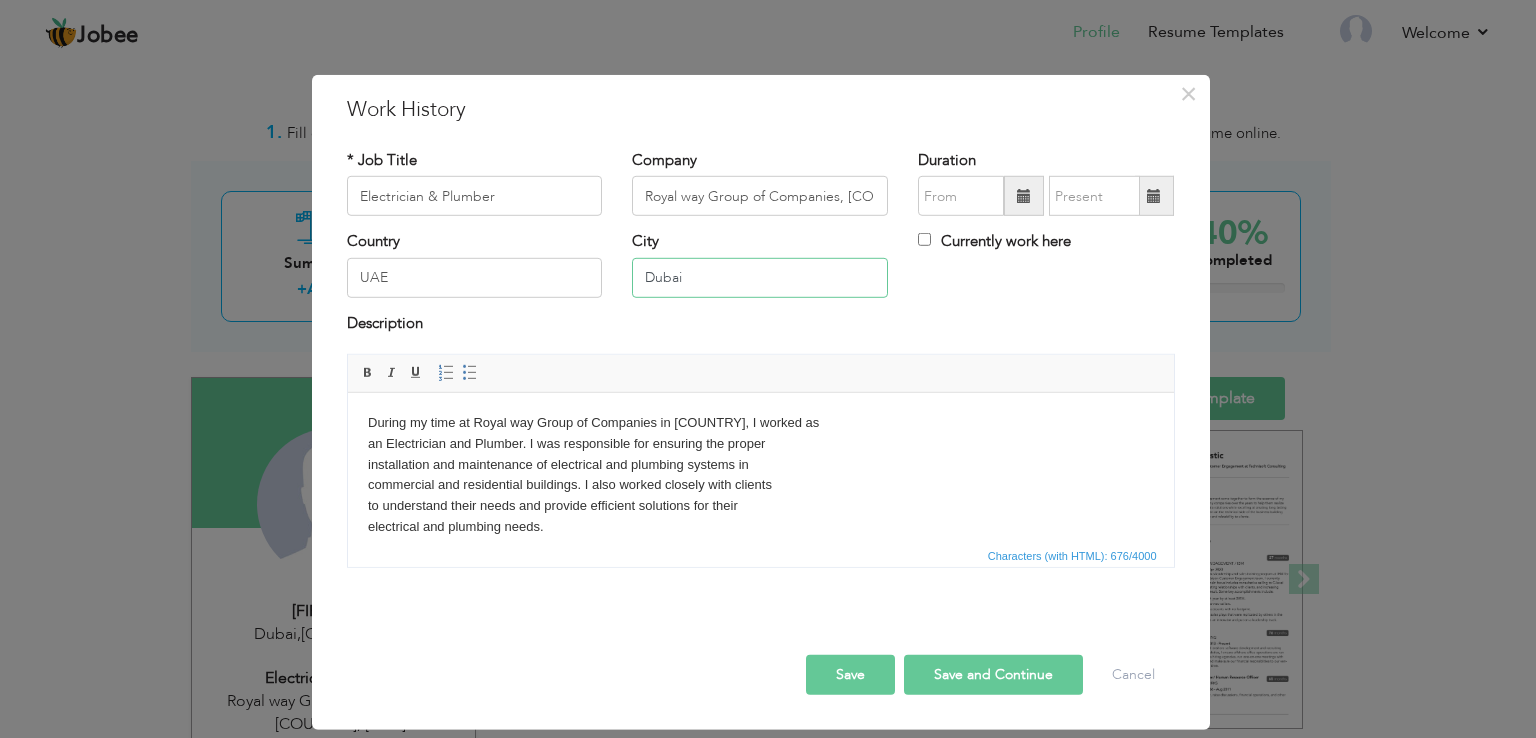type on "Dubai" 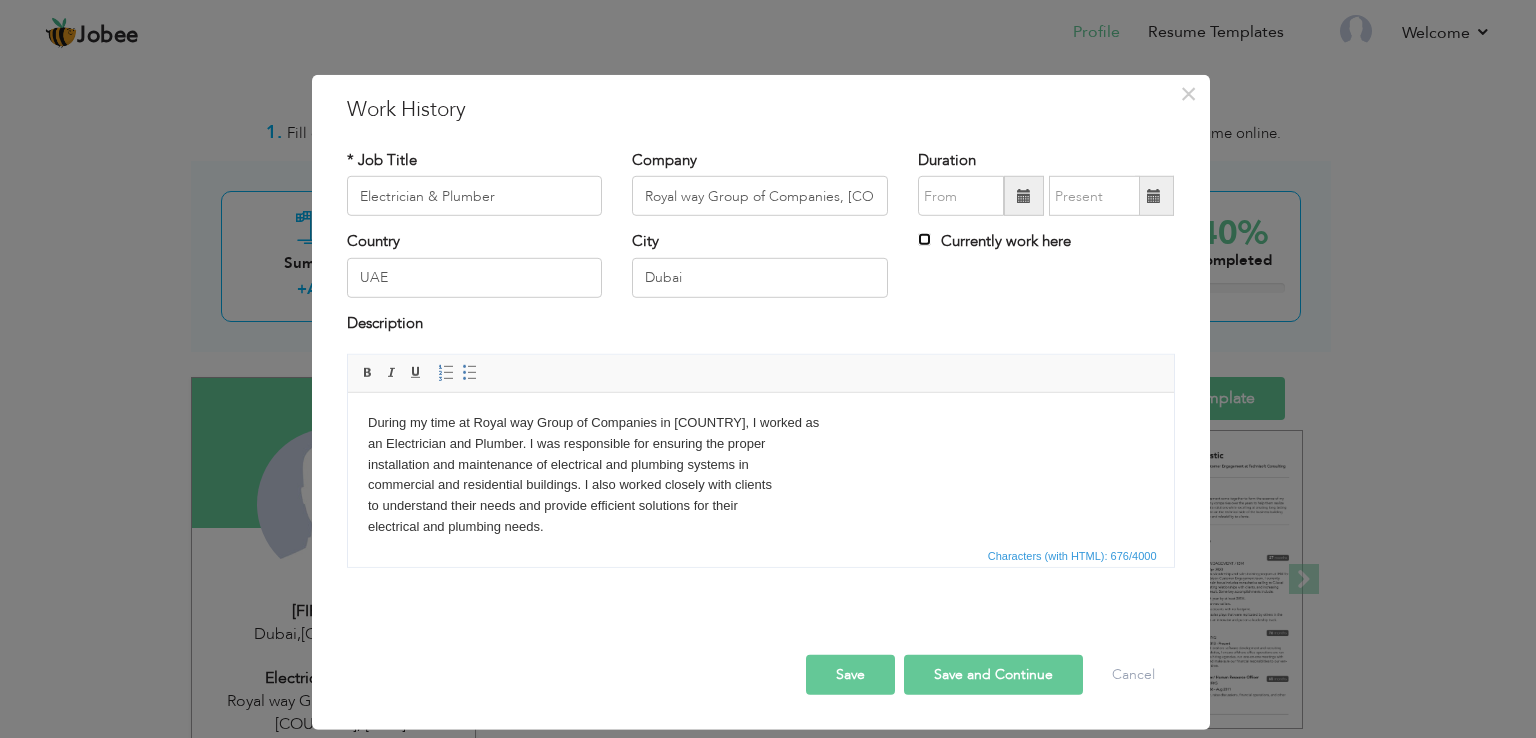 click on "Currently work here" at bounding box center (924, 239) 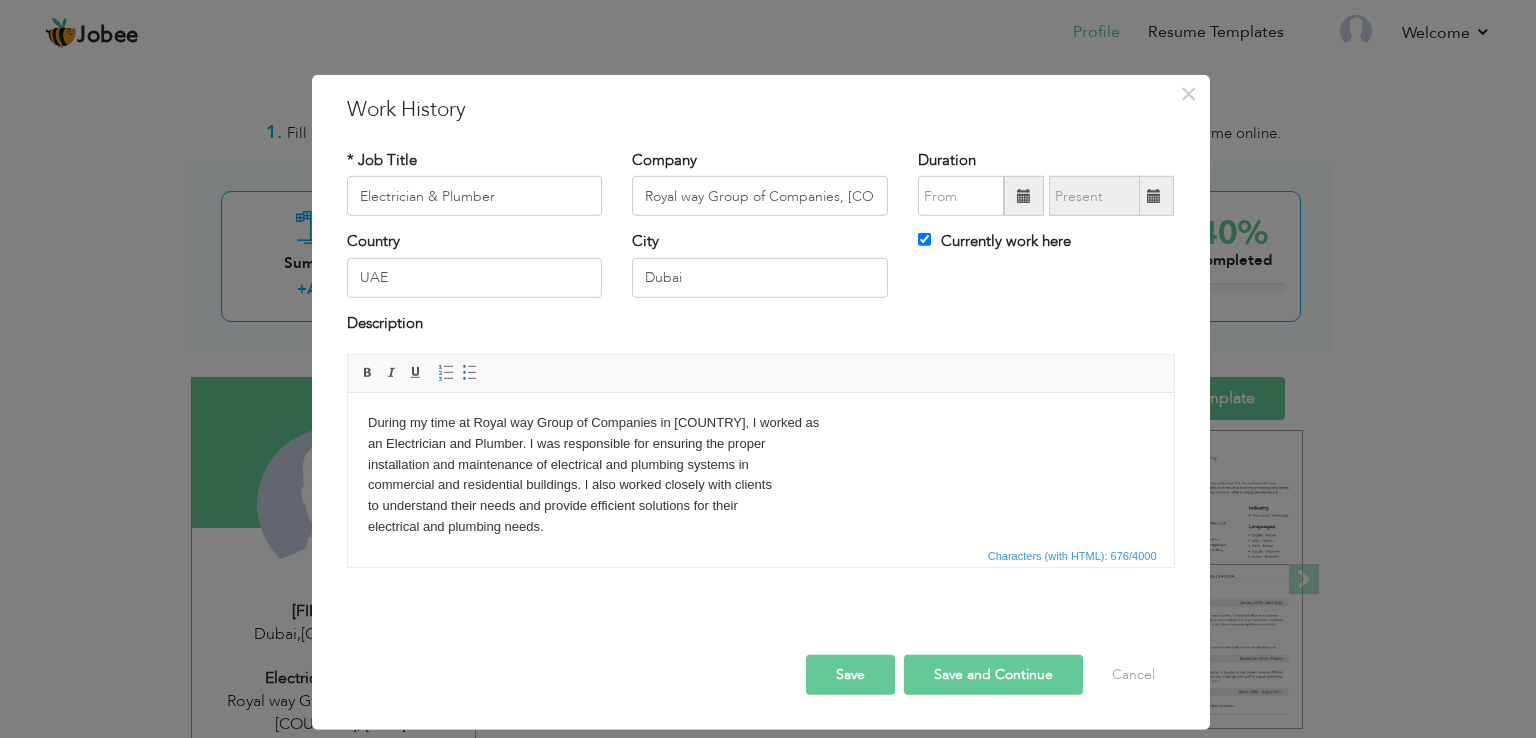 click on "Save and Continue" at bounding box center [993, 675] 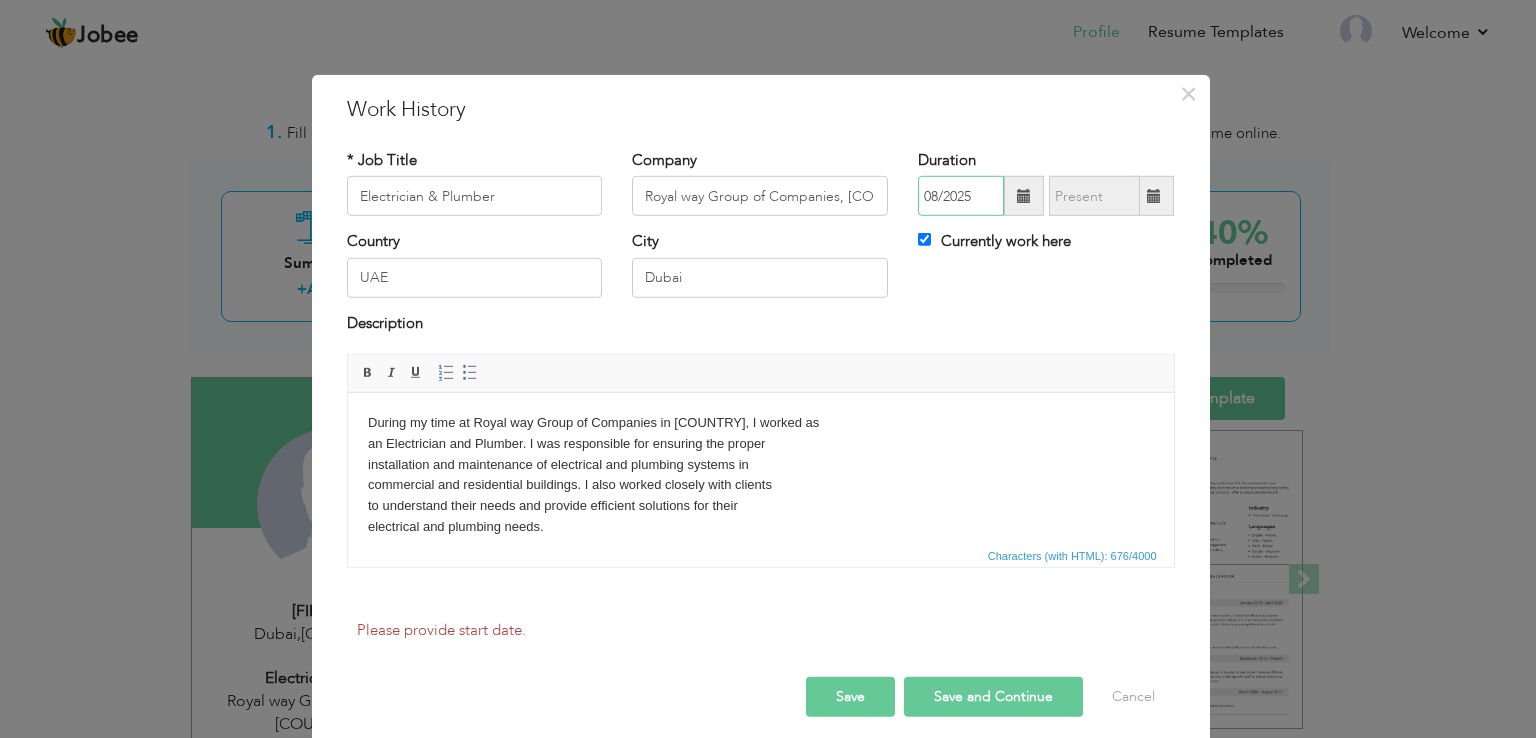 click on "08/2025" at bounding box center (961, 196) 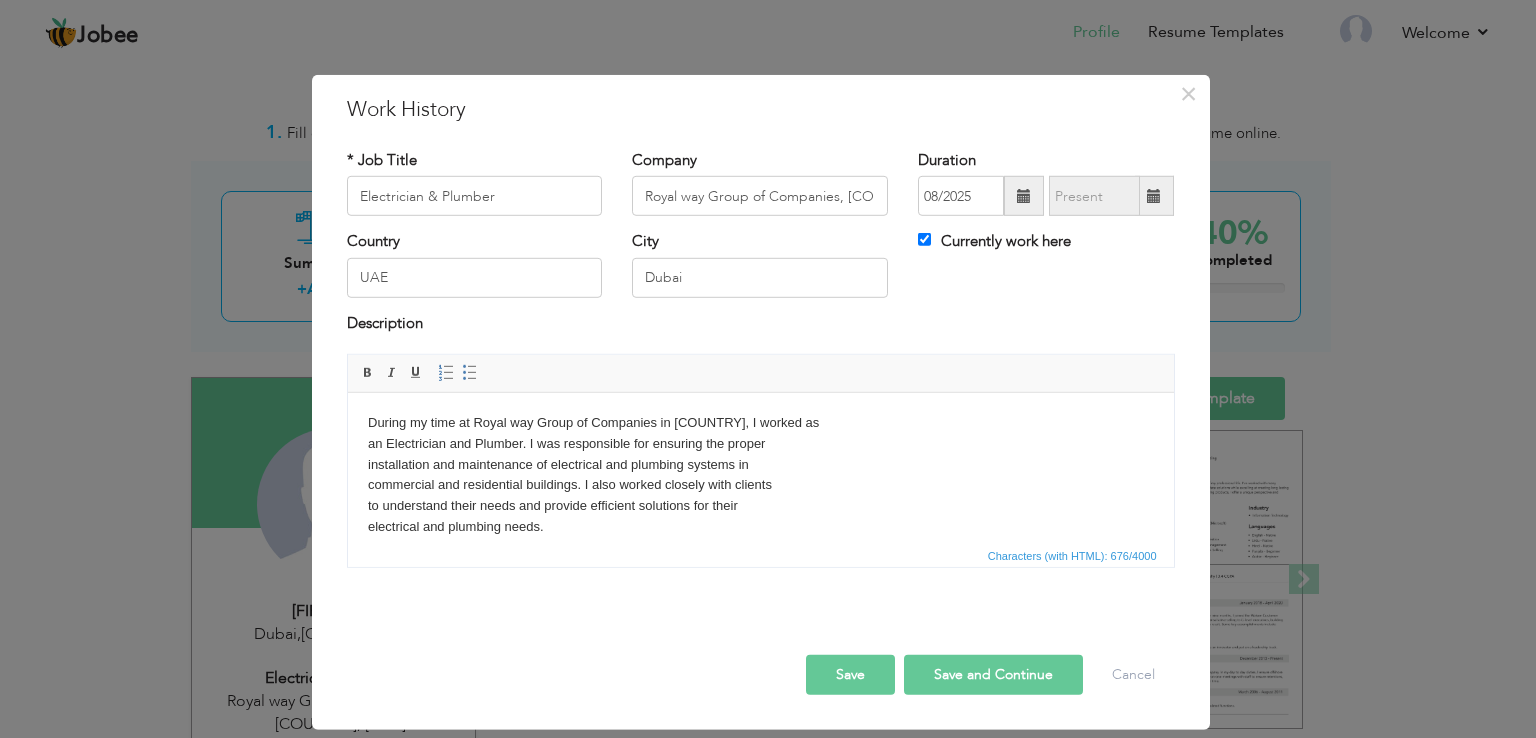 click at bounding box center [1024, 196] 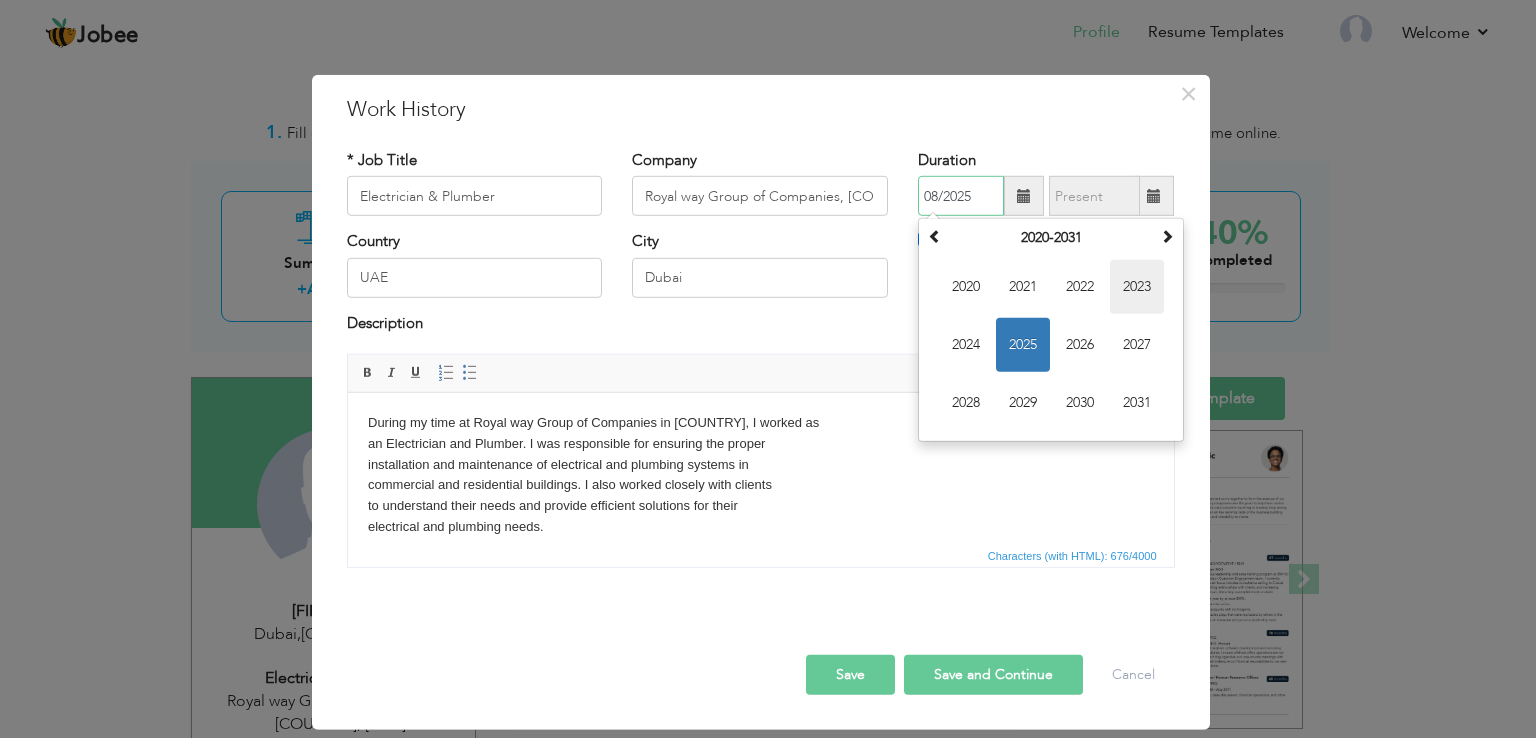 click on "2023" at bounding box center [1137, 287] 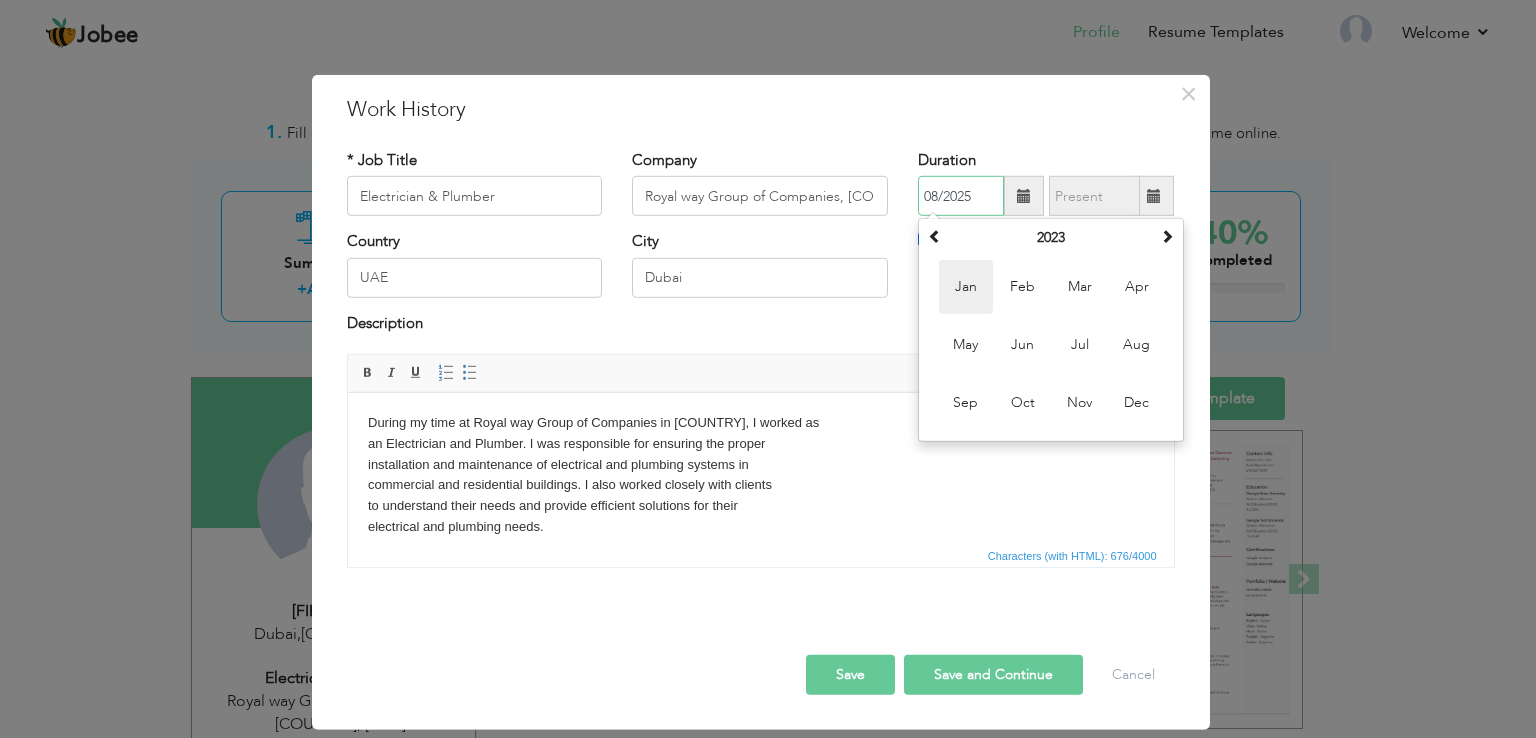 click on "Jan" at bounding box center [966, 287] 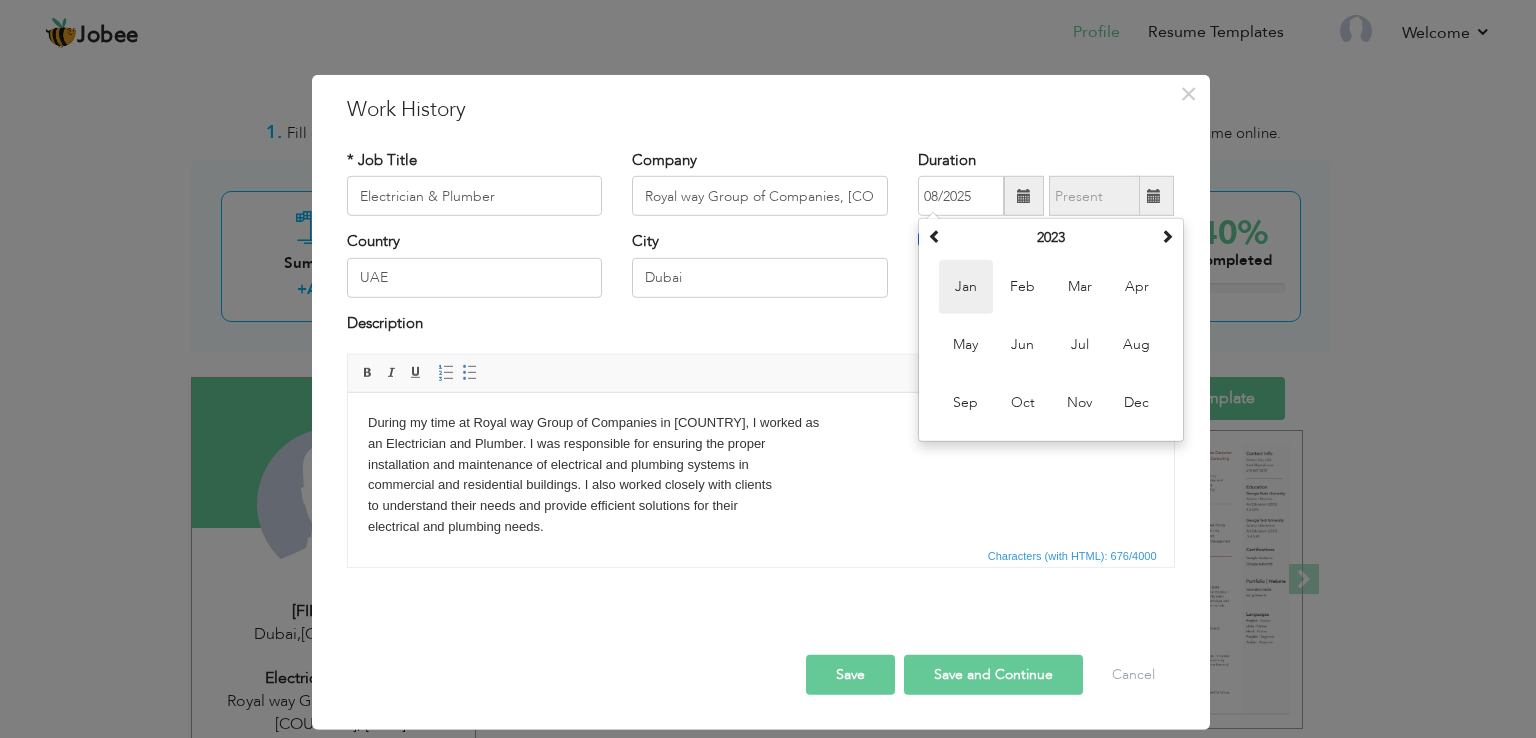 type on "01/2023" 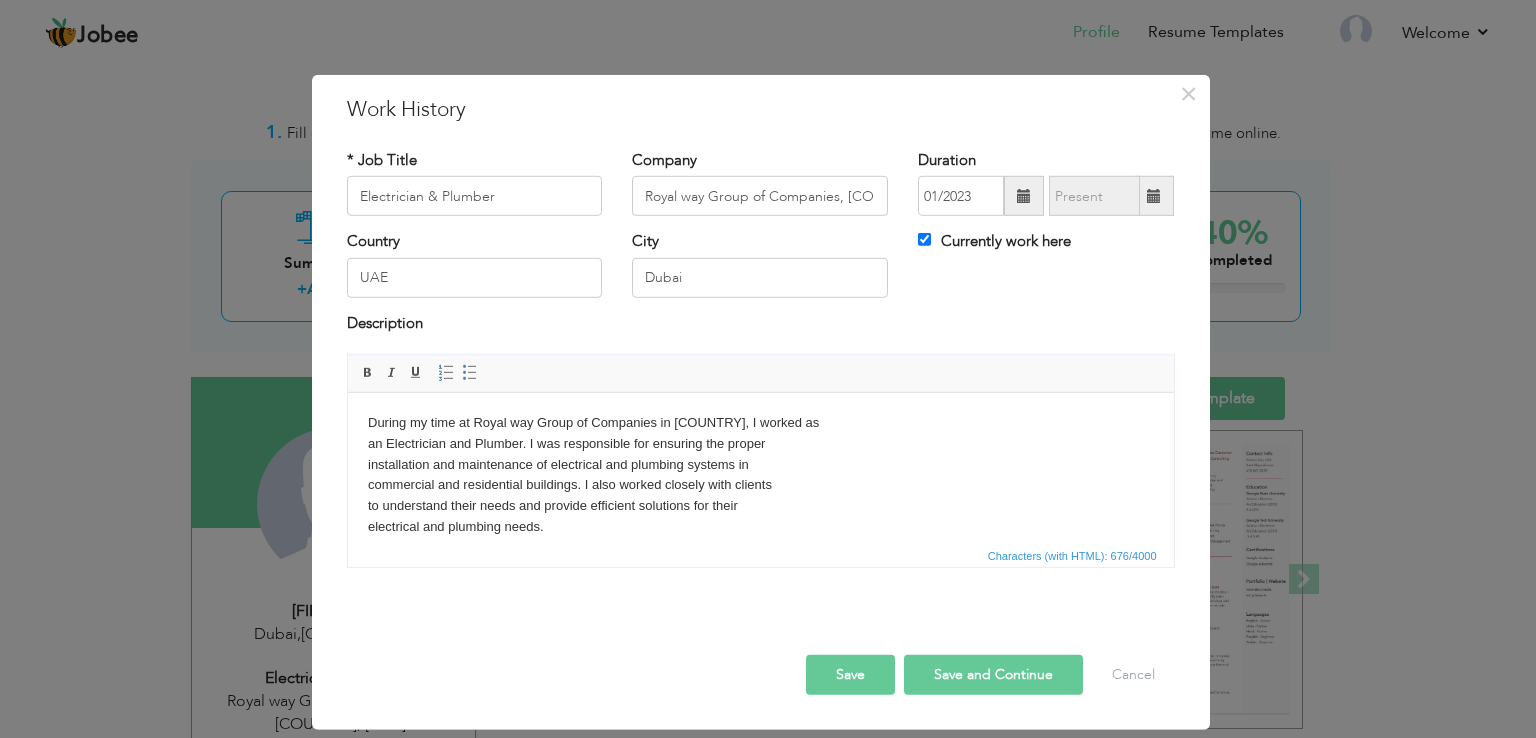 click on "Currently work here" at bounding box center [1046, 251] 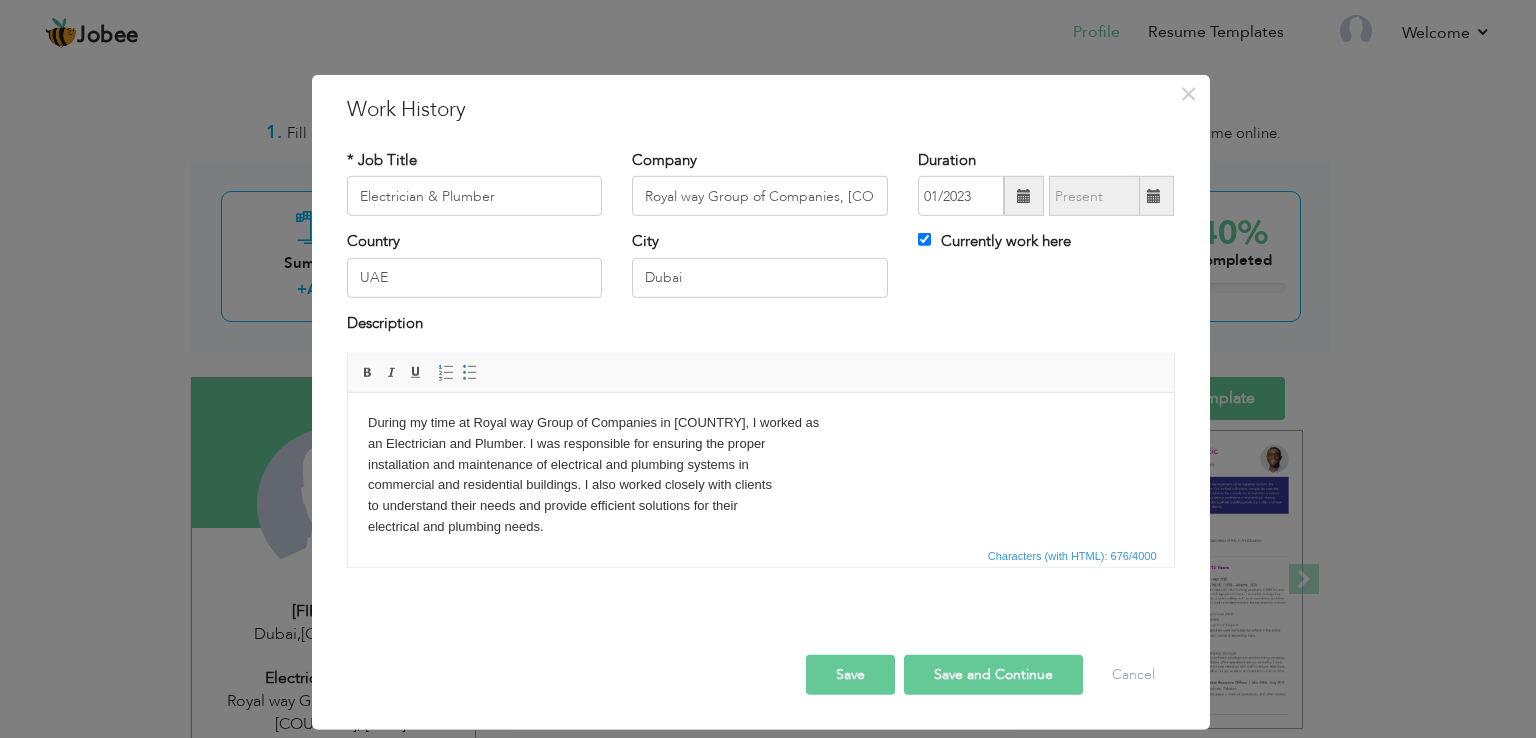 click on "Save and Continue" at bounding box center [993, 675] 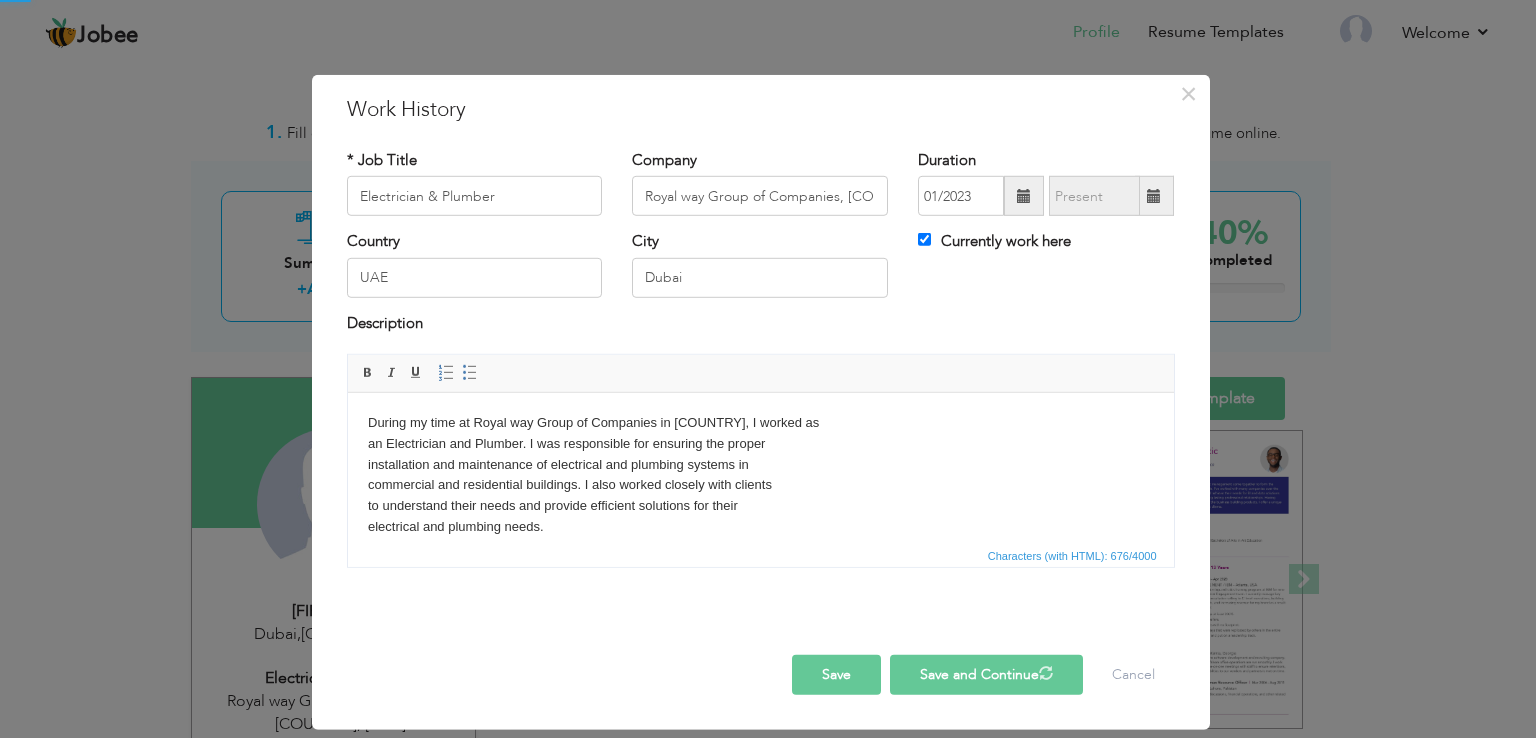 type 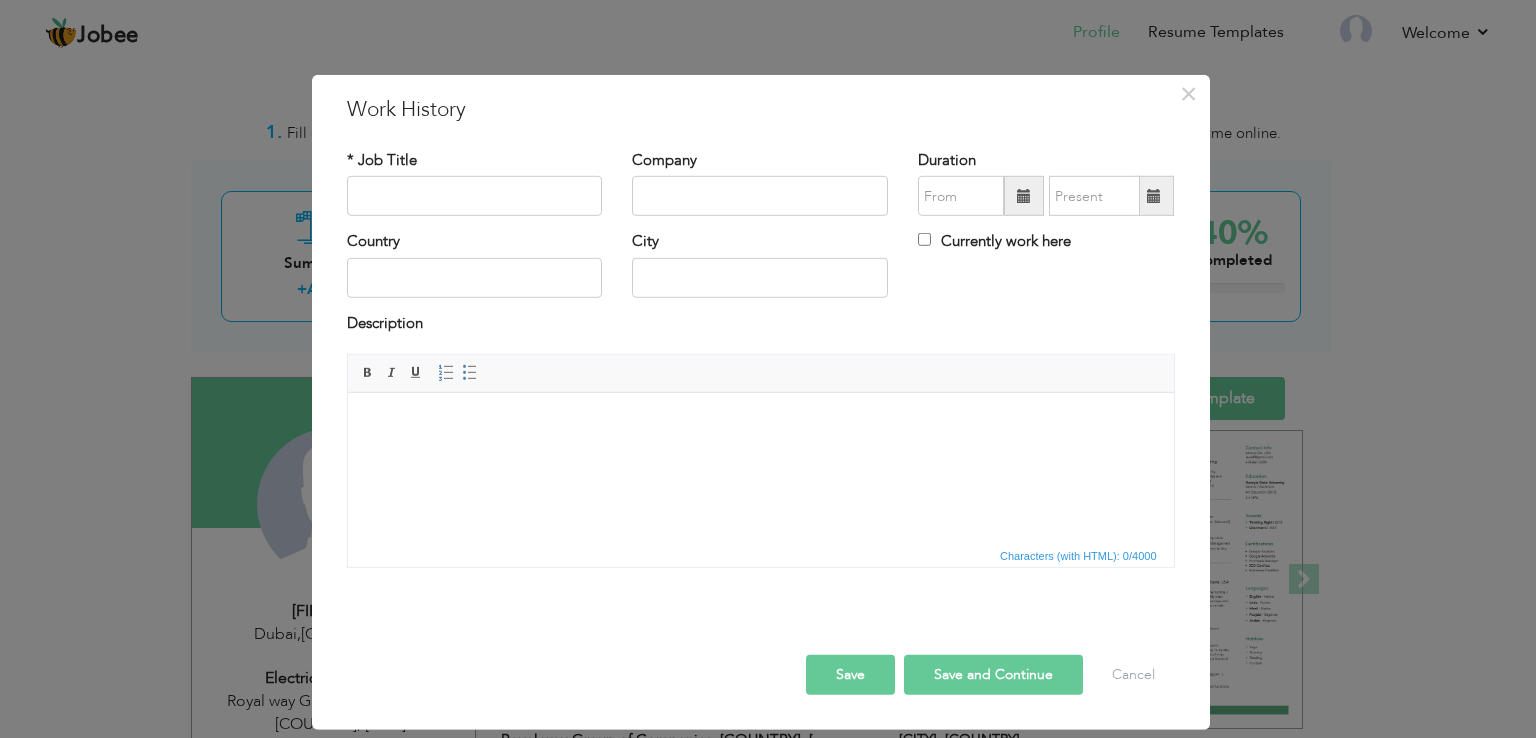 click on "Save and Continue" at bounding box center (993, 675) 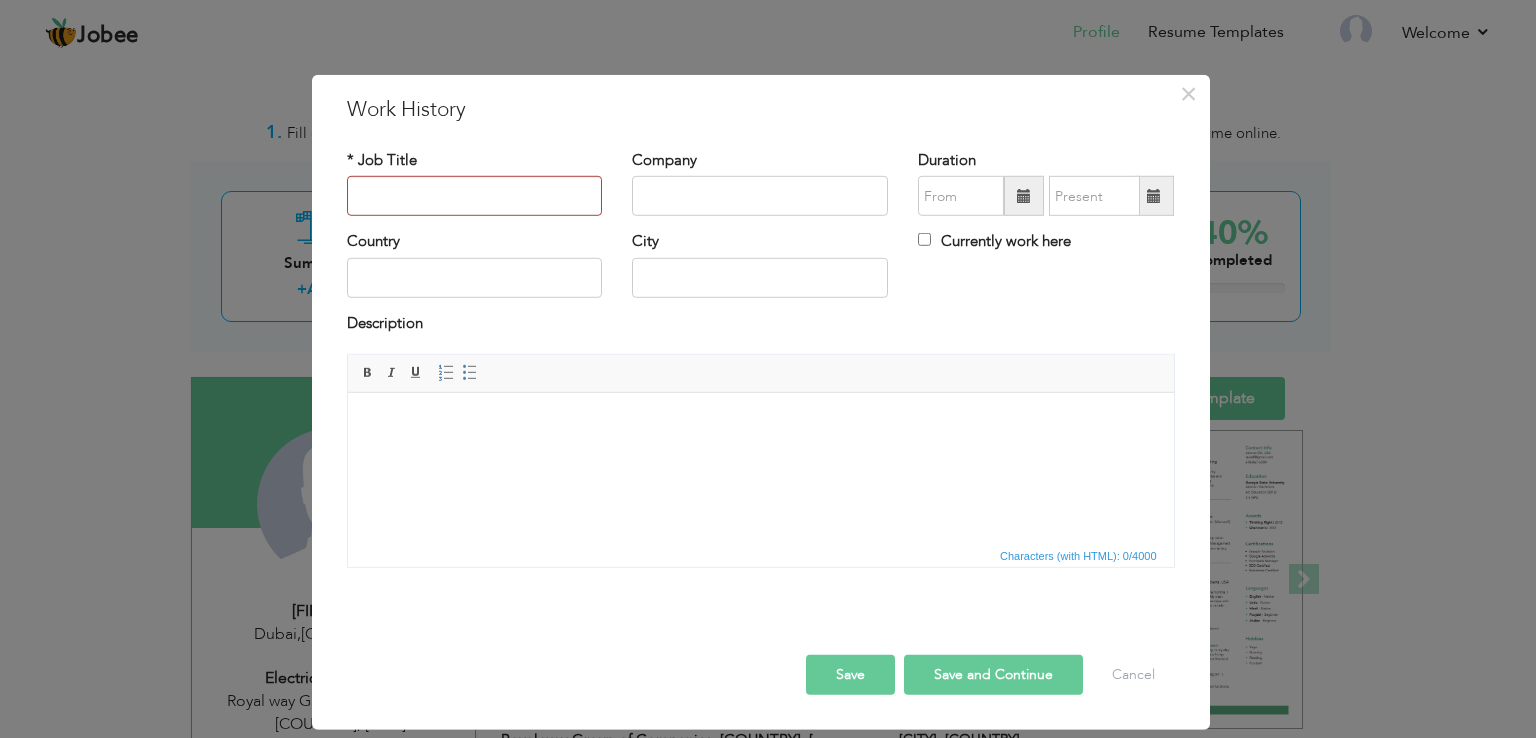 click on "Save" at bounding box center (850, 675) 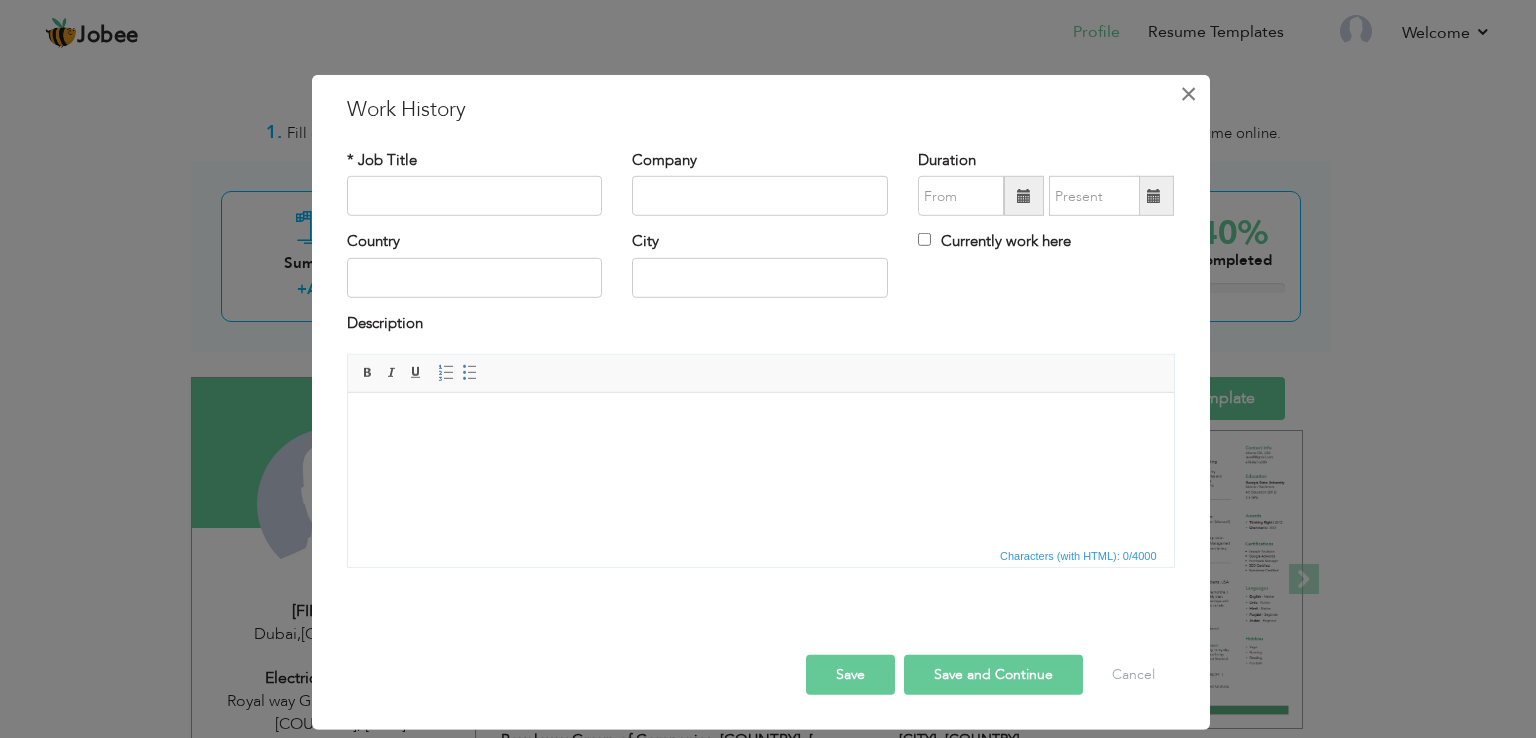 click on "×" at bounding box center [1188, 94] 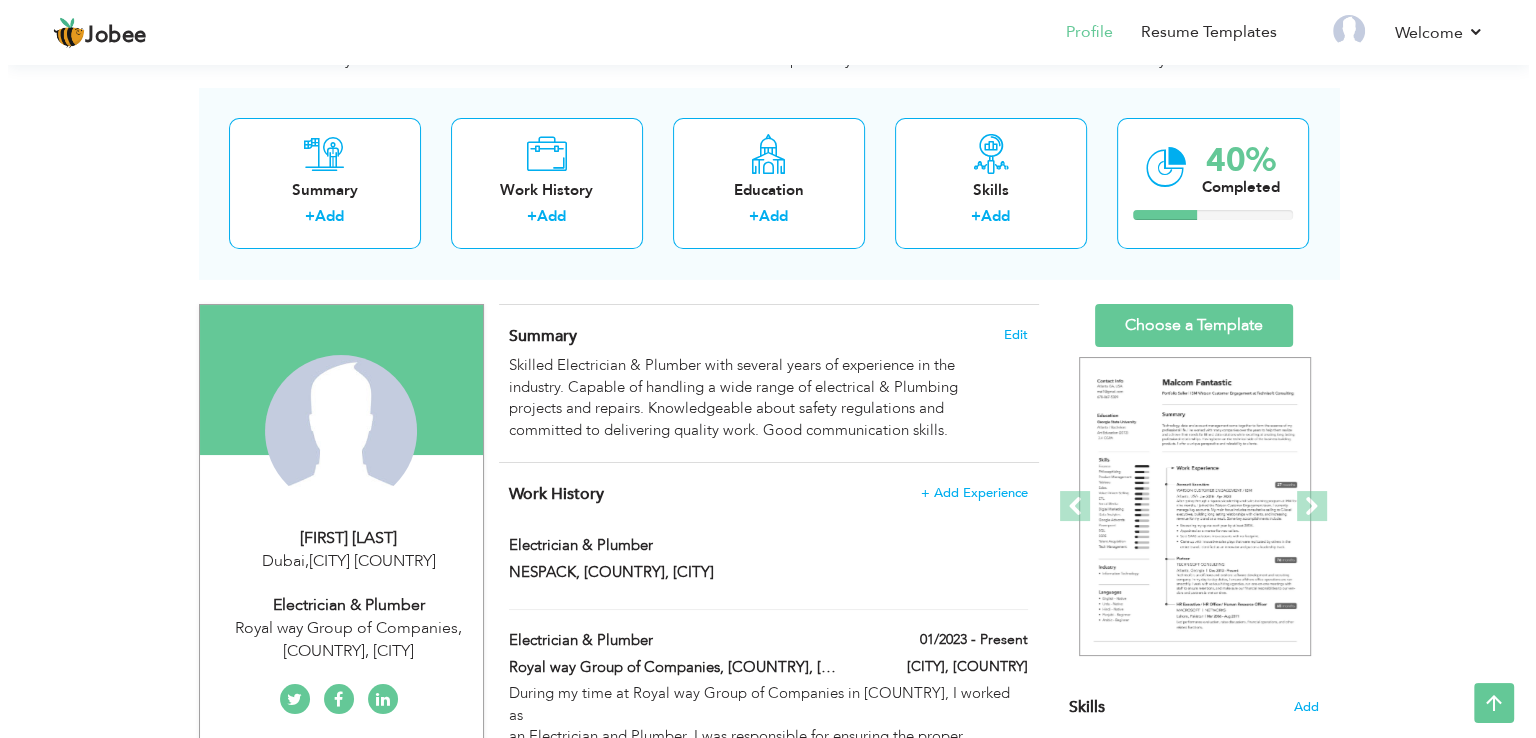 scroll, scrollTop: 0, scrollLeft: 0, axis: both 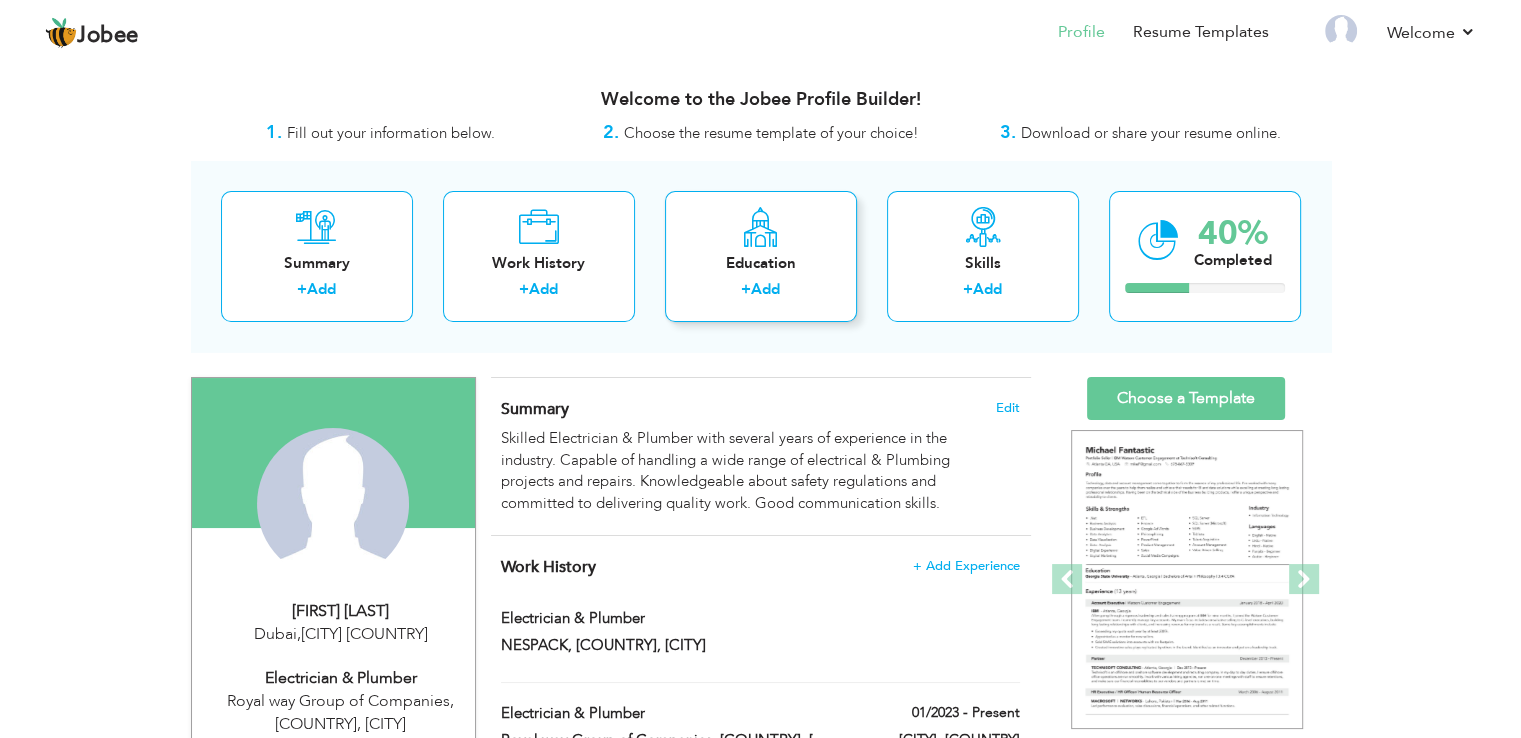 click on "Education" at bounding box center (761, 263) 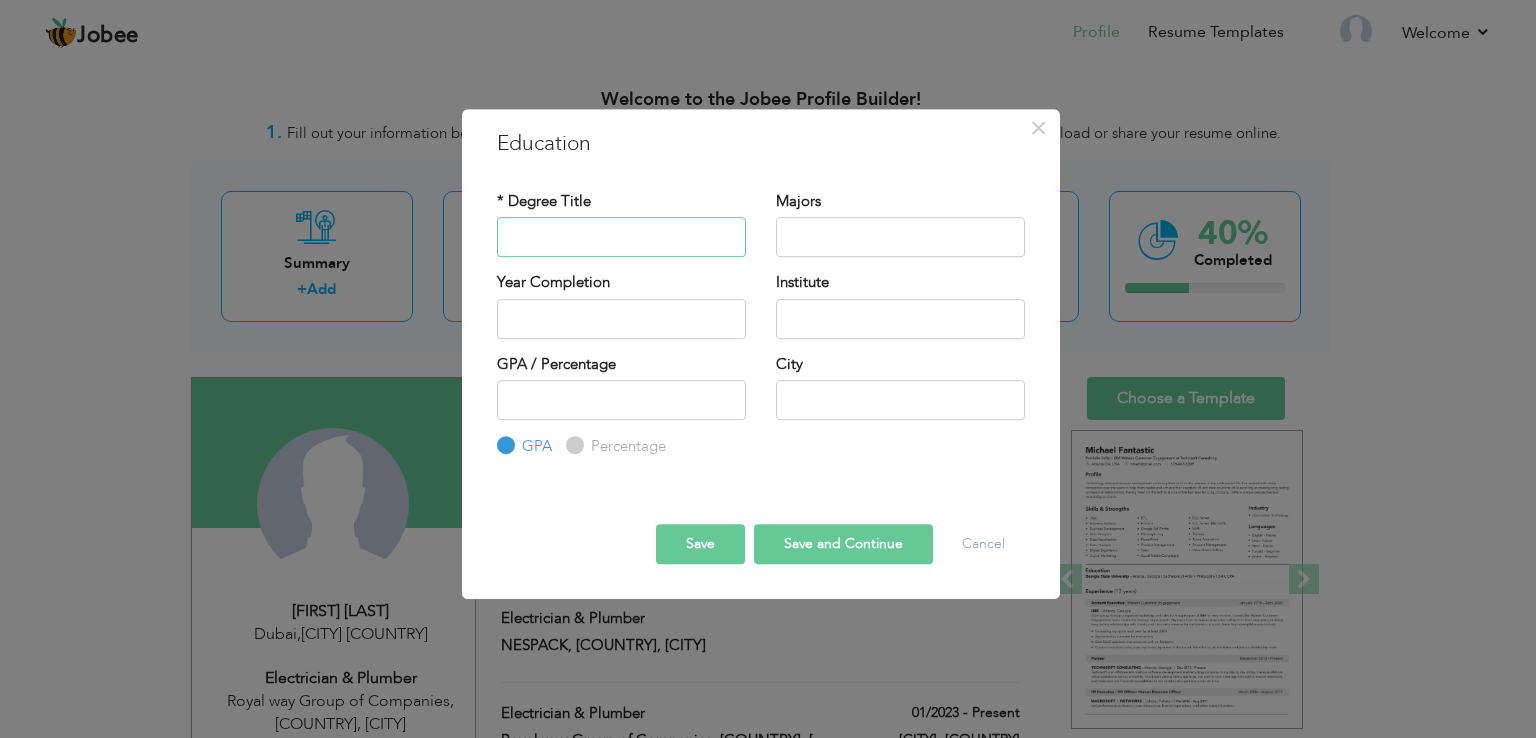 click at bounding box center [621, 237] 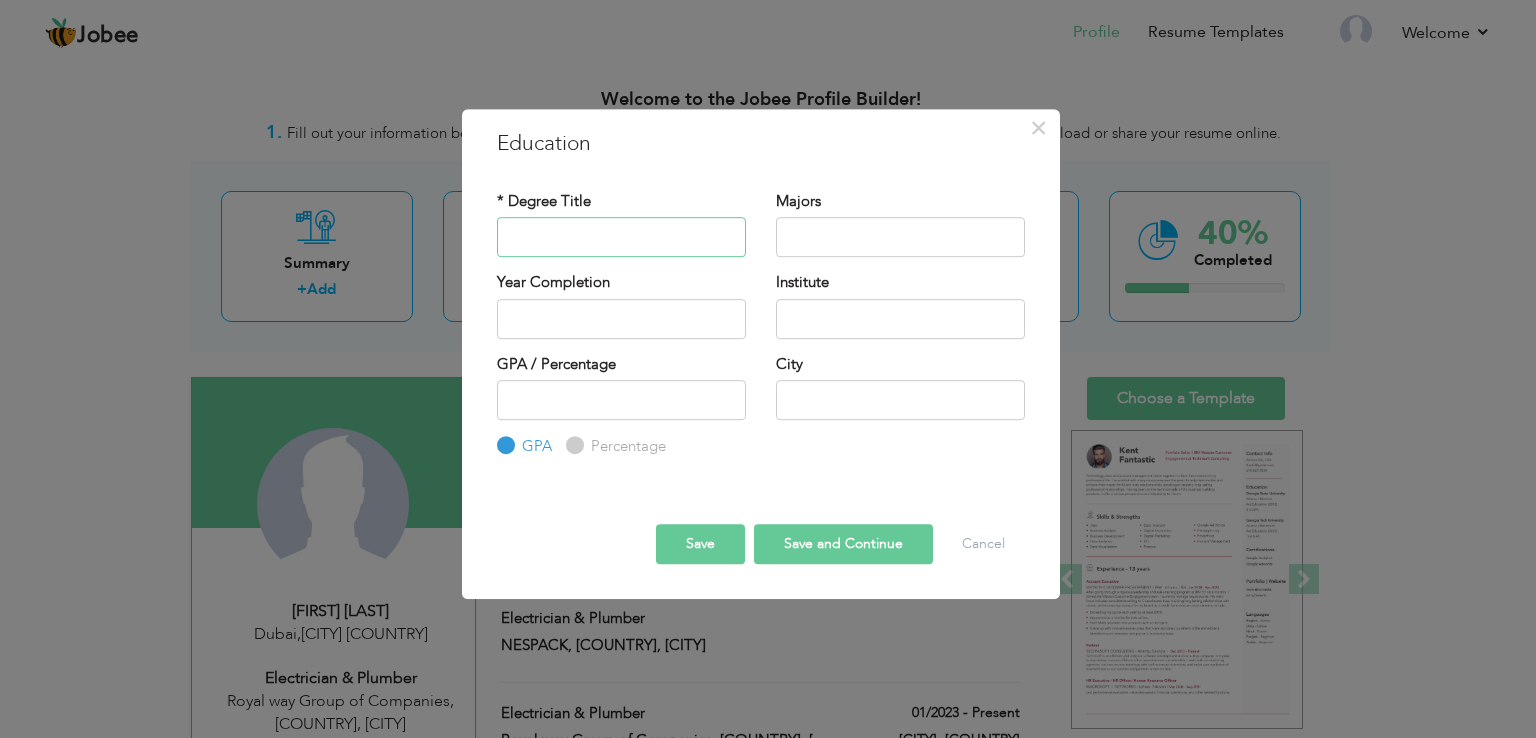 paste on "Matric" 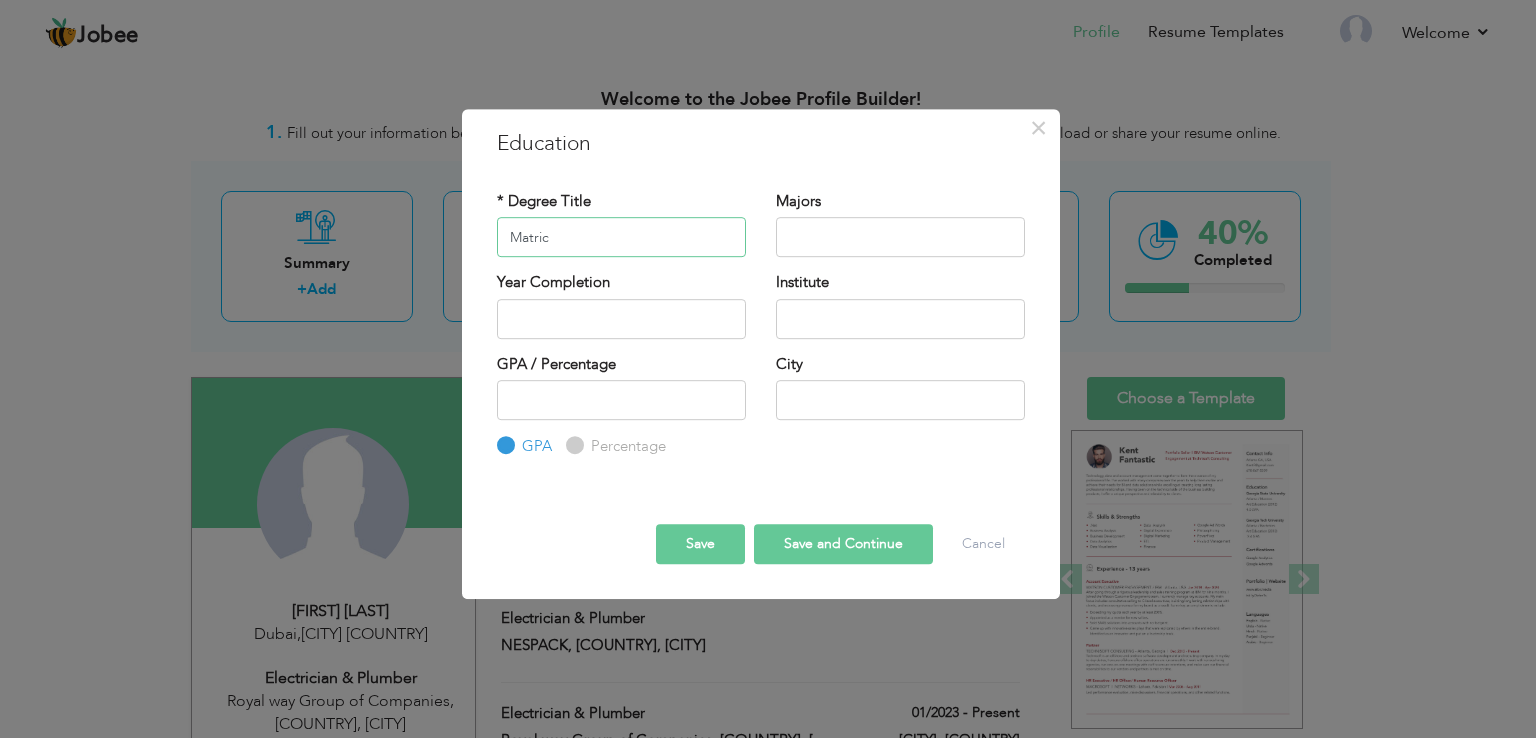 type on "Matric" 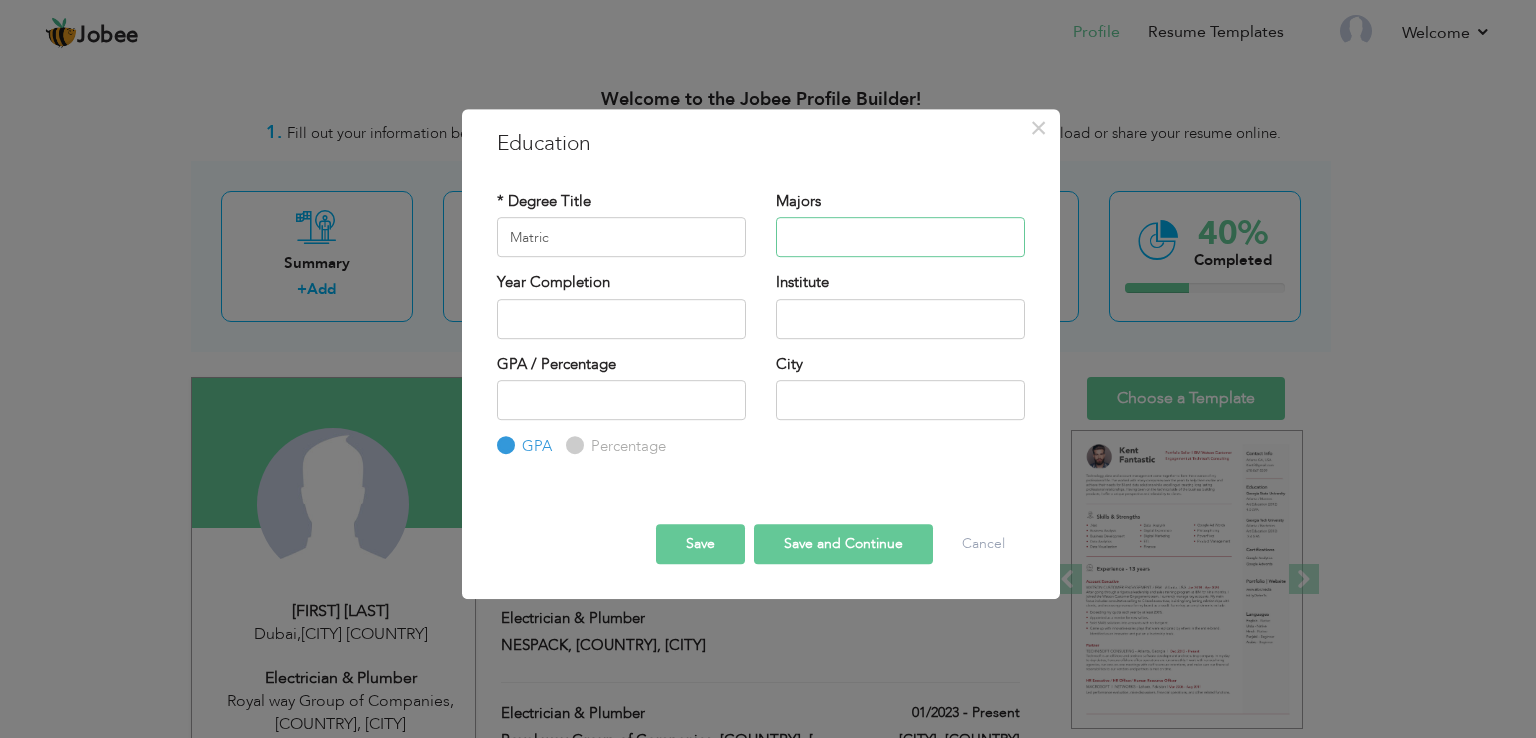 click at bounding box center [900, 237] 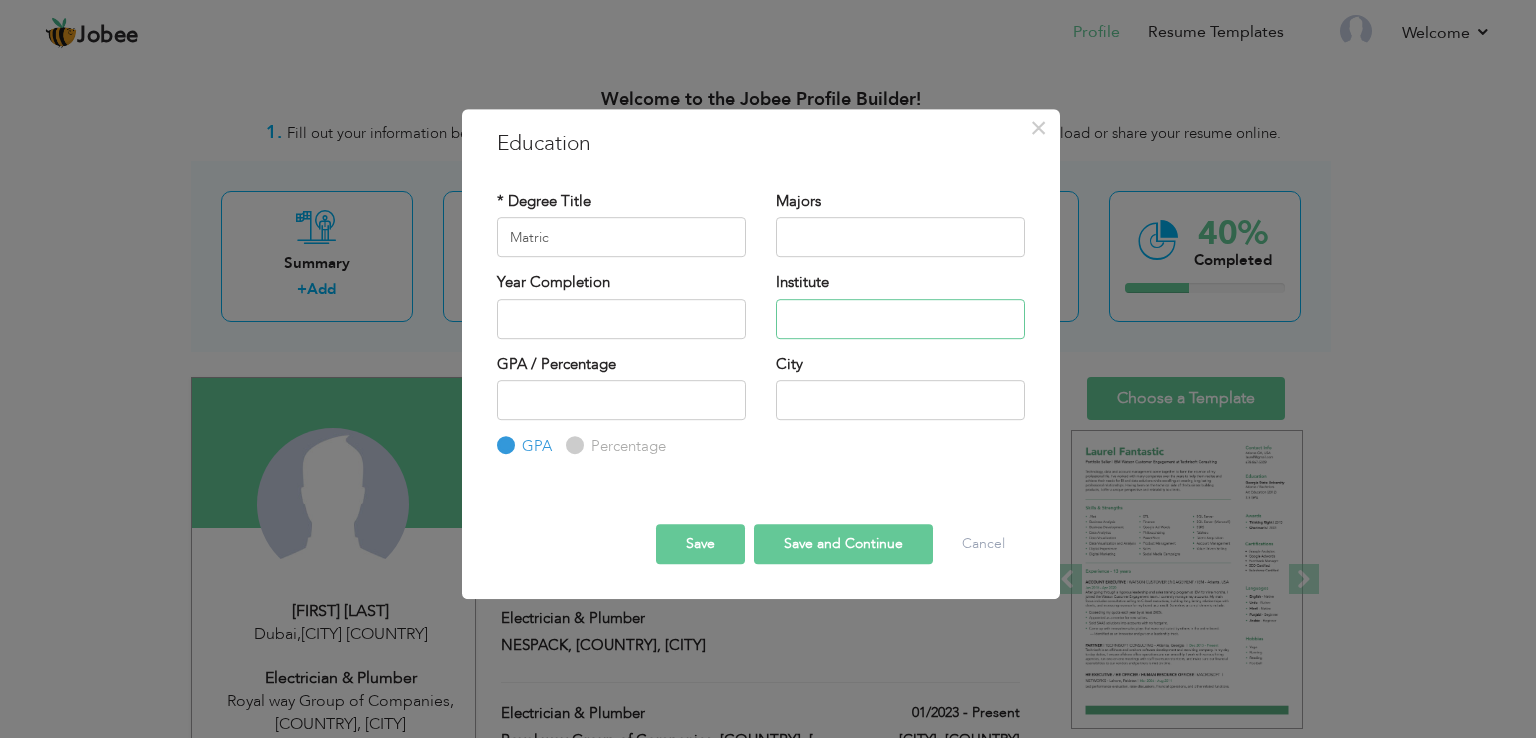click at bounding box center (900, 319) 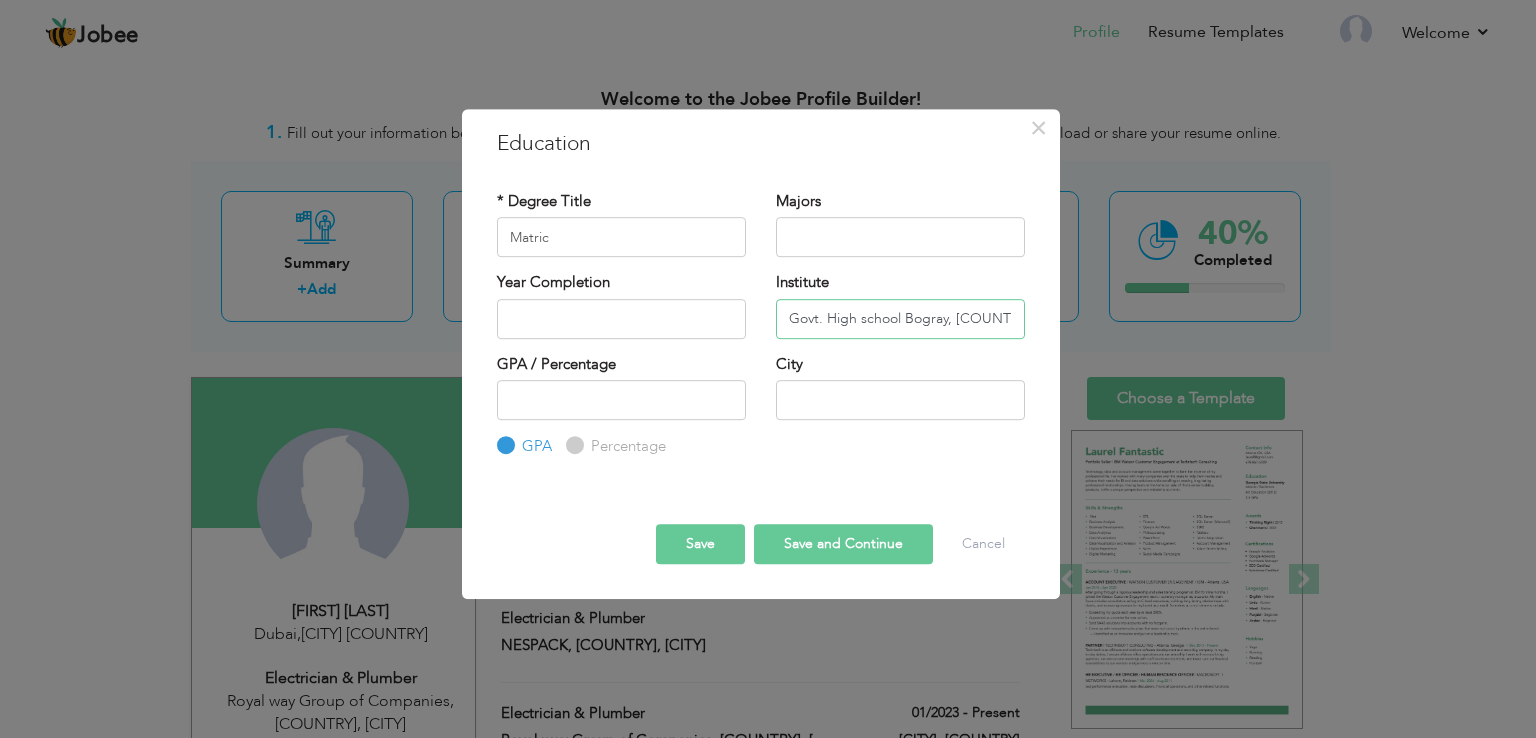 scroll, scrollTop: 0, scrollLeft: 68, axis: horizontal 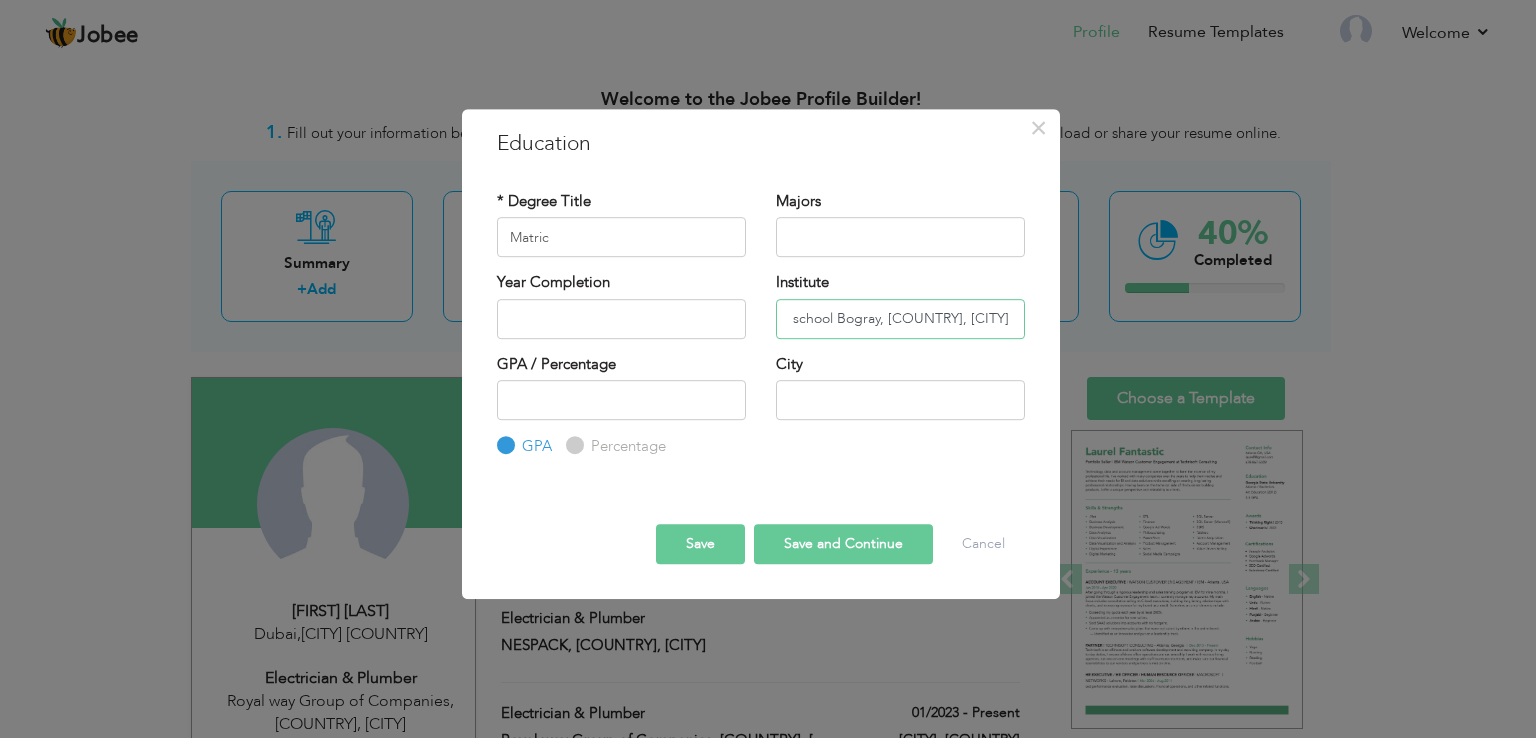 type on "[SCHOOL_NAME], [COUNTRY], [CITY] [CITY]" 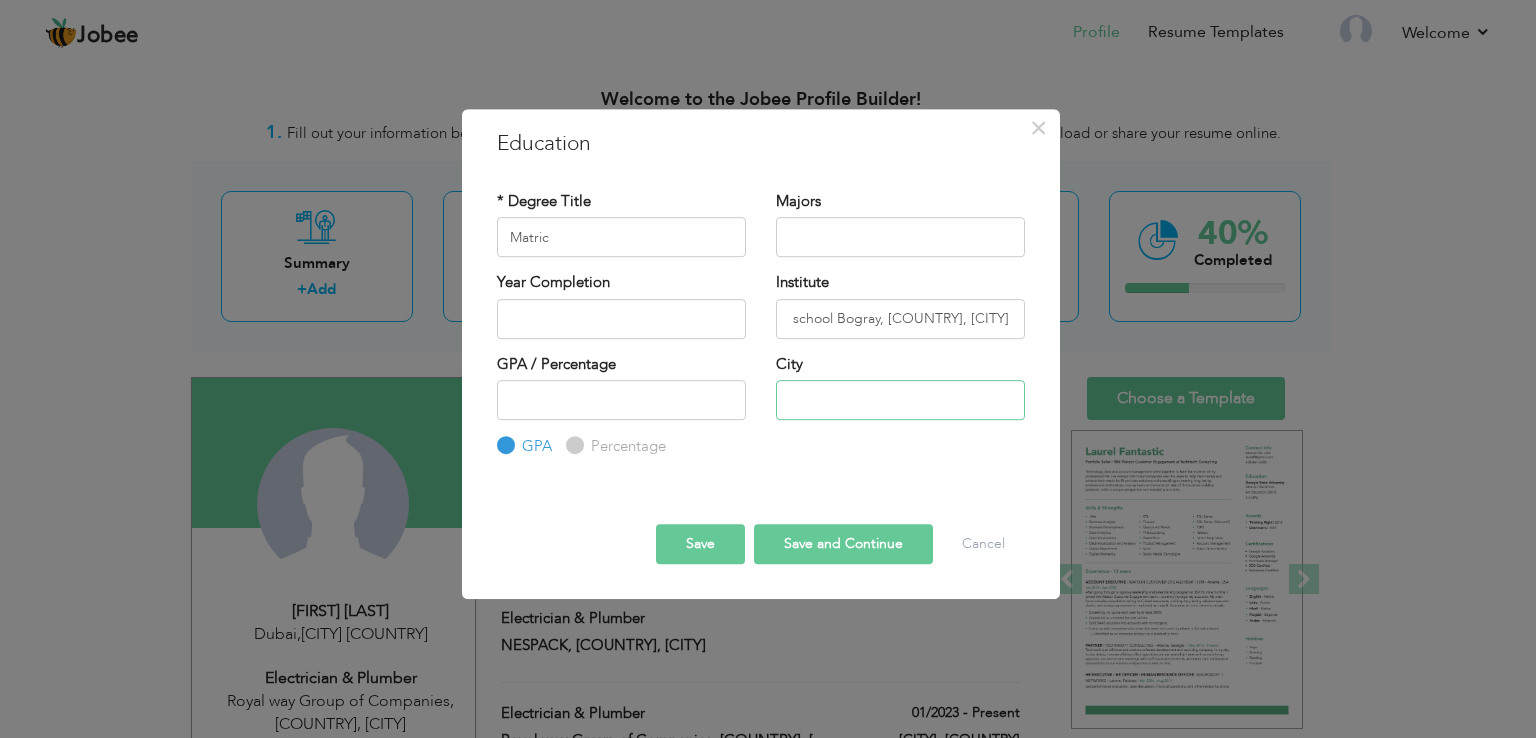 click at bounding box center [900, 400] 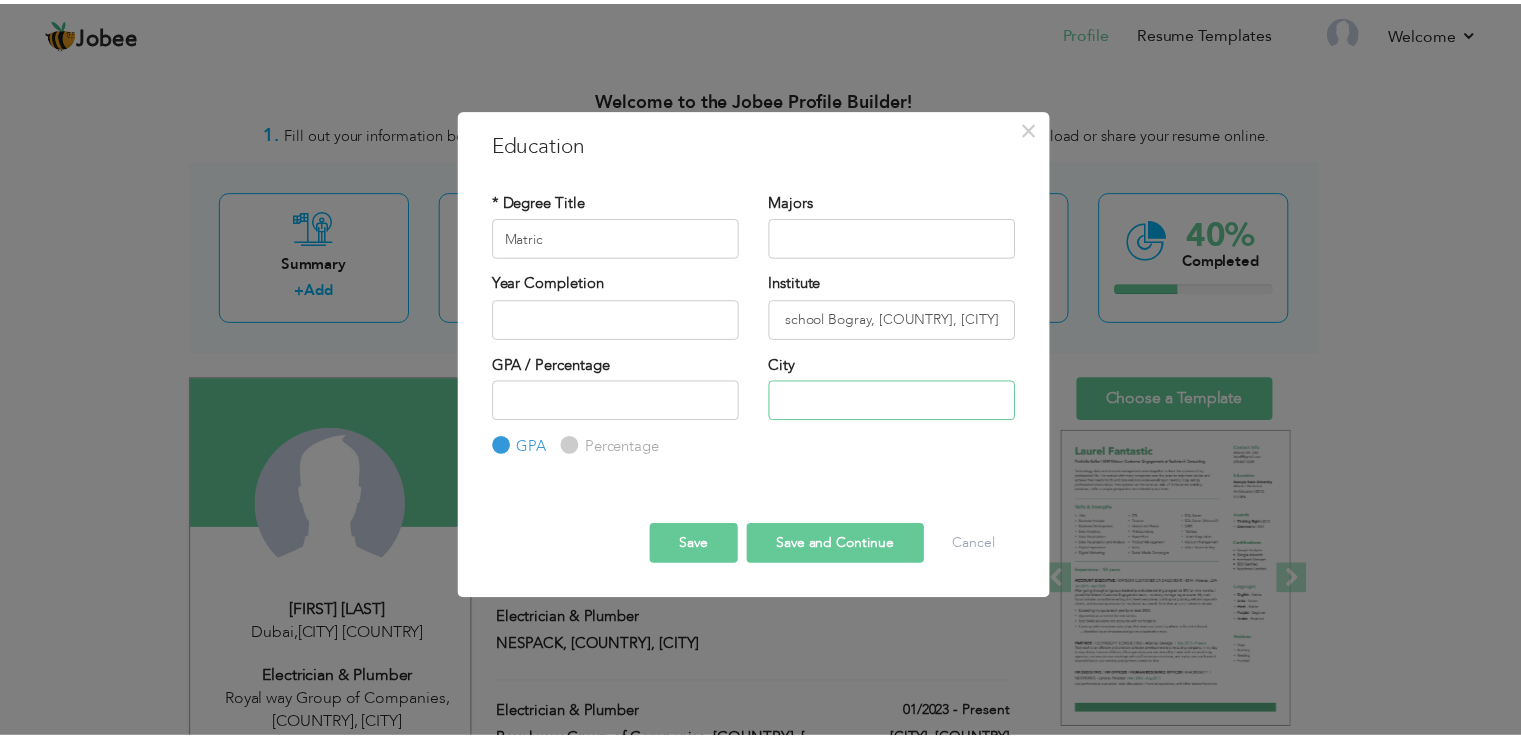 scroll, scrollTop: 0, scrollLeft: 0, axis: both 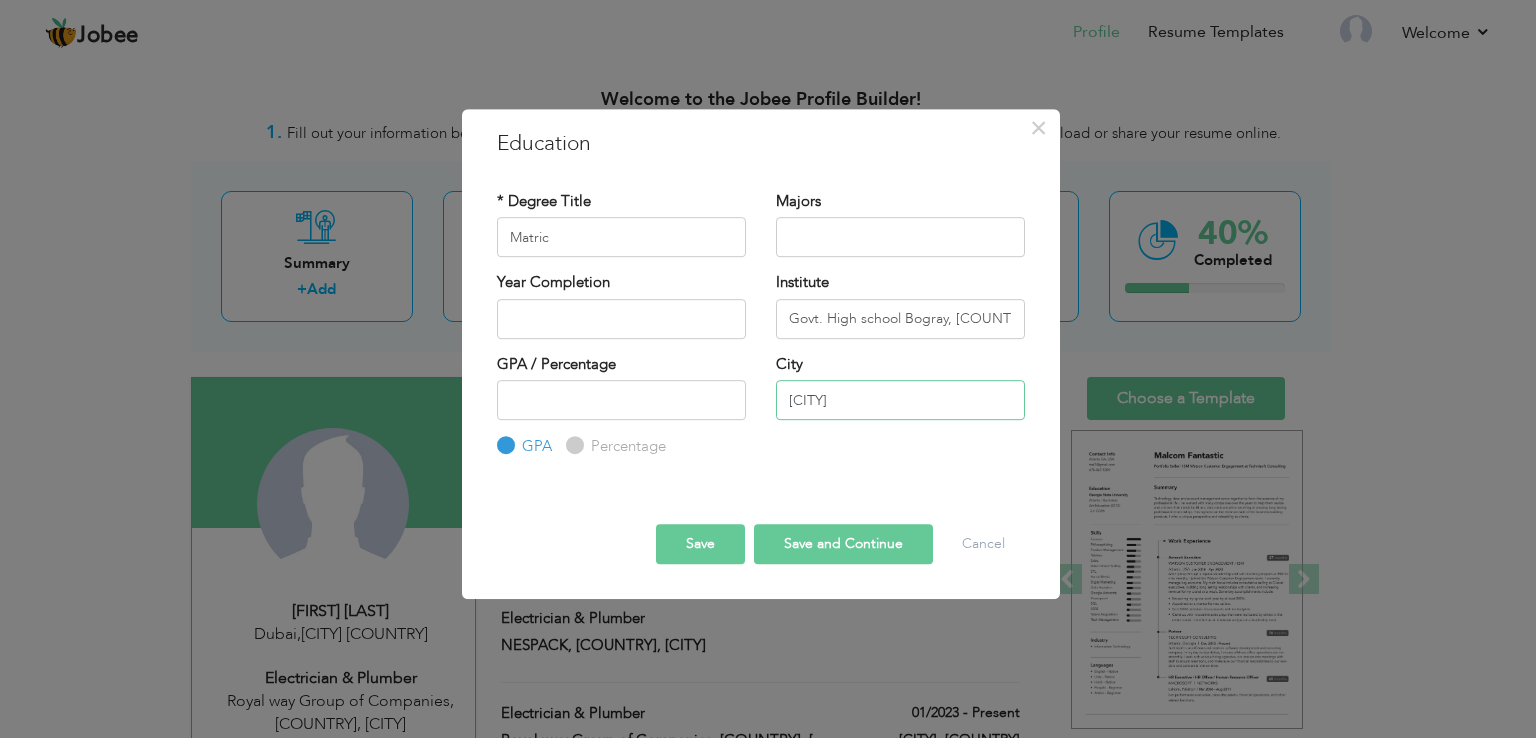 type on "[CITY]" 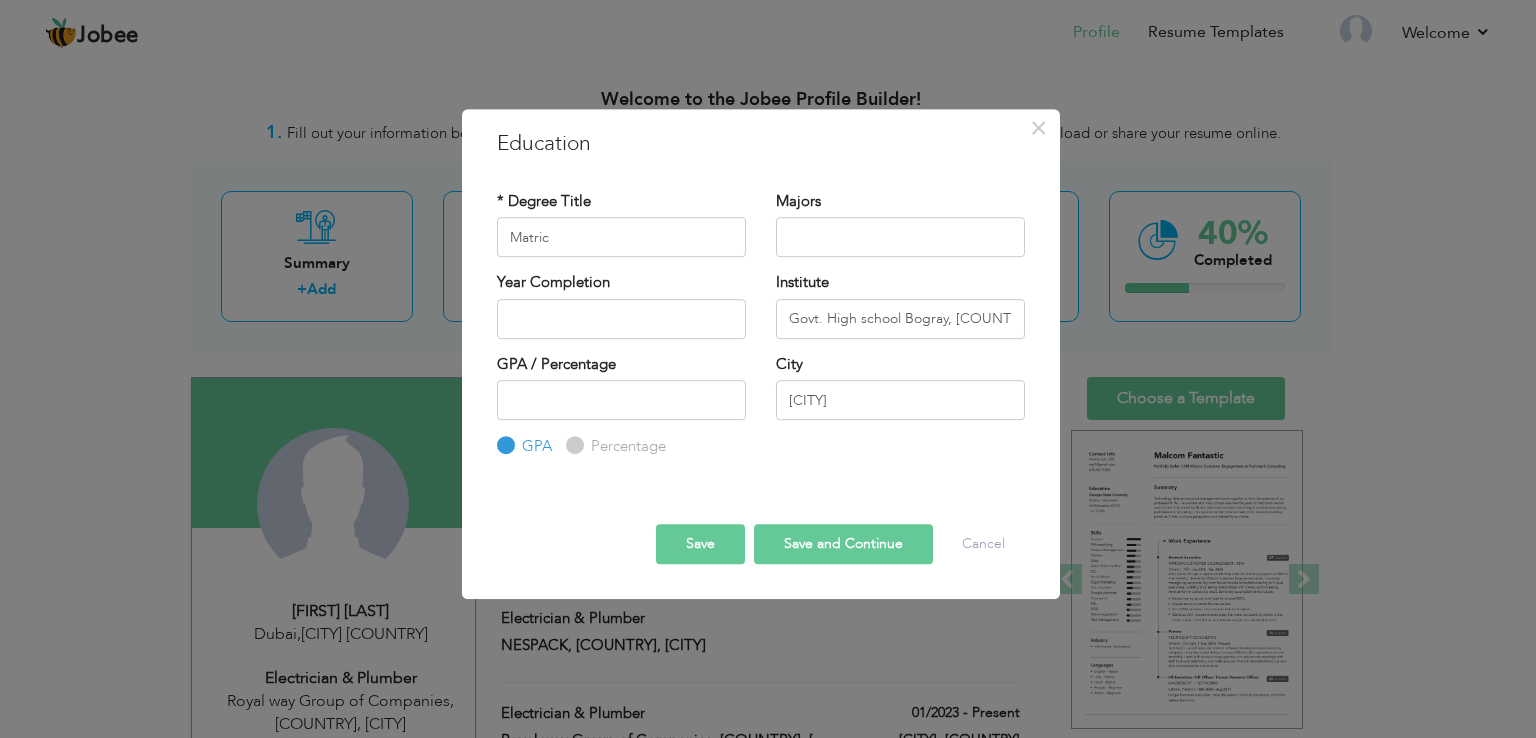 click on "Save and Continue" at bounding box center (843, 544) 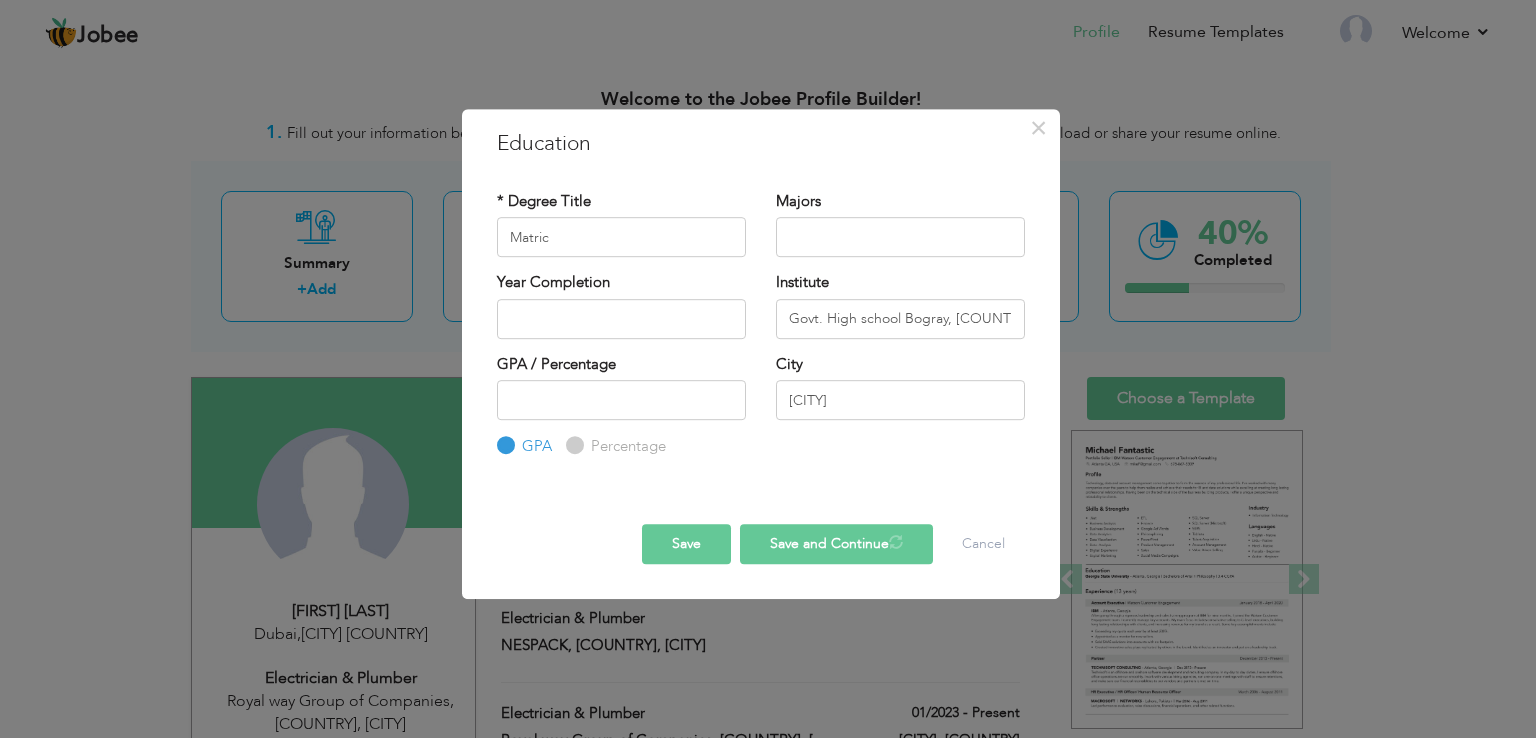 type 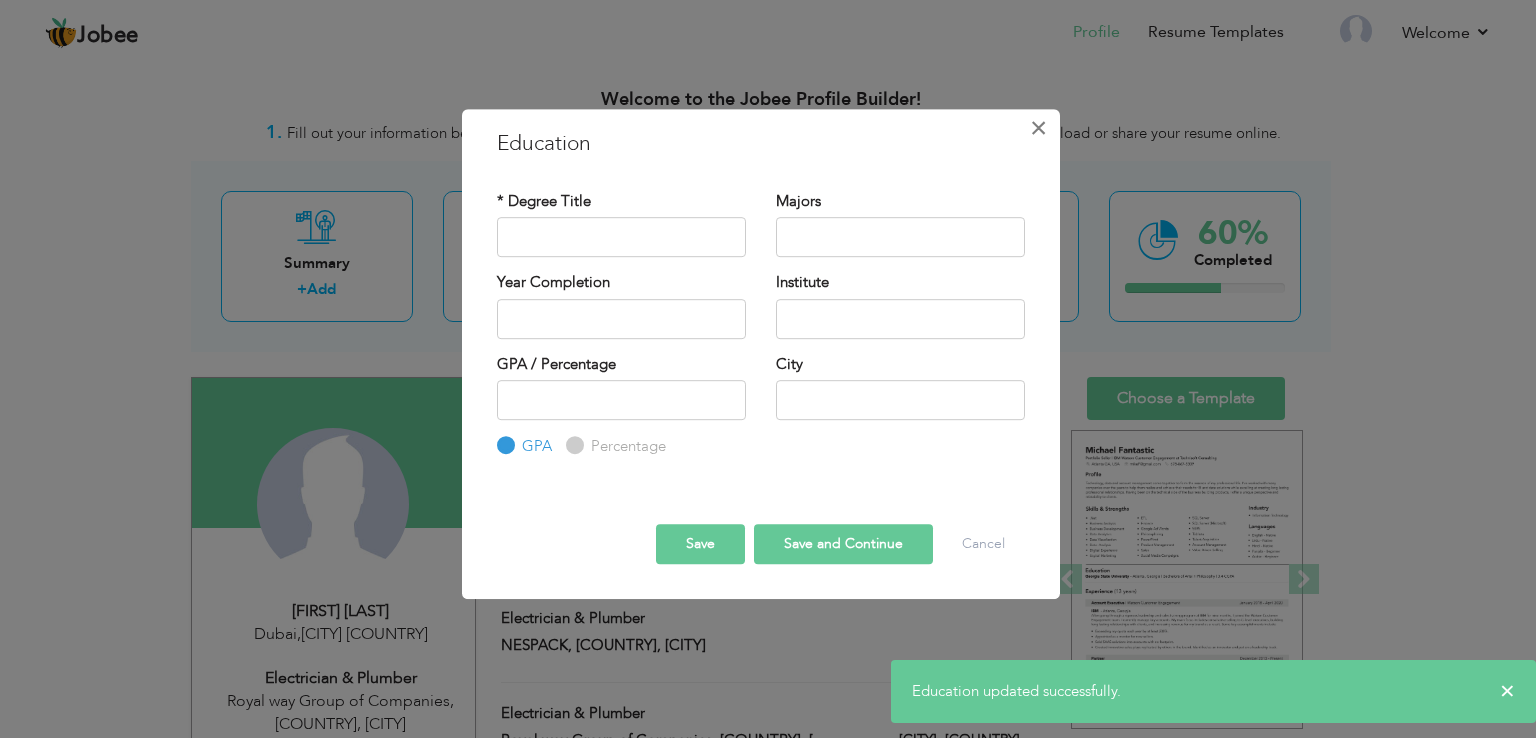 click on "×" at bounding box center (1038, 128) 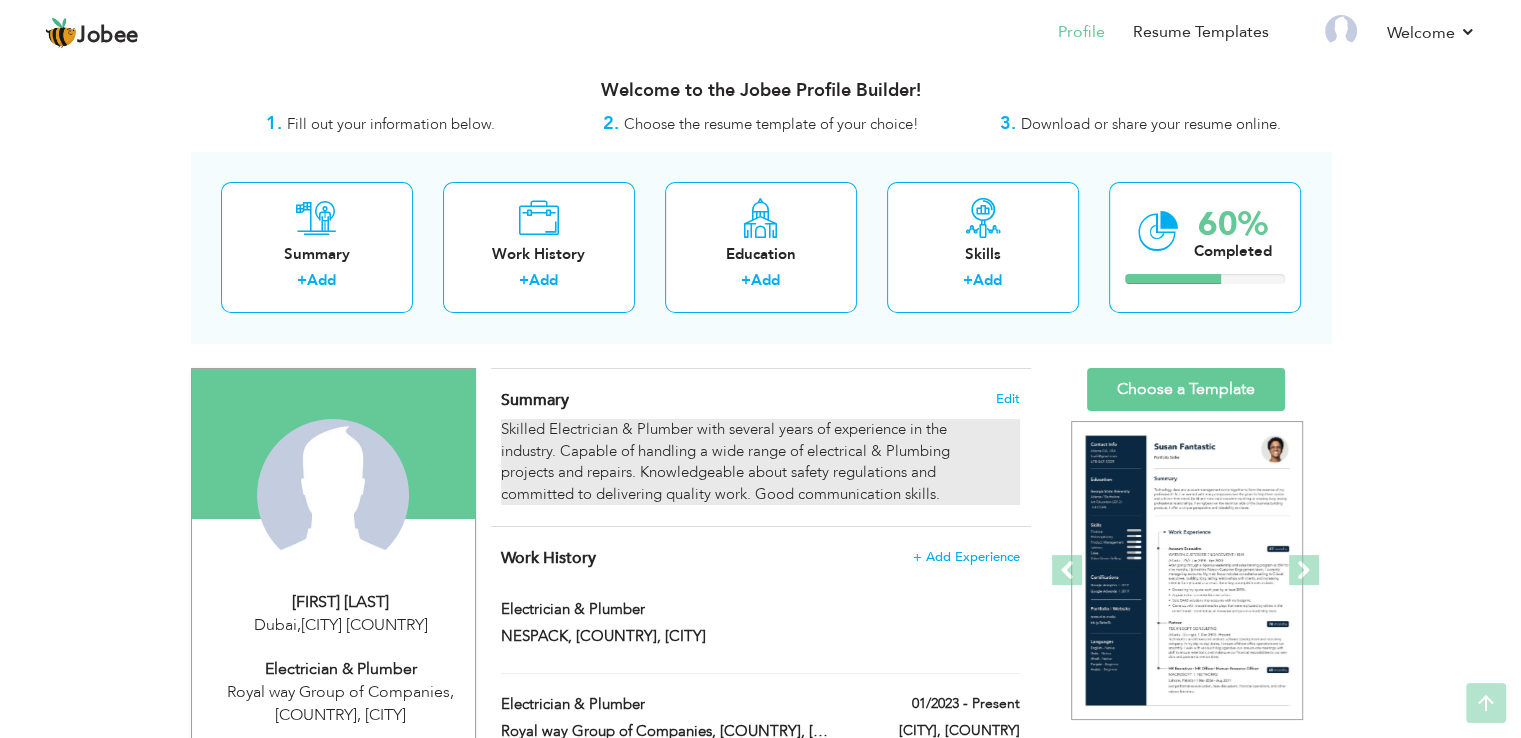 scroll, scrollTop: 0, scrollLeft: 0, axis: both 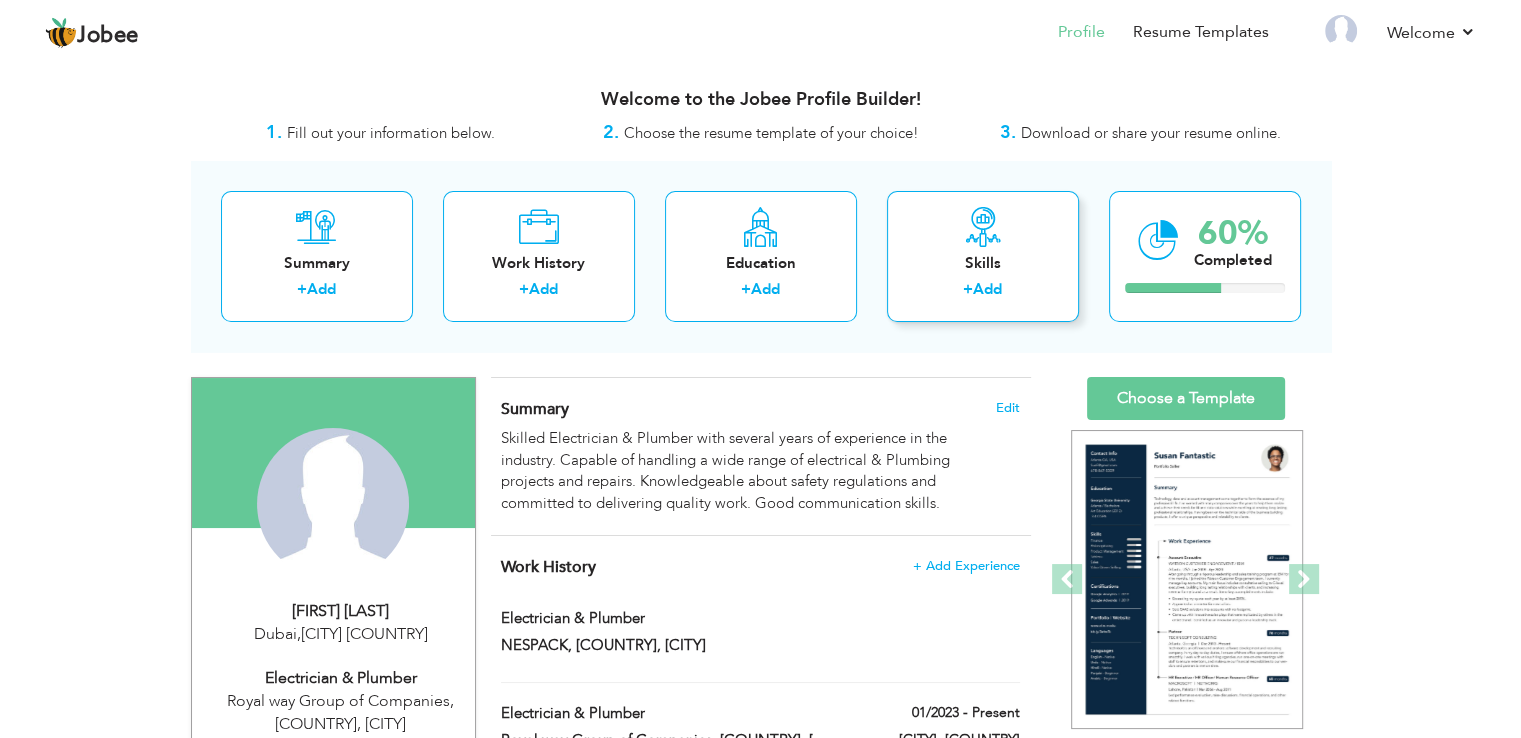 click on "Add" at bounding box center [987, 289] 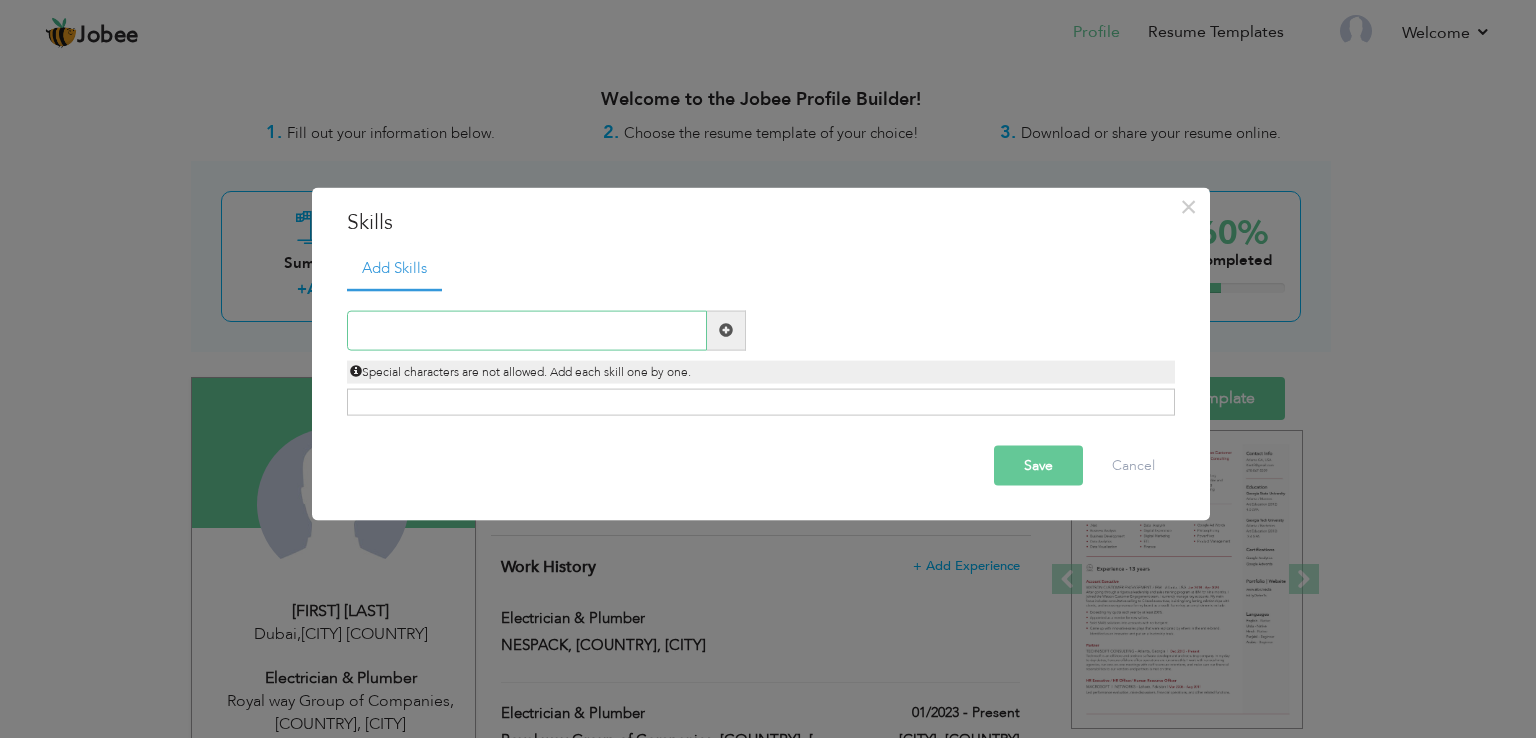 click at bounding box center [527, 330] 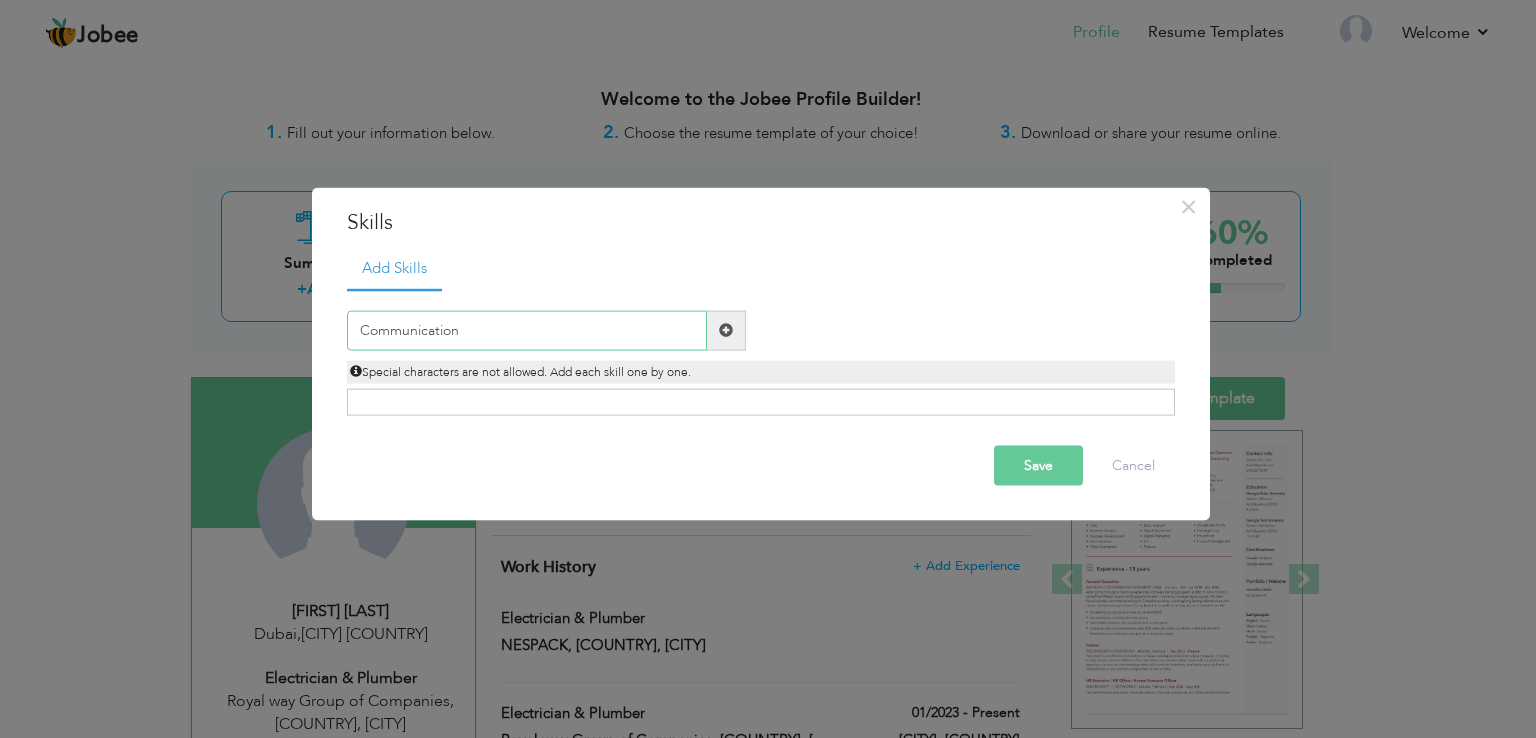 type on "Communication" 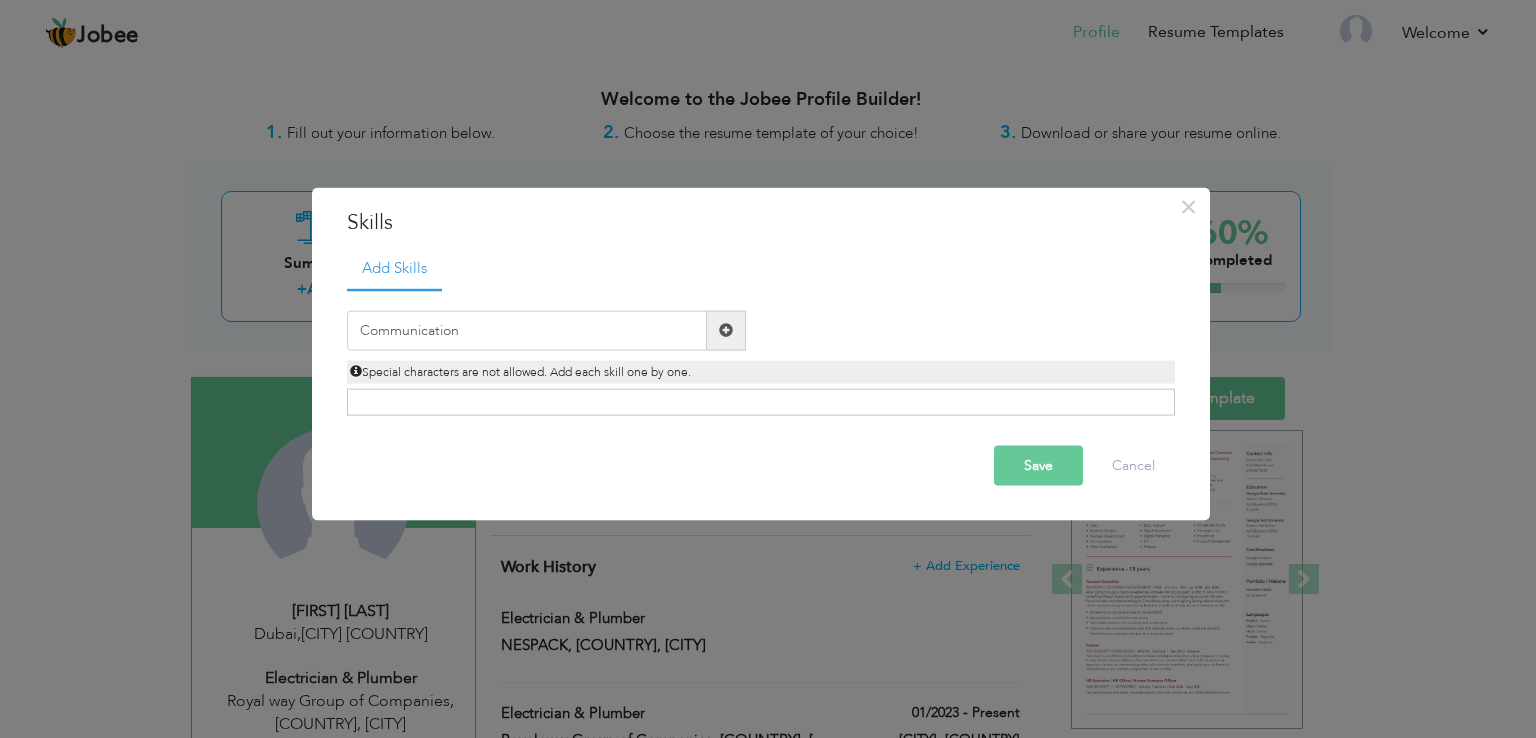 click on "Save" at bounding box center (1038, 465) 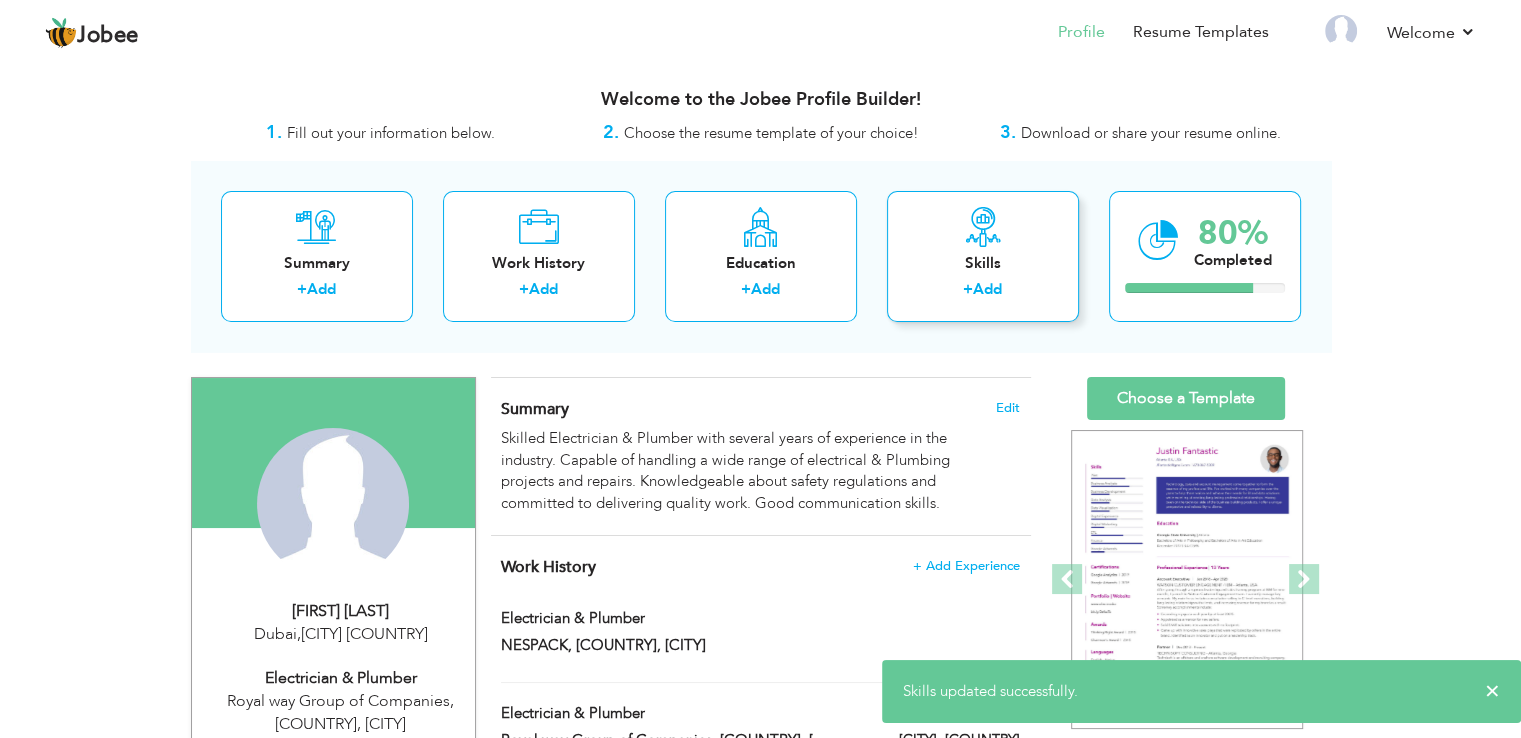 click on "Skills
+  Add" at bounding box center (983, 256) 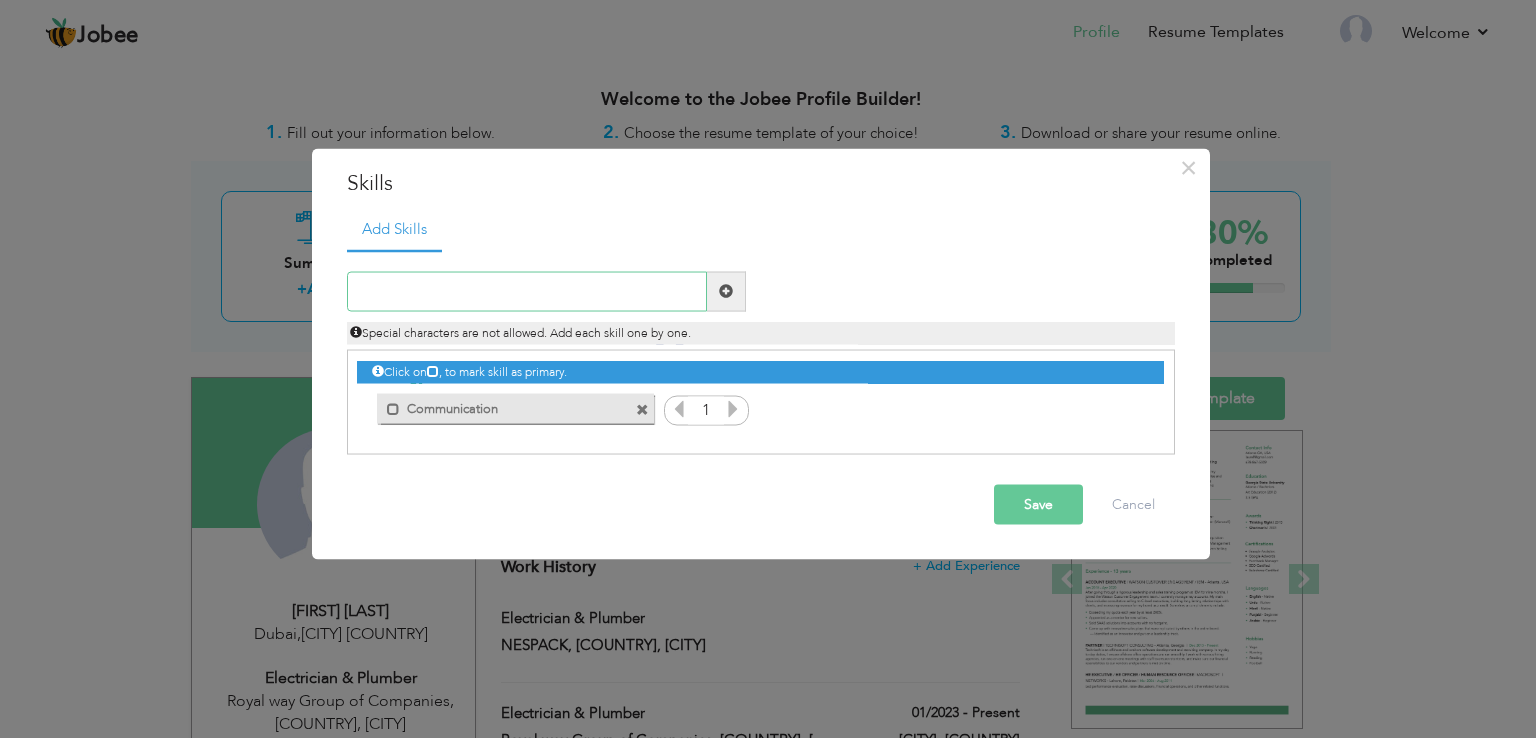 click at bounding box center [527, 291] 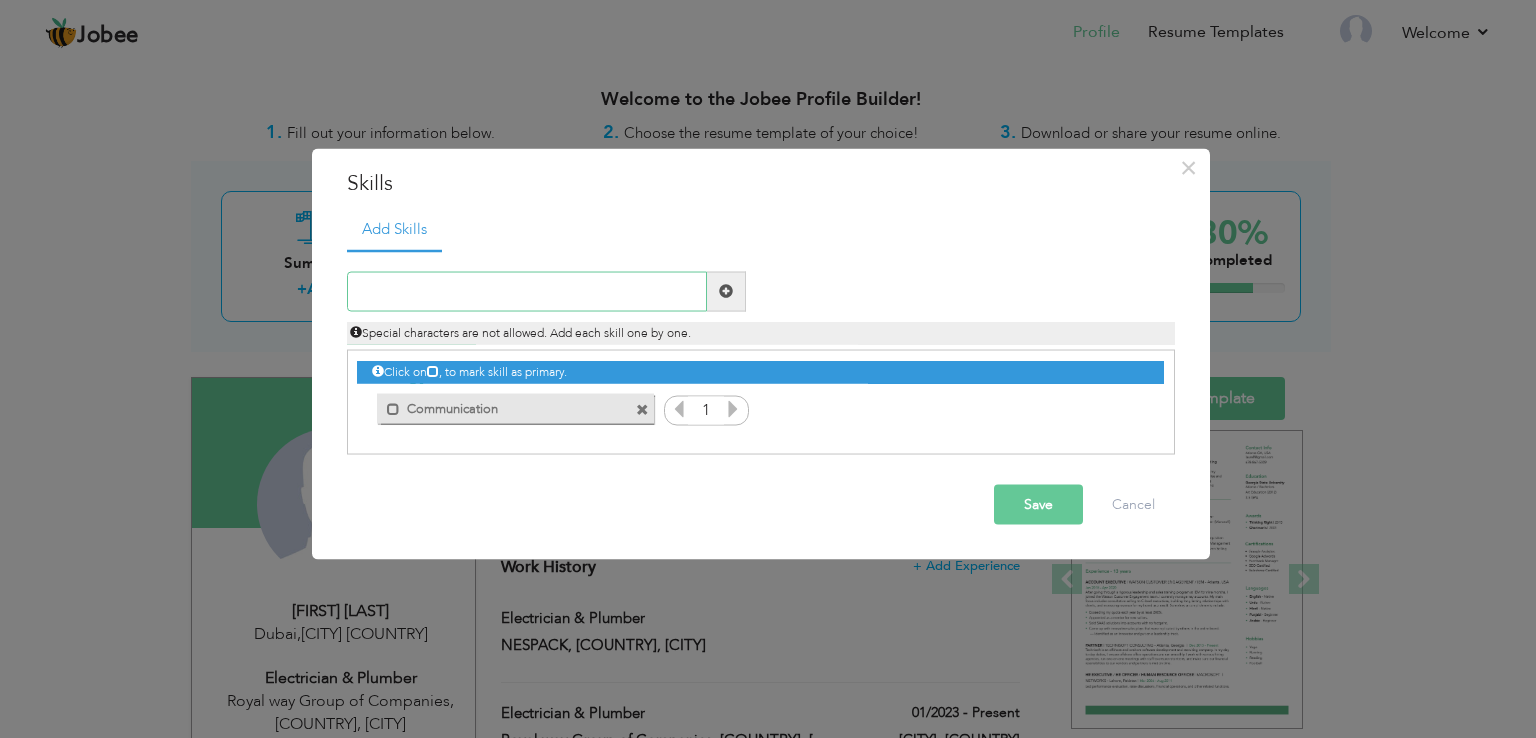 paste on "Teamwork" 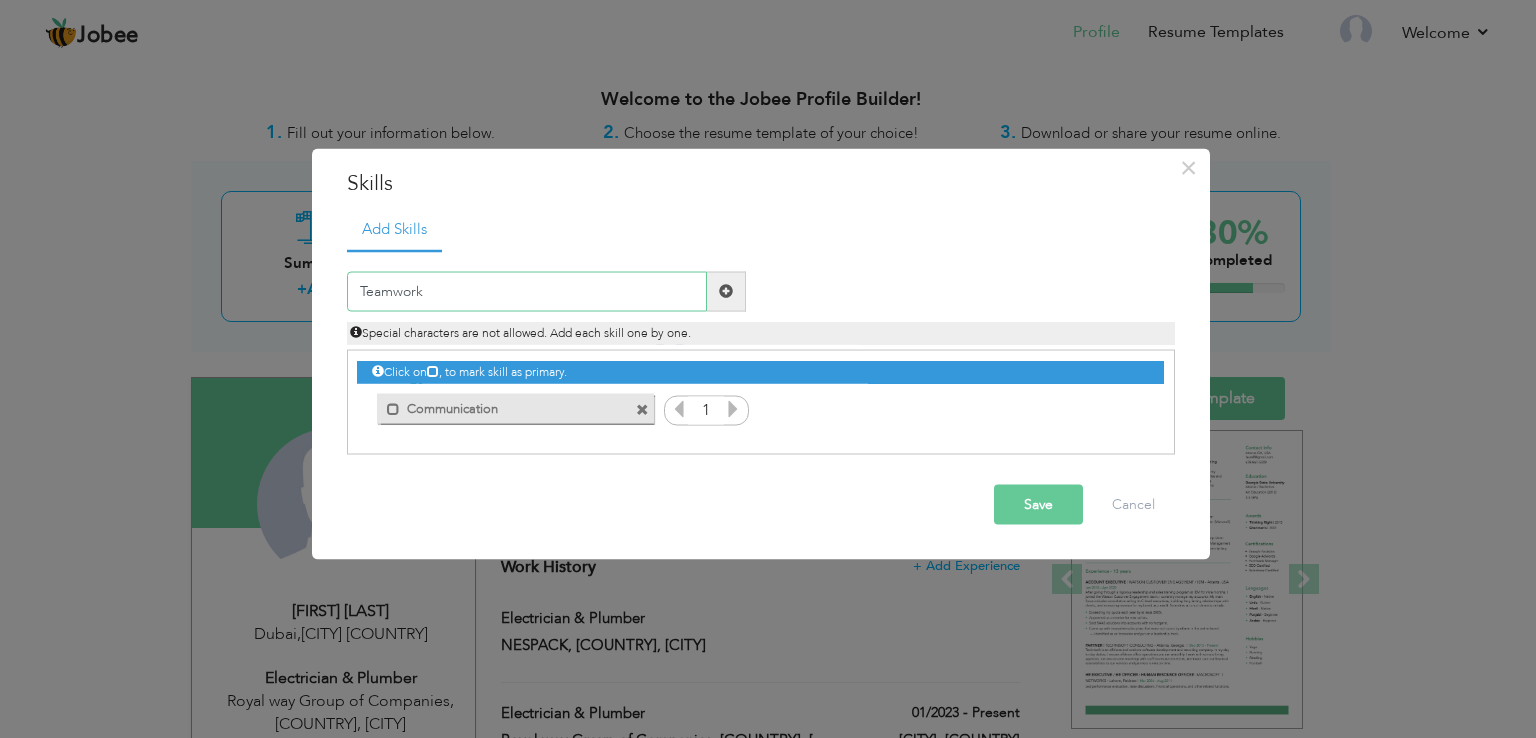 type on "Teamwork" 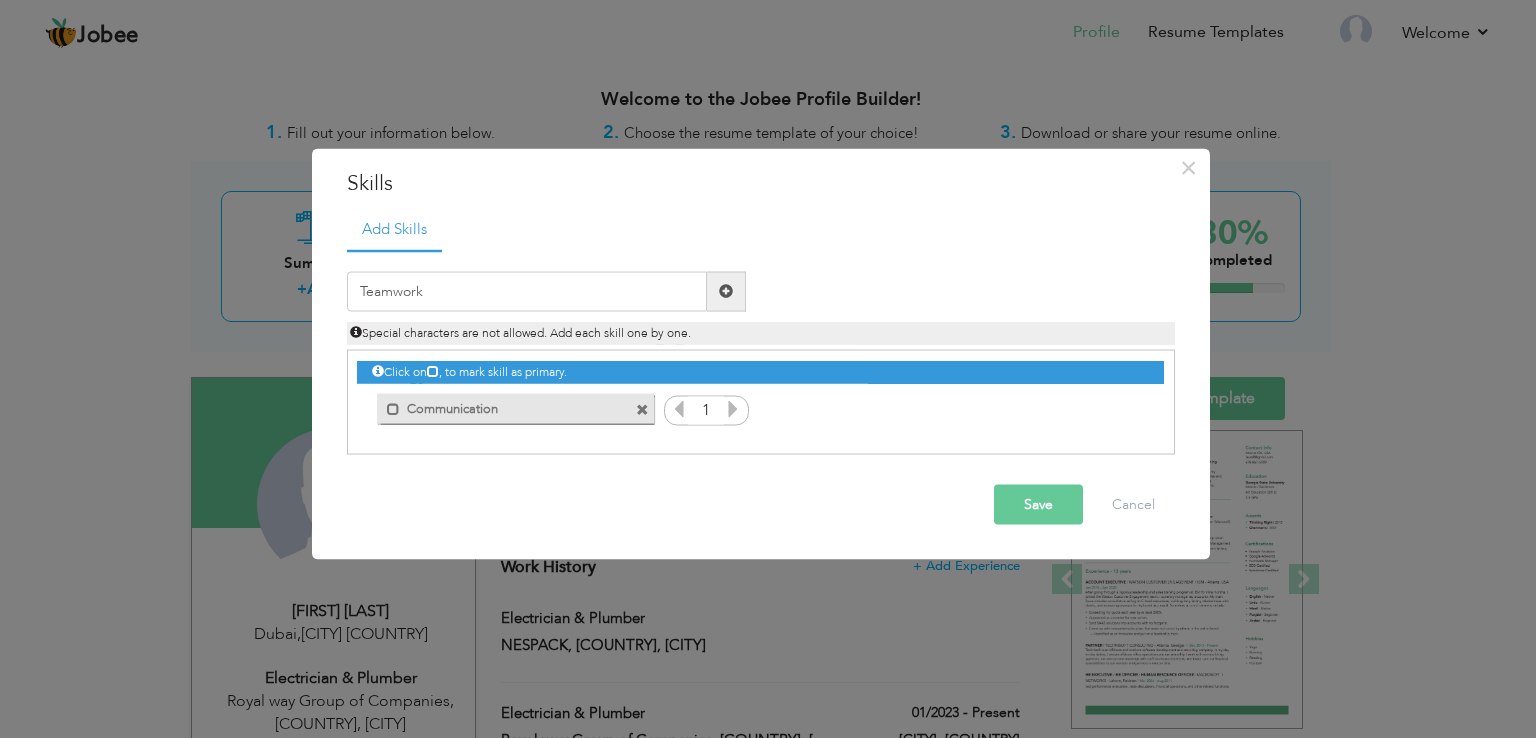 click on "Save" at bounding box center [1038, 504] 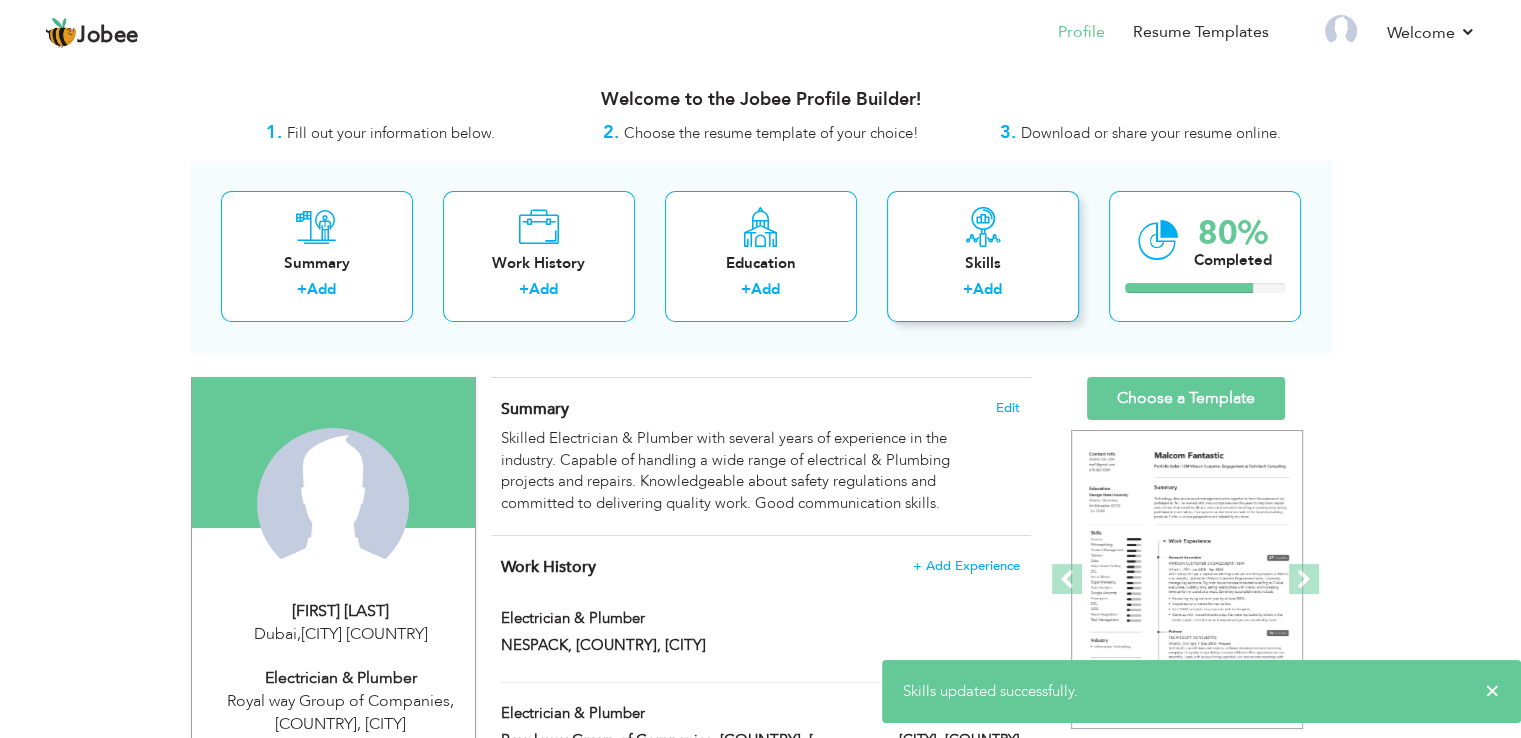 click on "Add" at bounding box center (987, 289) 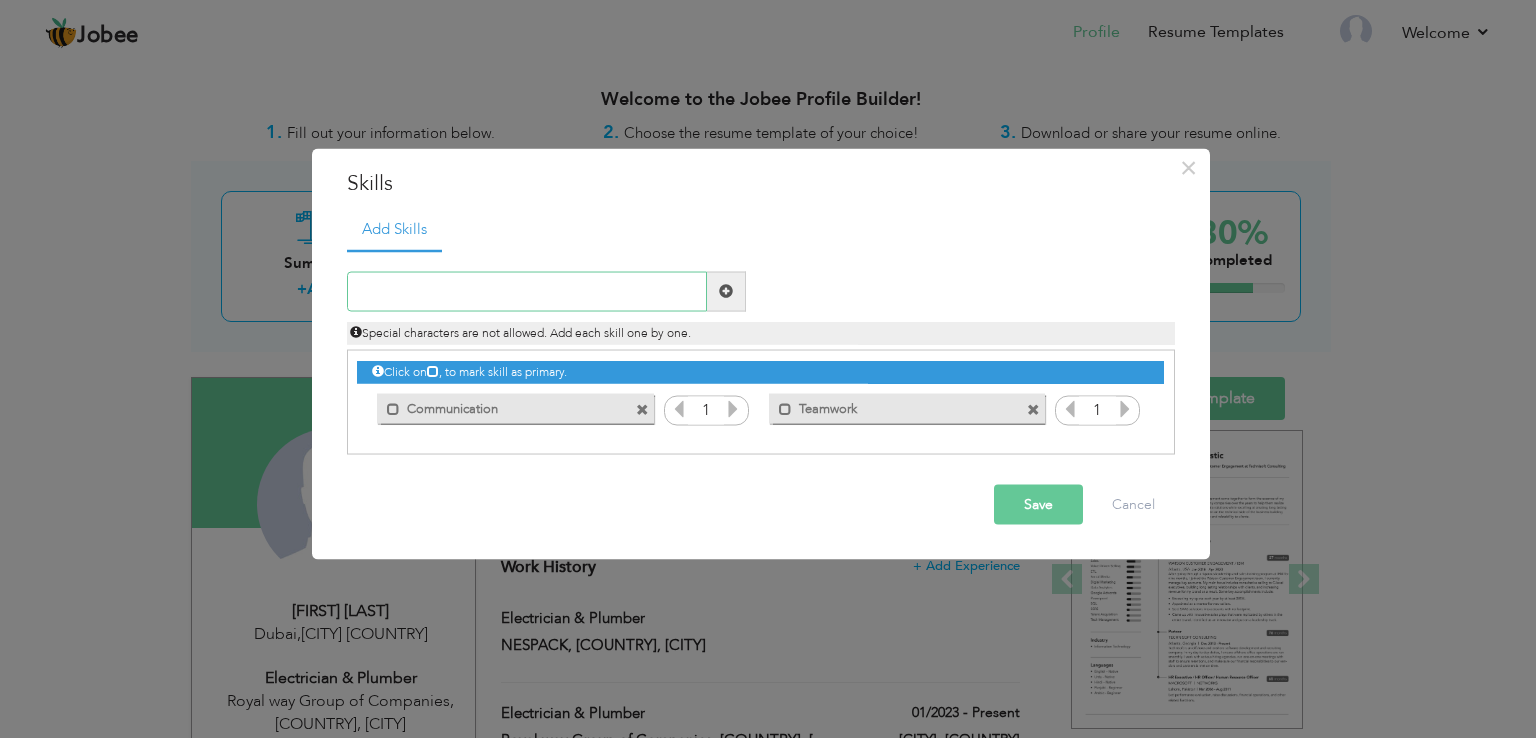 paste on "Problem-solving" 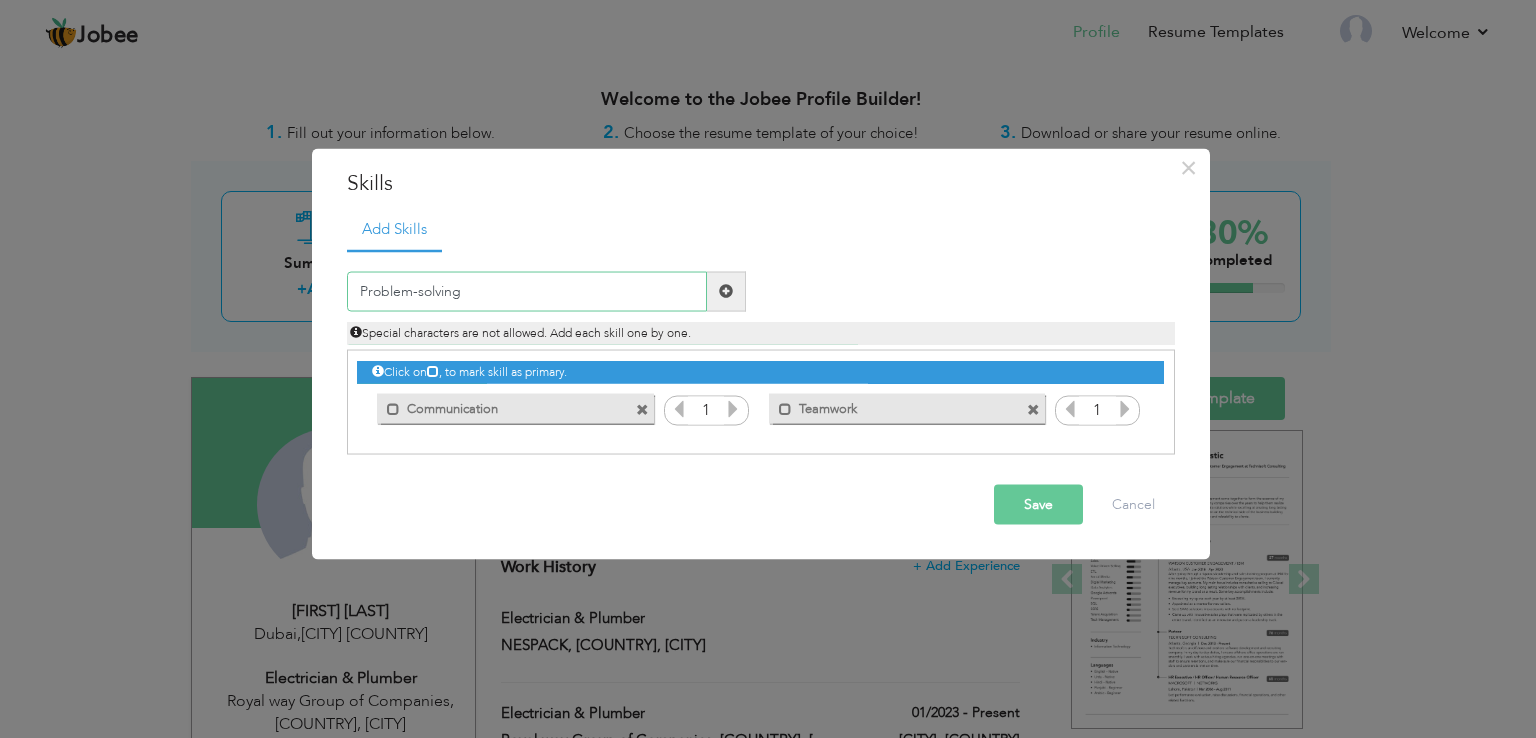 type on "Problem-solving" 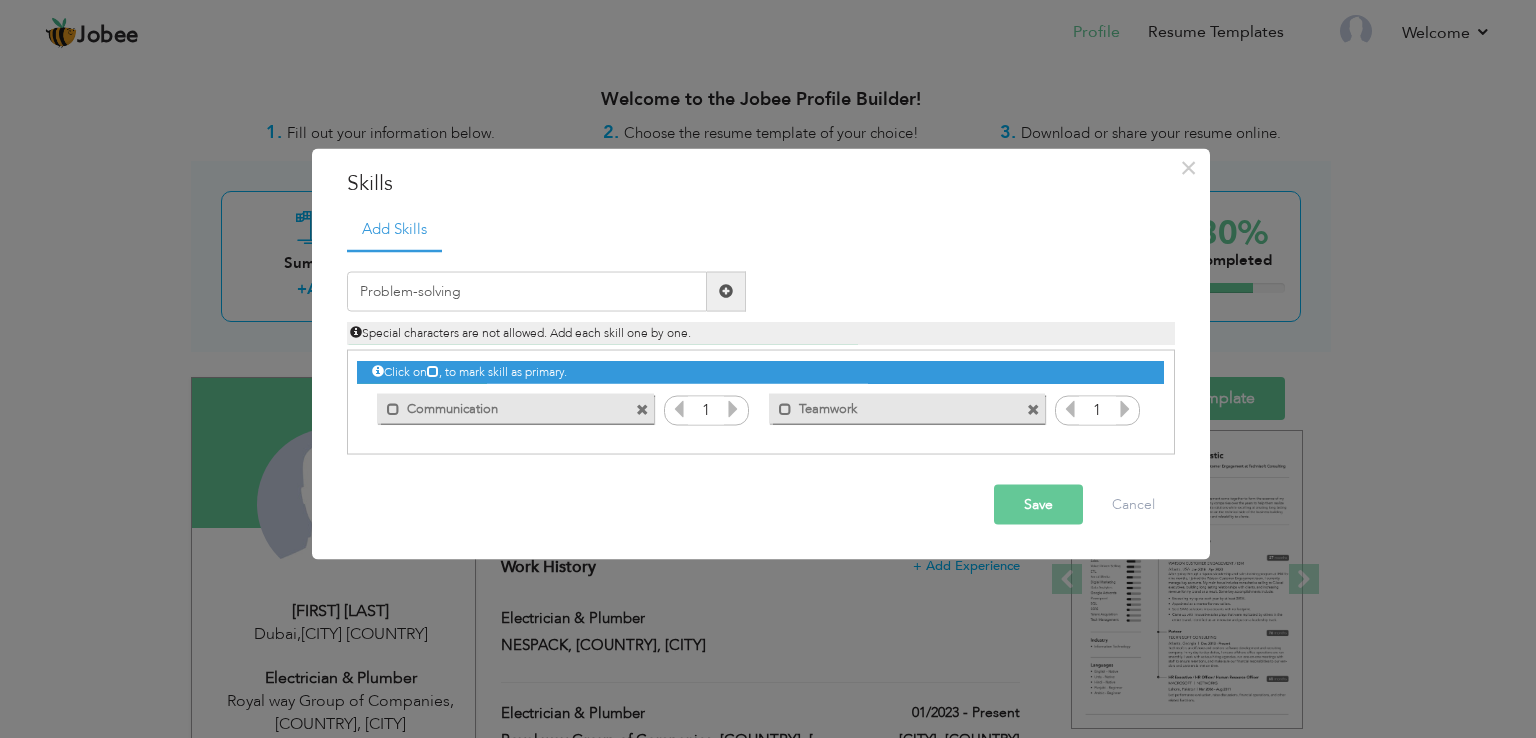 click on "Save" at bounding box center [1038, 504] 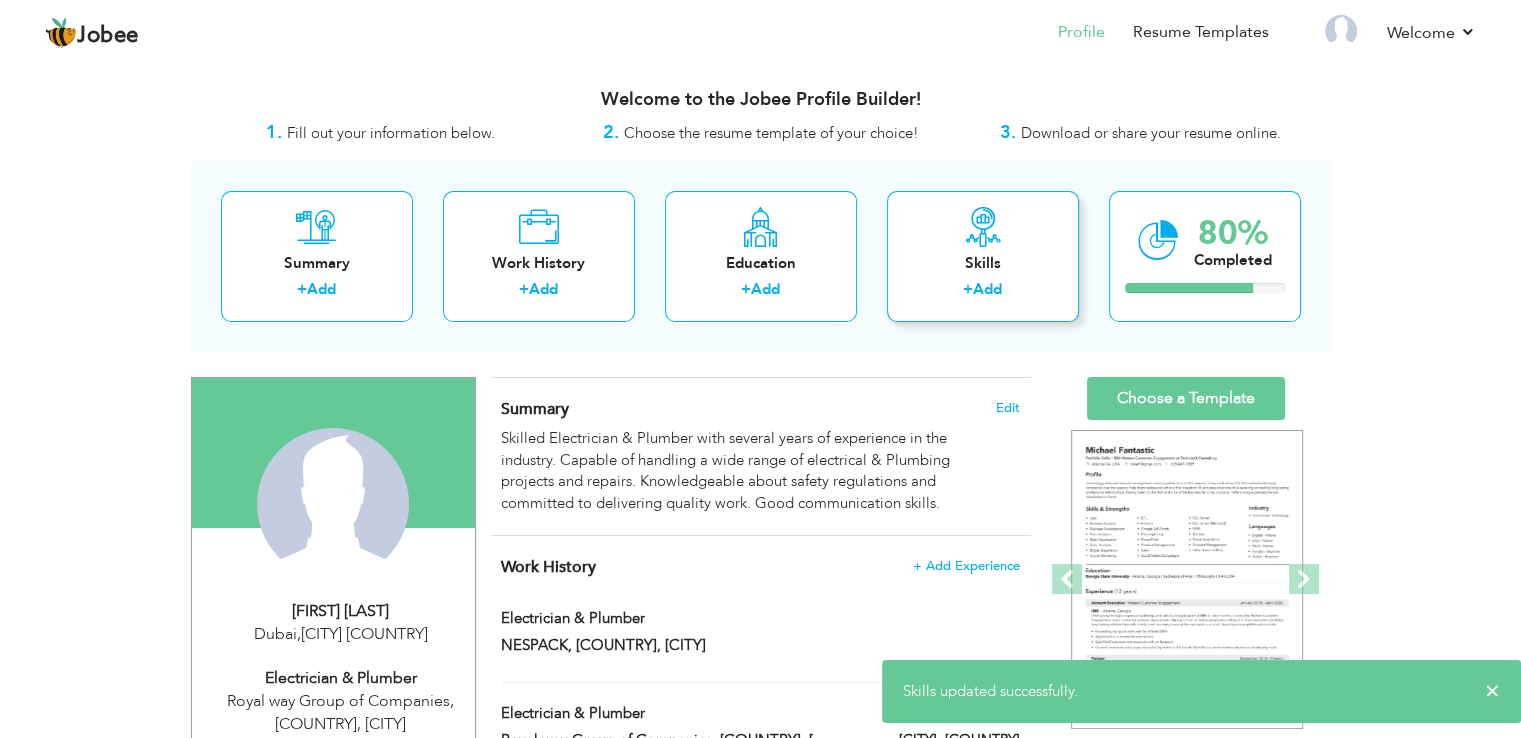 click on "Skills
+  Add" at bounding box center (983, 256) 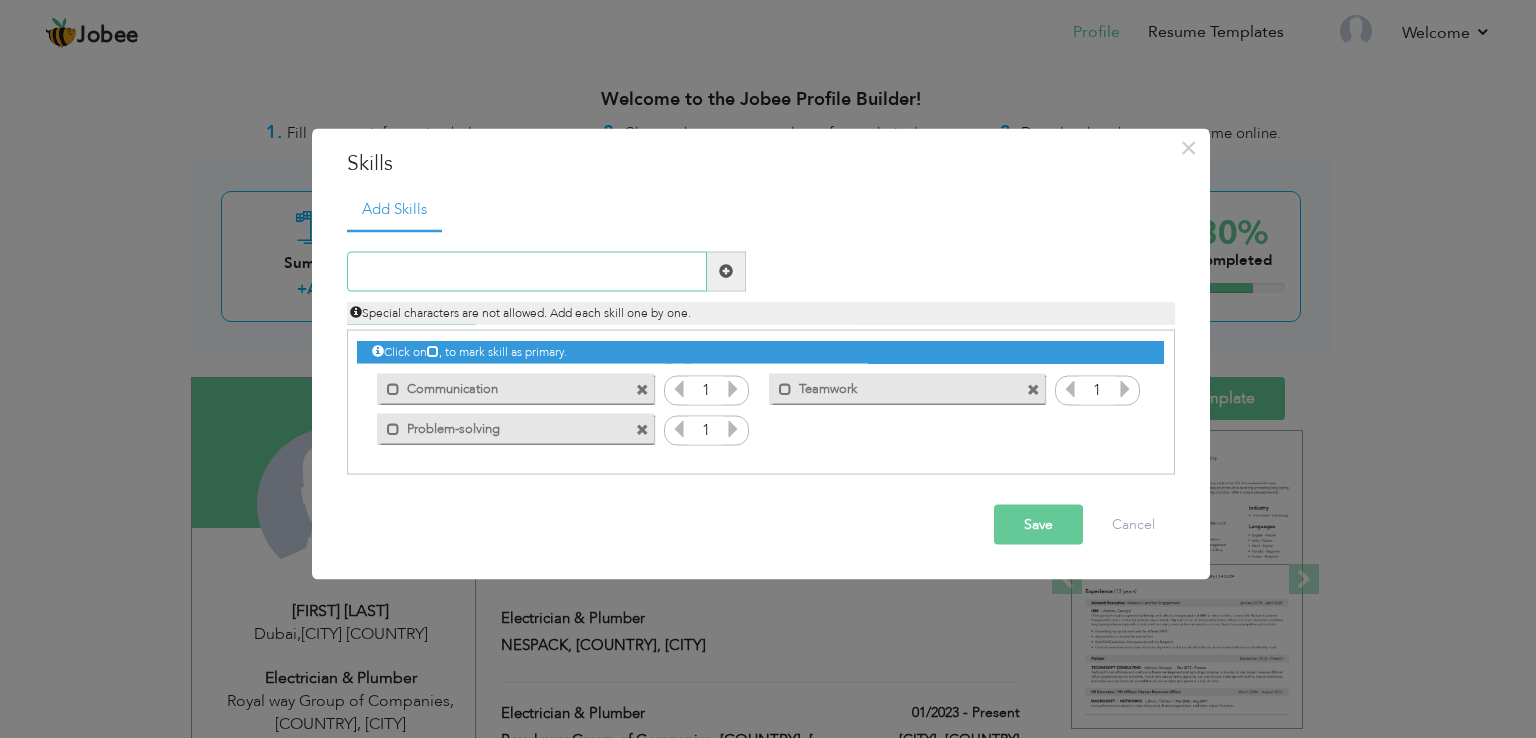 paste on "Openness" 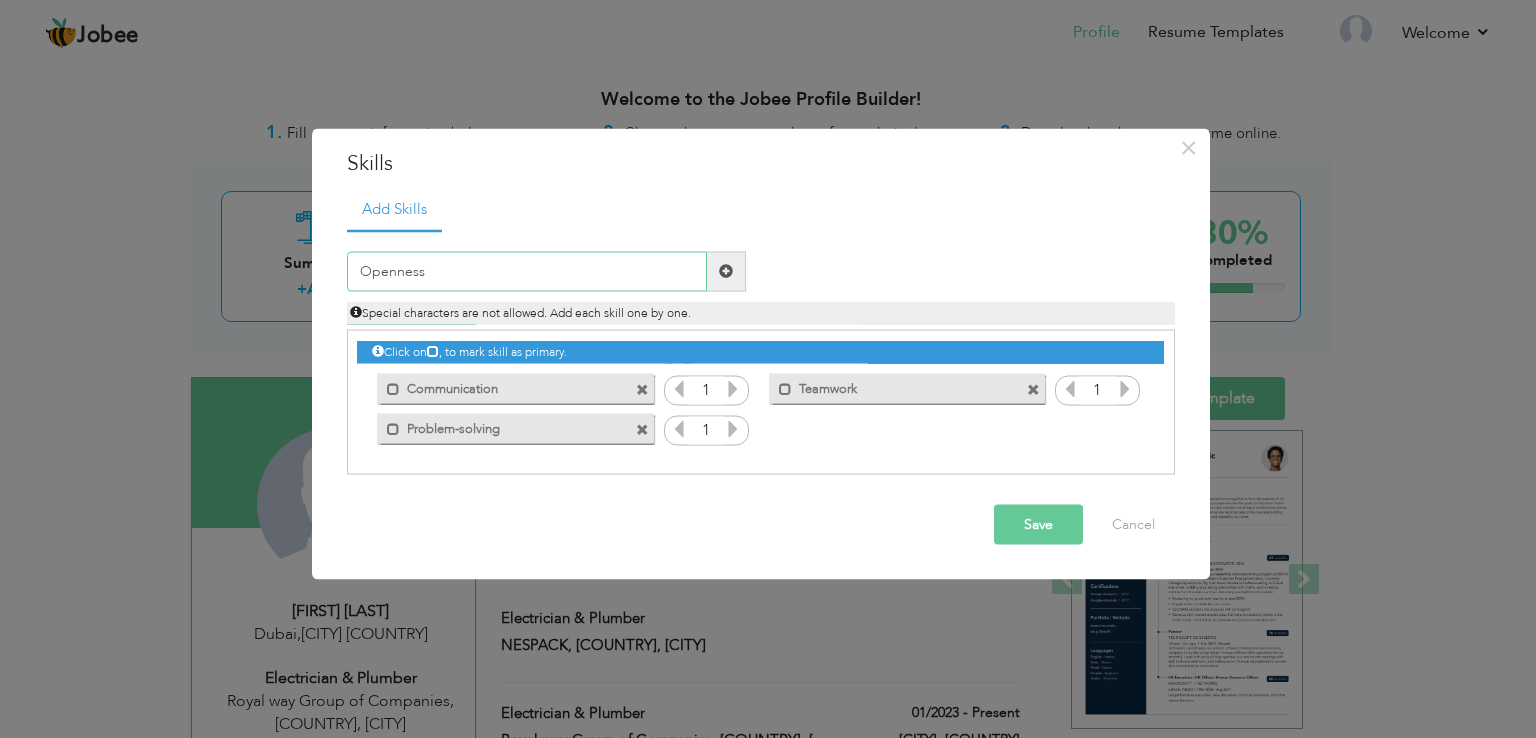 type on "Openness" 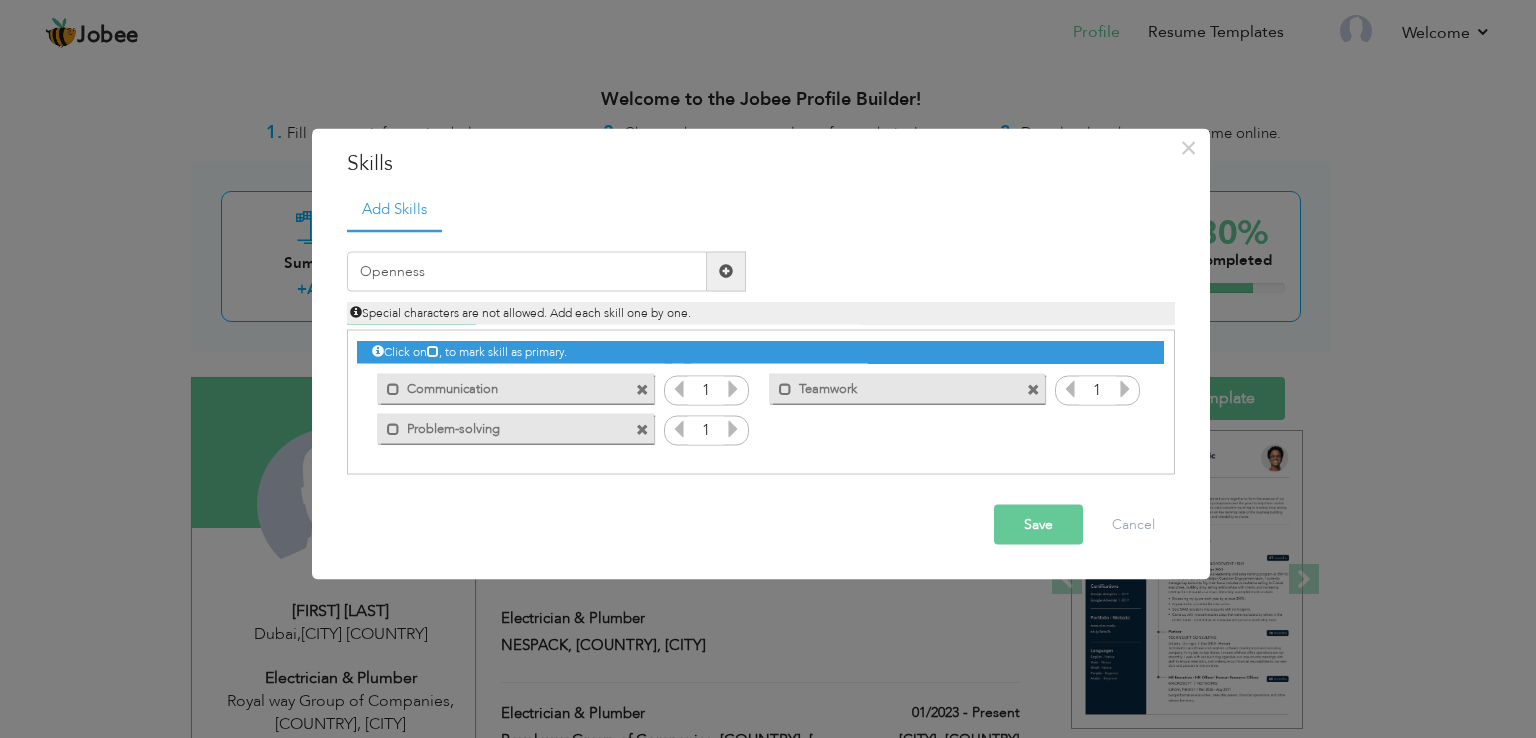 click on "Save" at bounding box center [1038, 524] 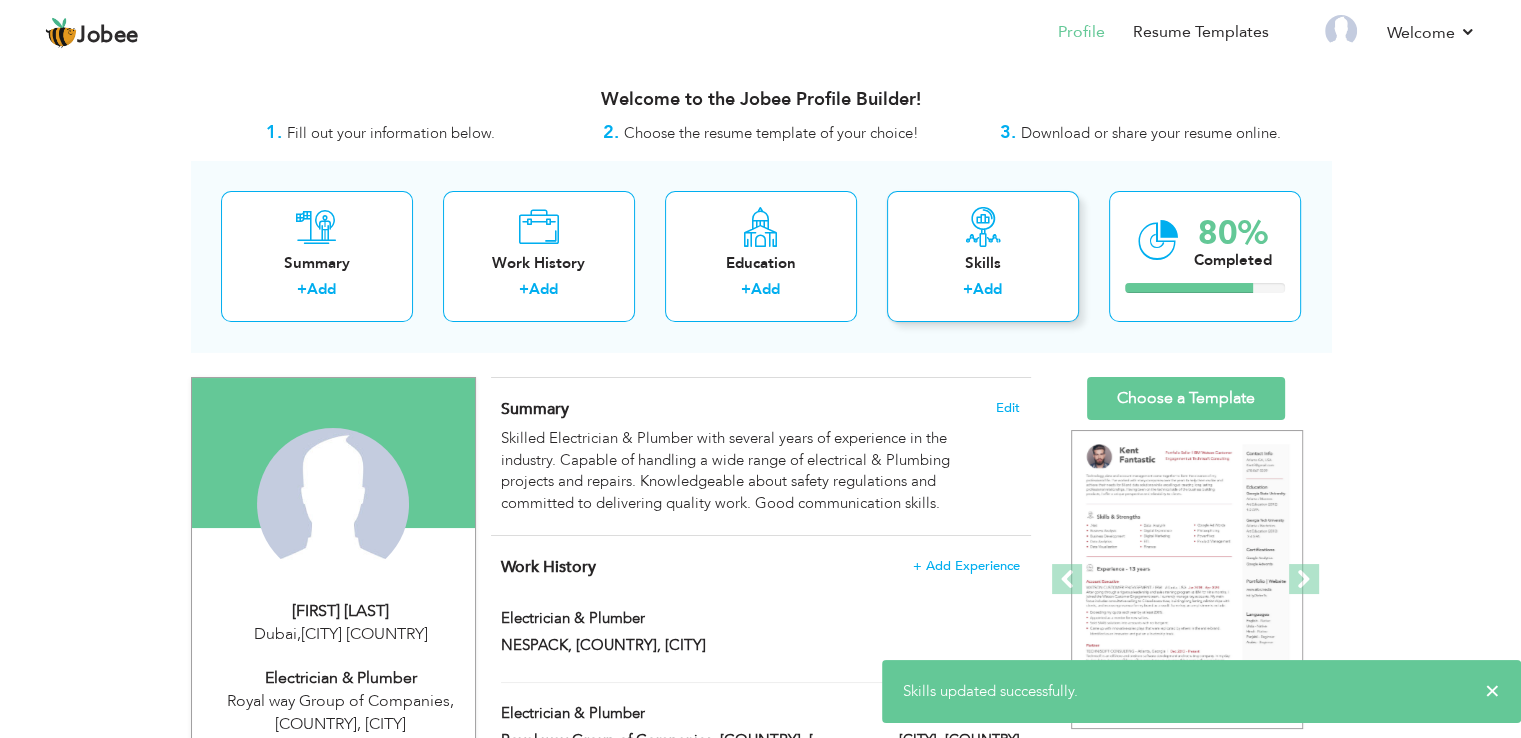 click on "+  Add" at bounding box center (983, 292) 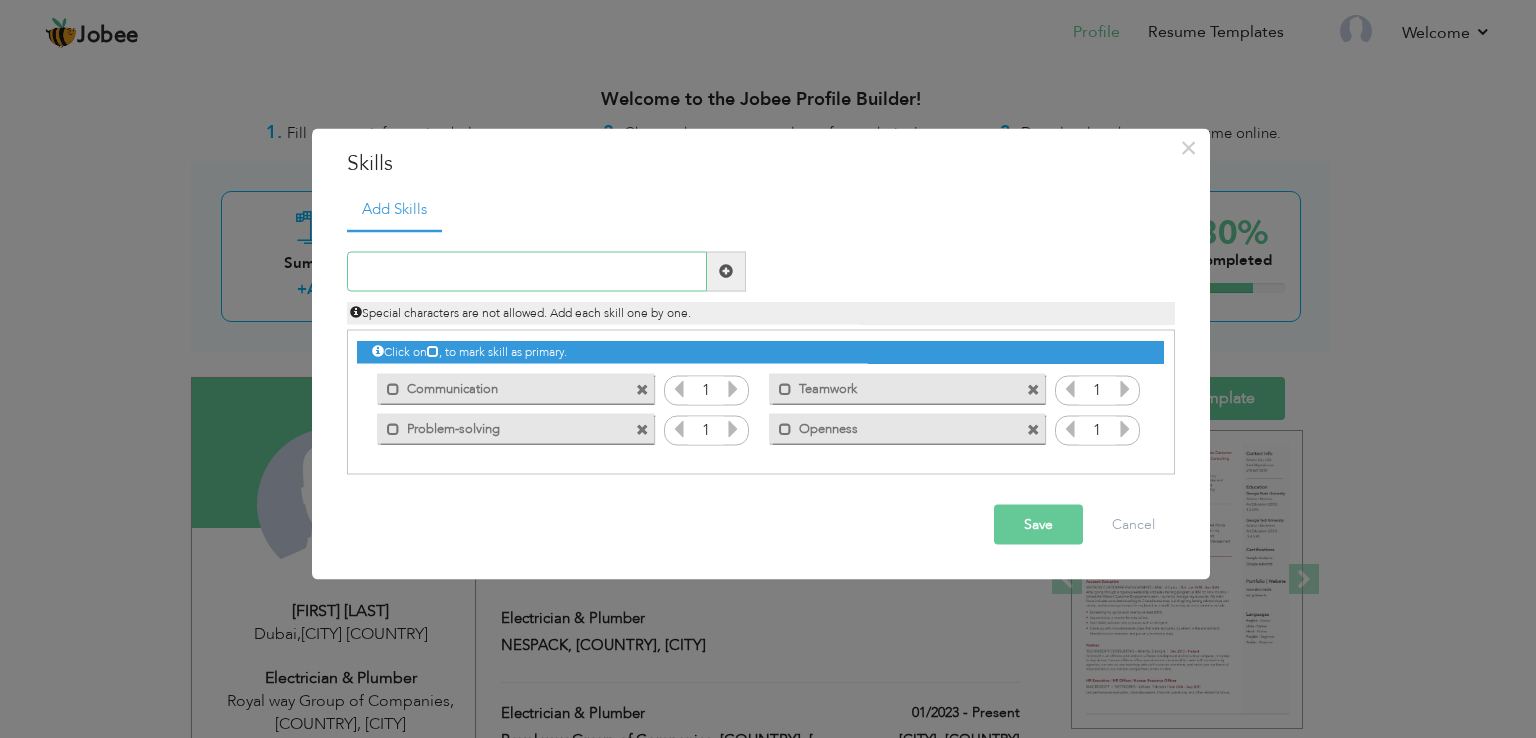 paste on "Creativity" 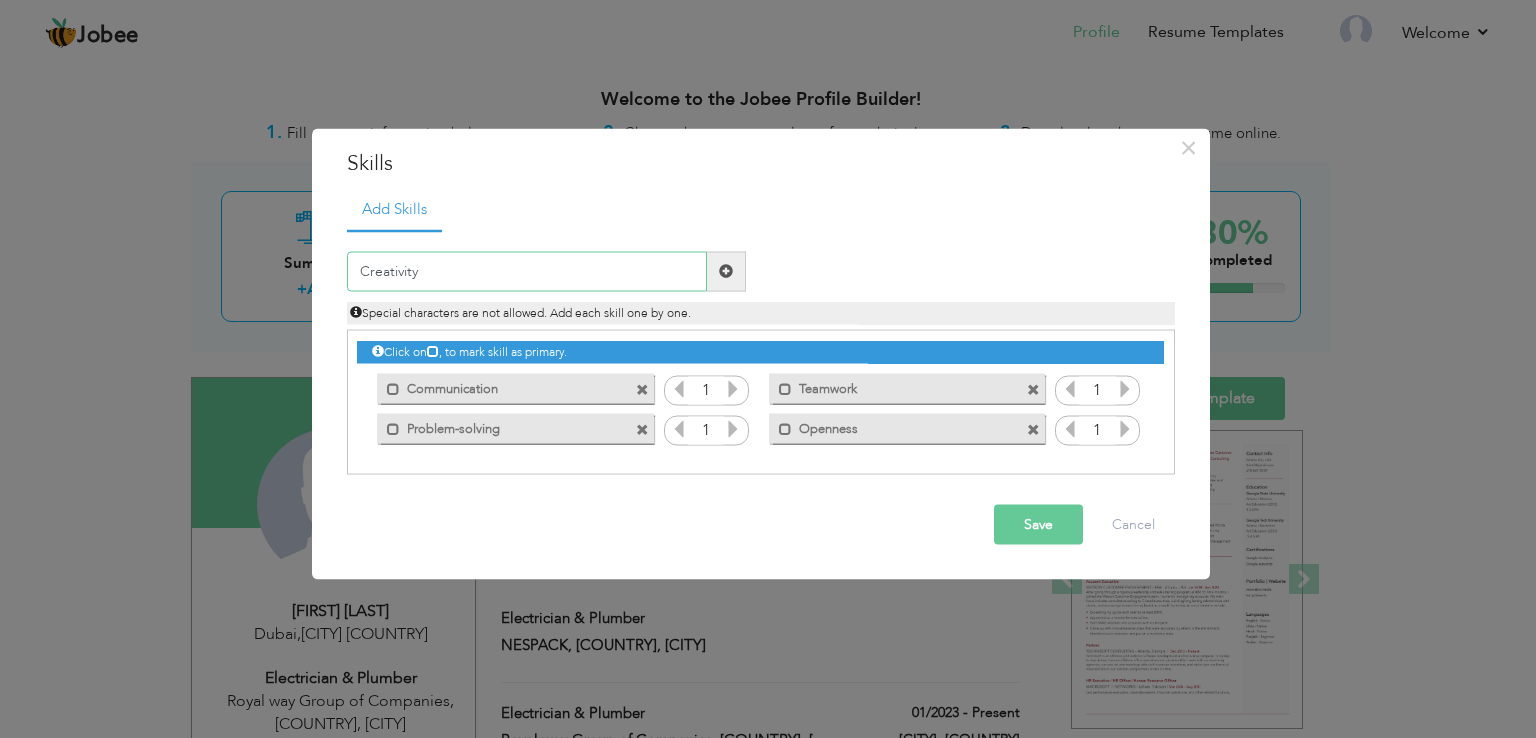 type on "Creativity" 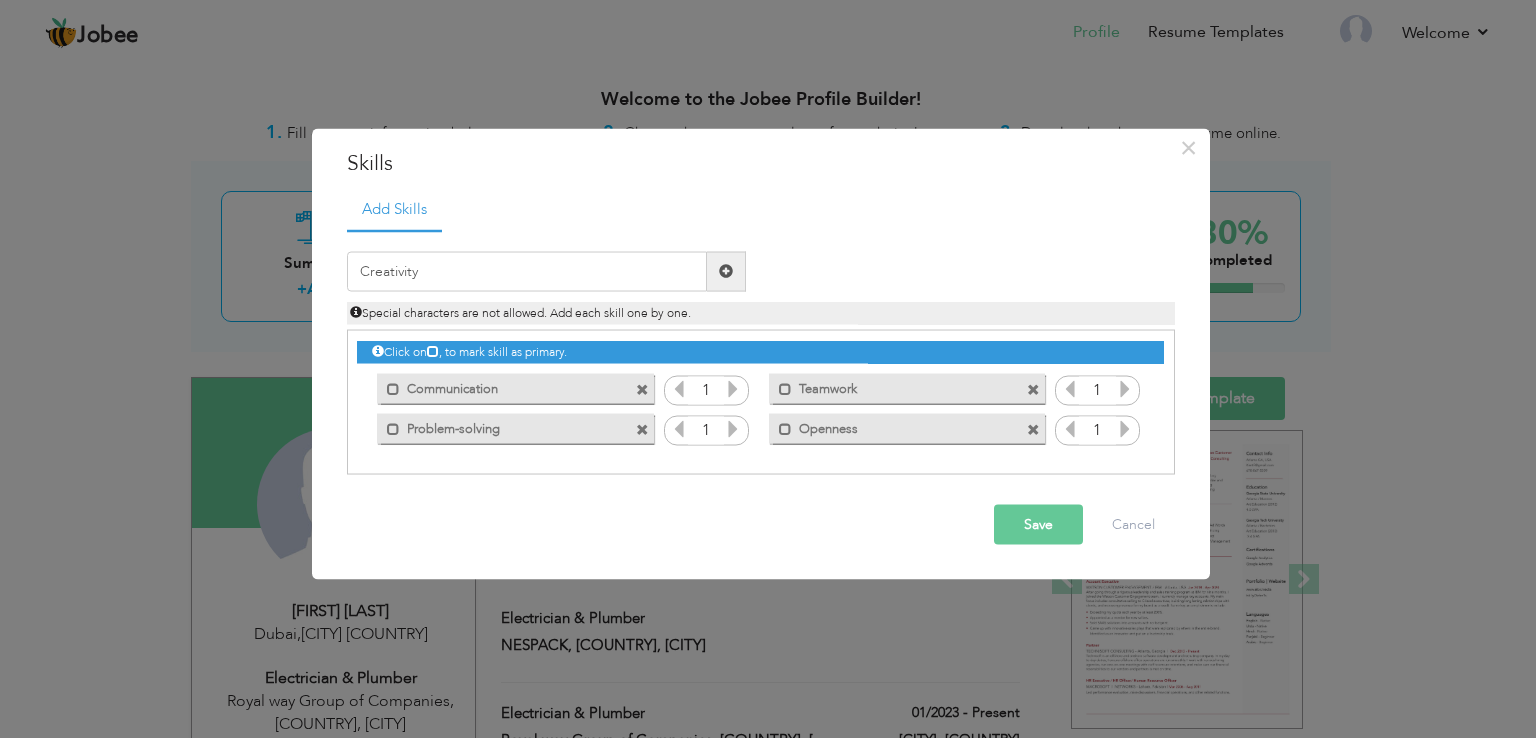 click on "Save" at bounding box center (1038, 524) 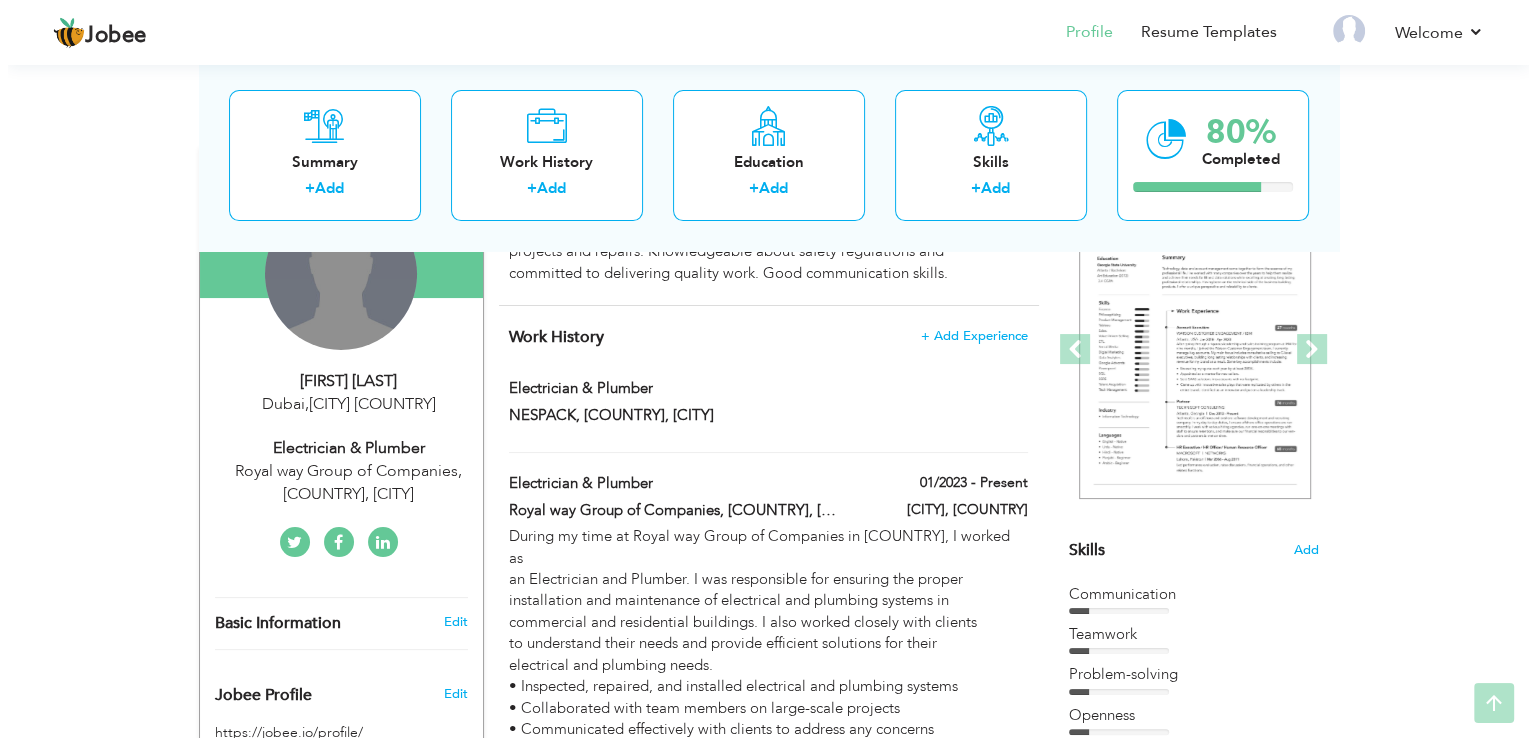 scroll, scrollTop: 300, scrollLeft: 0, axis: vertical 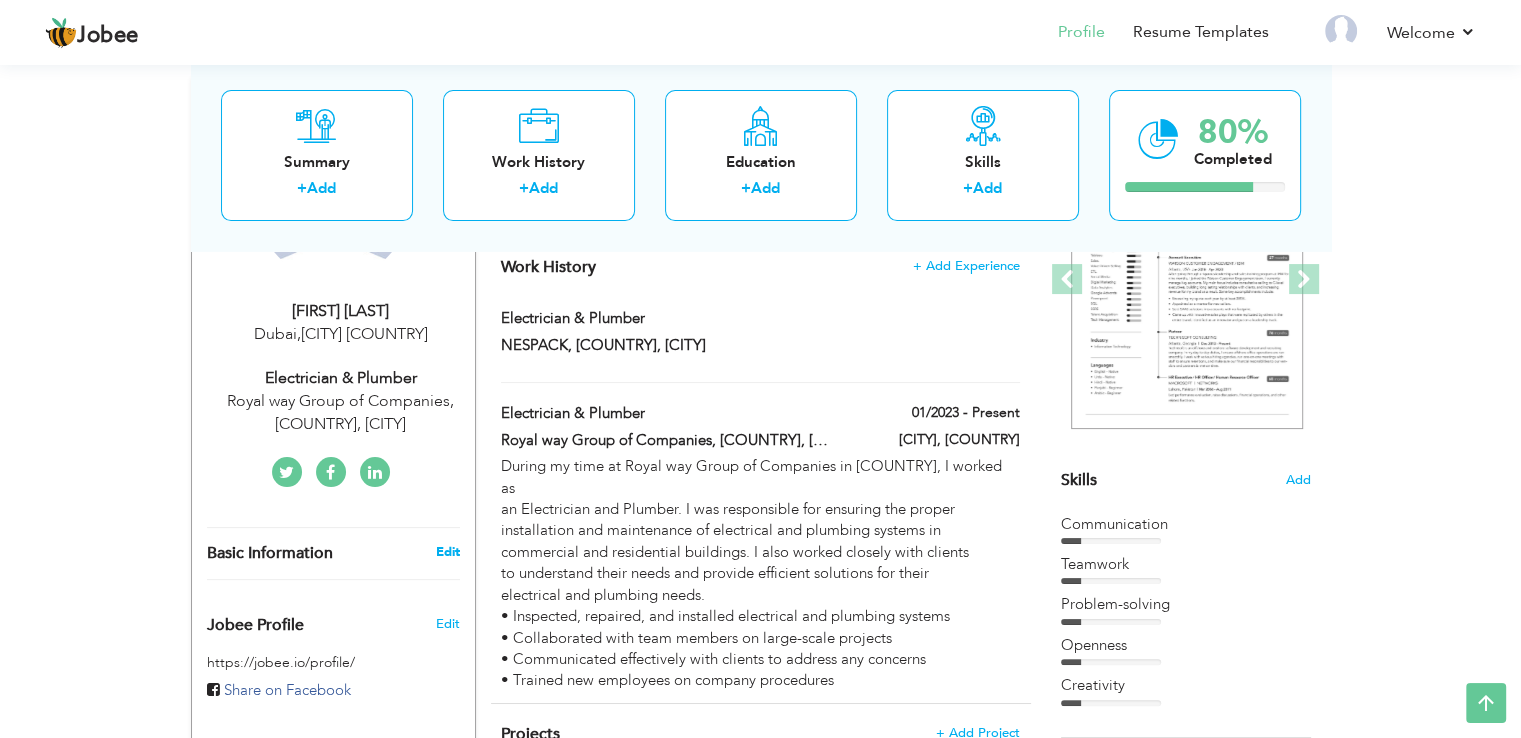 click on "Edit" at bounding box center [447, 552] 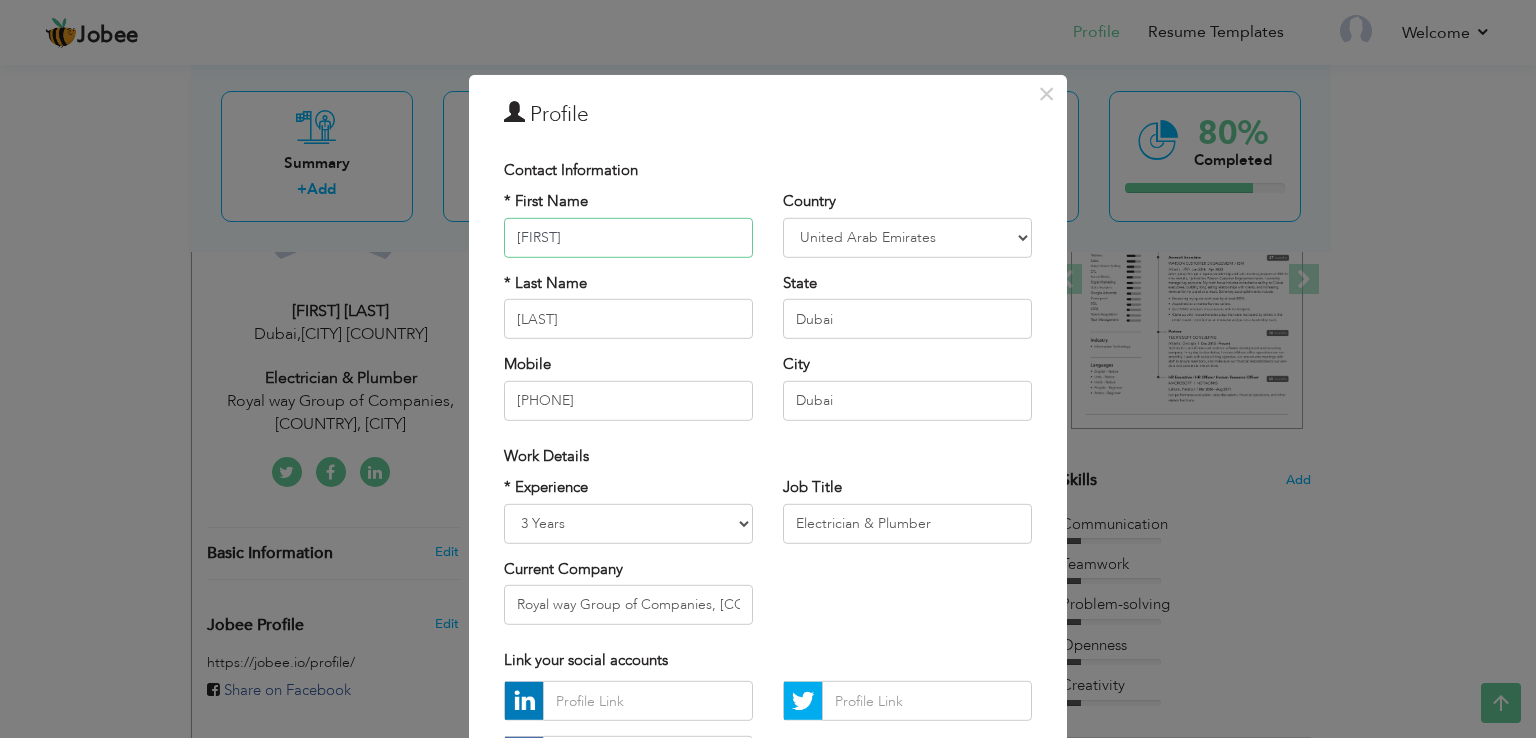 click on "[FIRST] [LAST]" at bounding box center [628, 238] 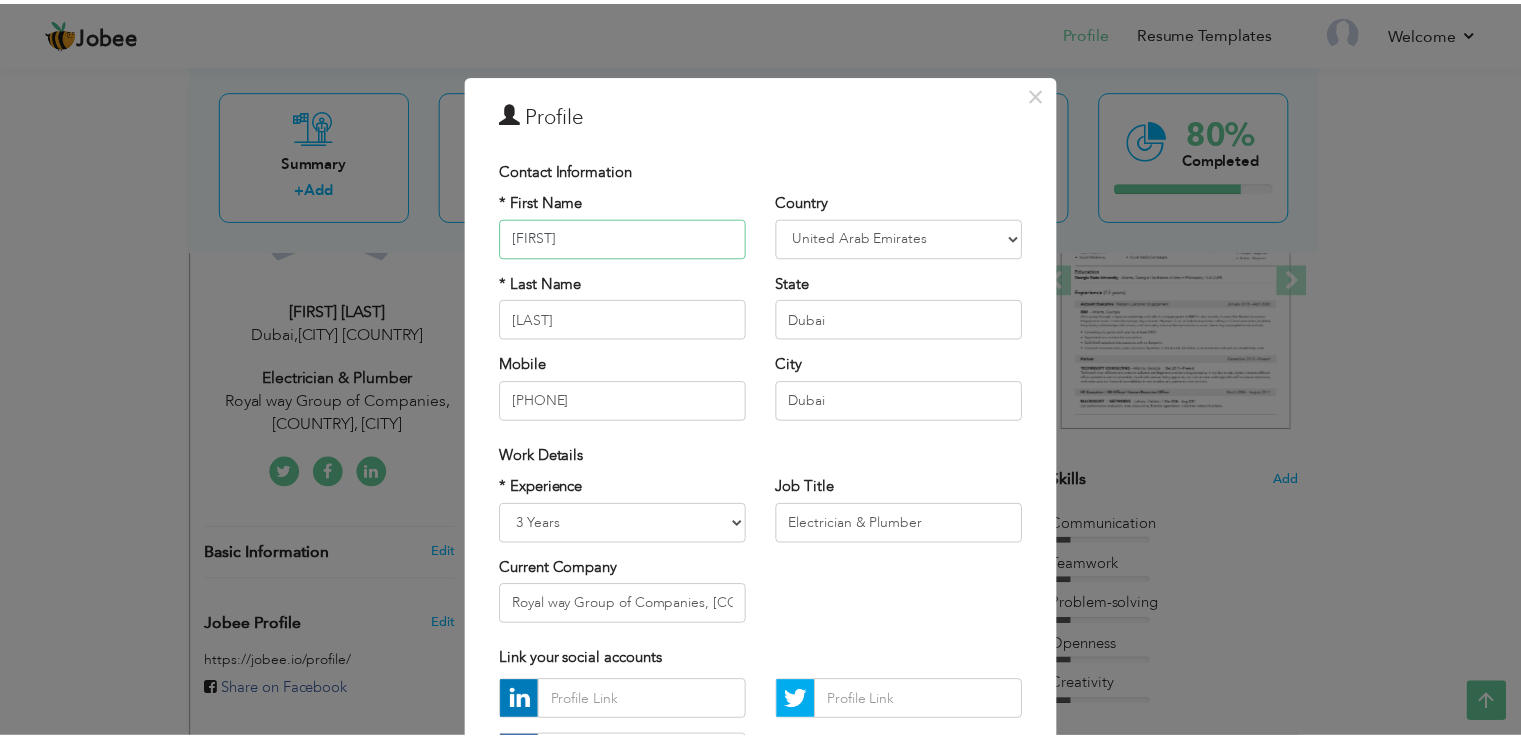 scroll, scrollTop: 174, scrollLeft: 0, axis: vertical 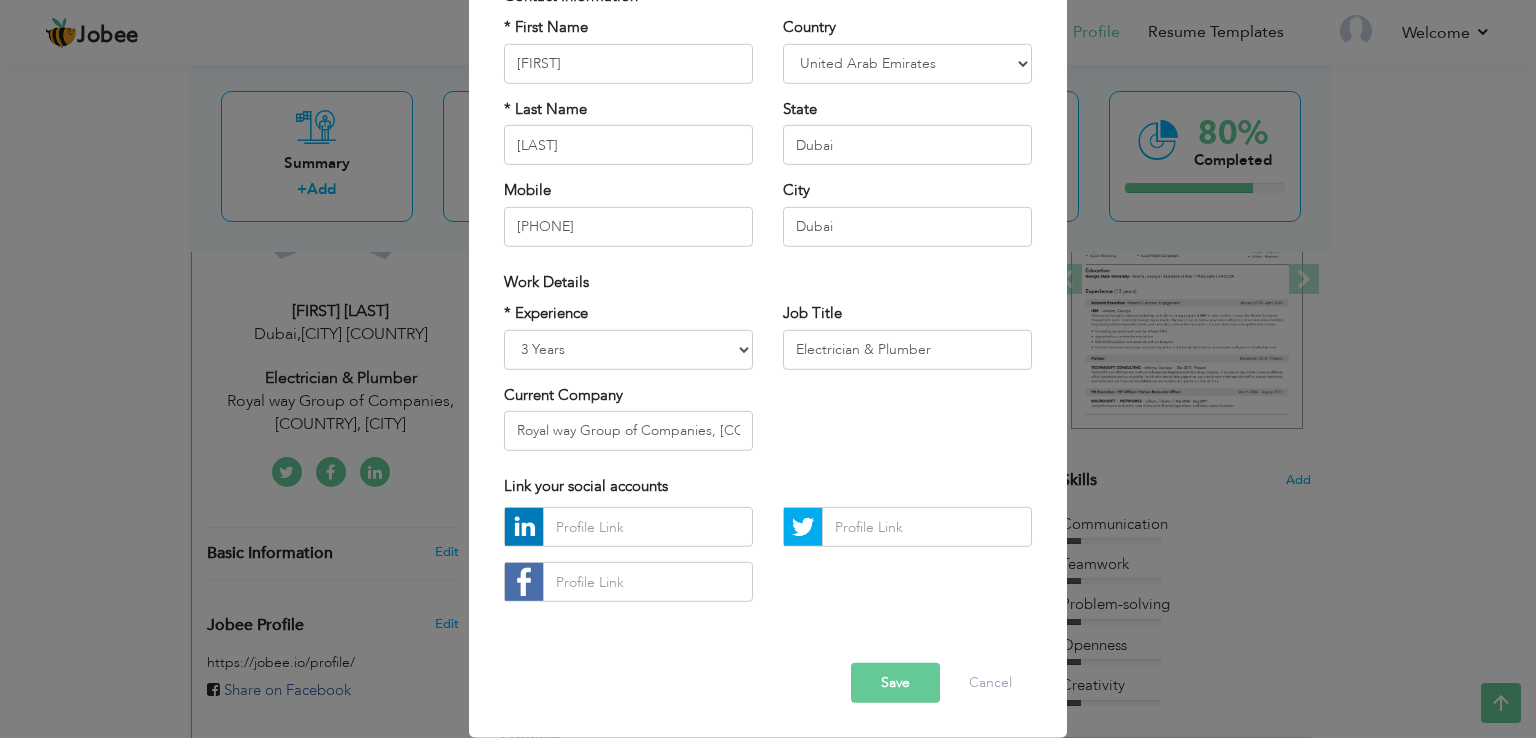 click on "Save" at bounding box center (895, 683) 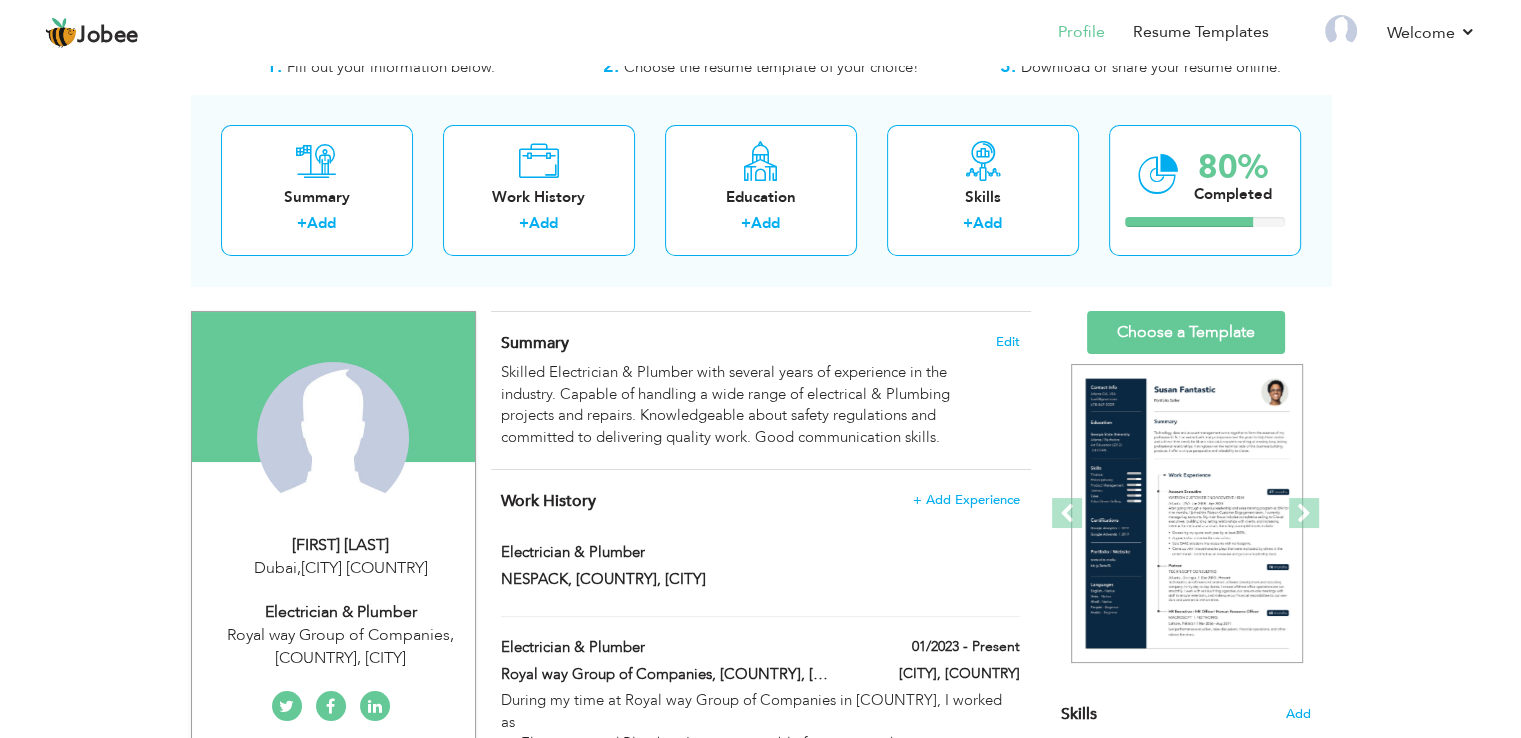 scroll, scrollTop: 100, scrollLeft: 0, axis: vertical 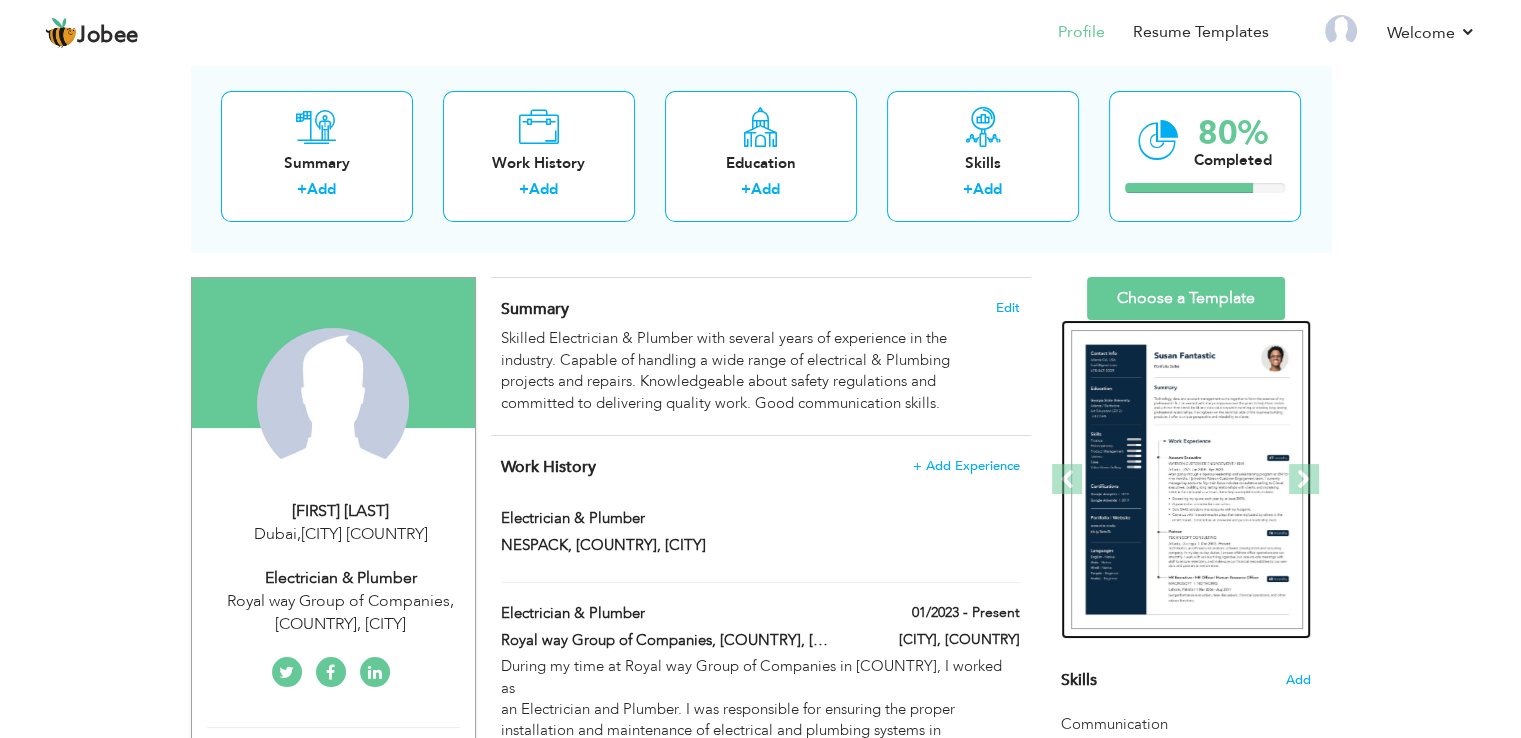 click at bounding box center [1187, 480] 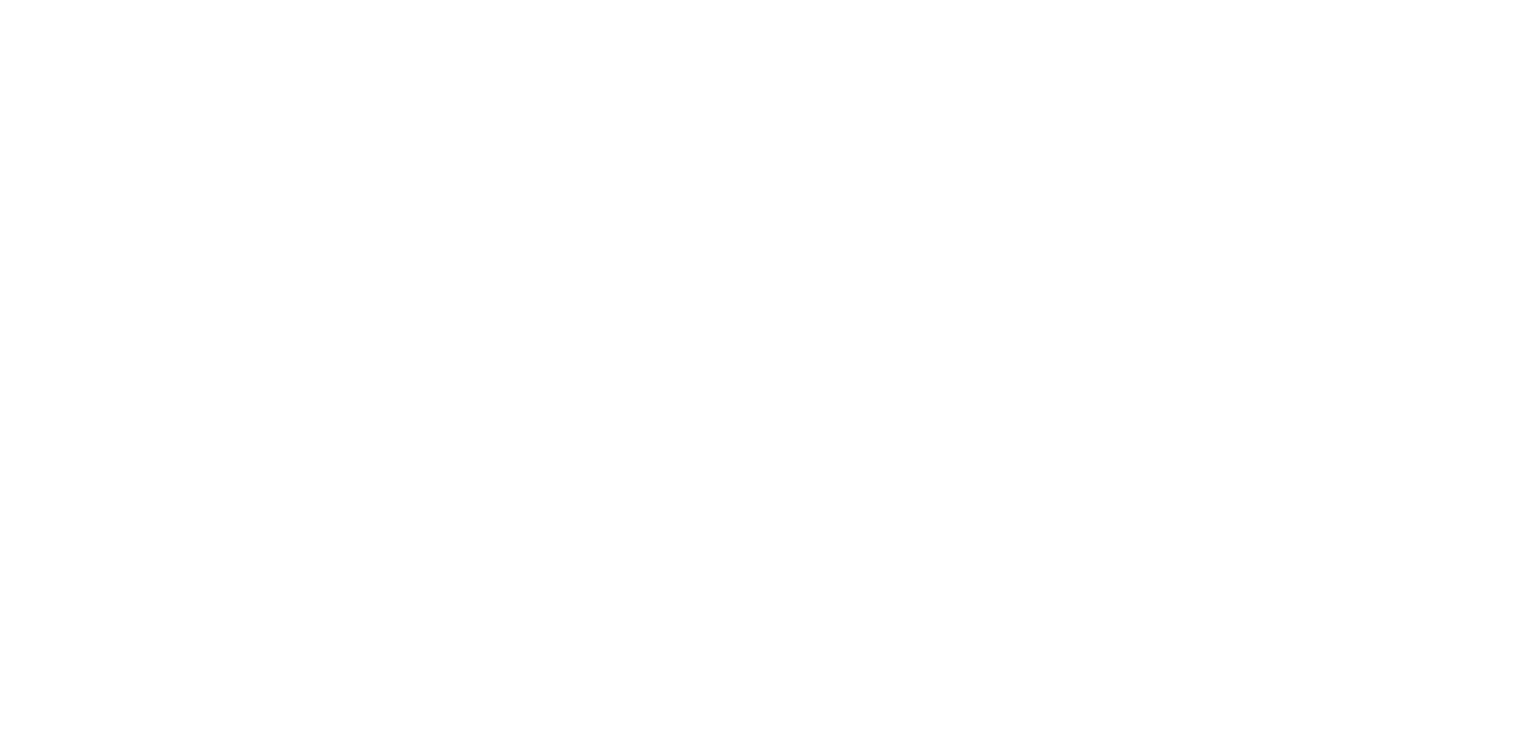scroll, scrollTop: 0, scrollLeft: 0, axis: both 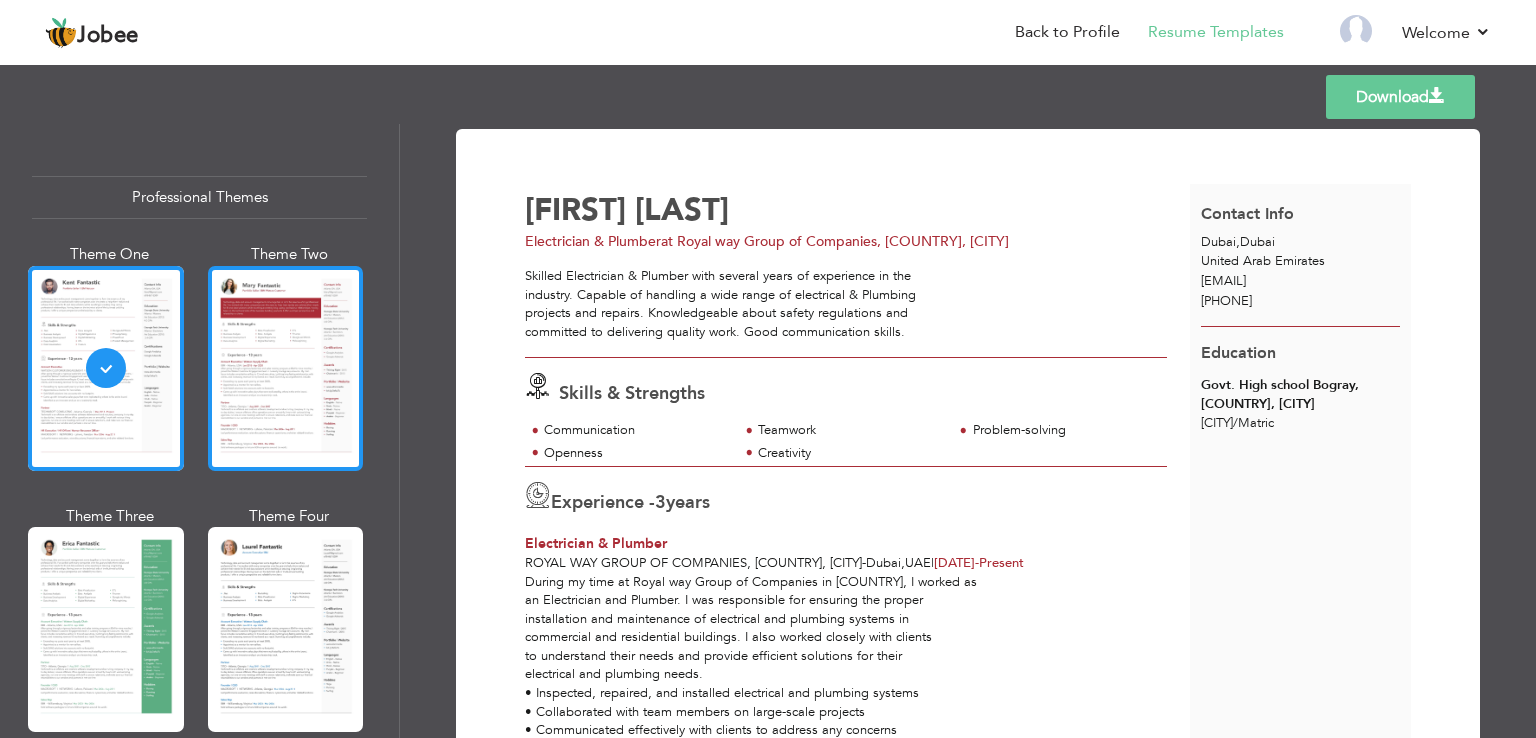 click at bounding box center (286, 368) 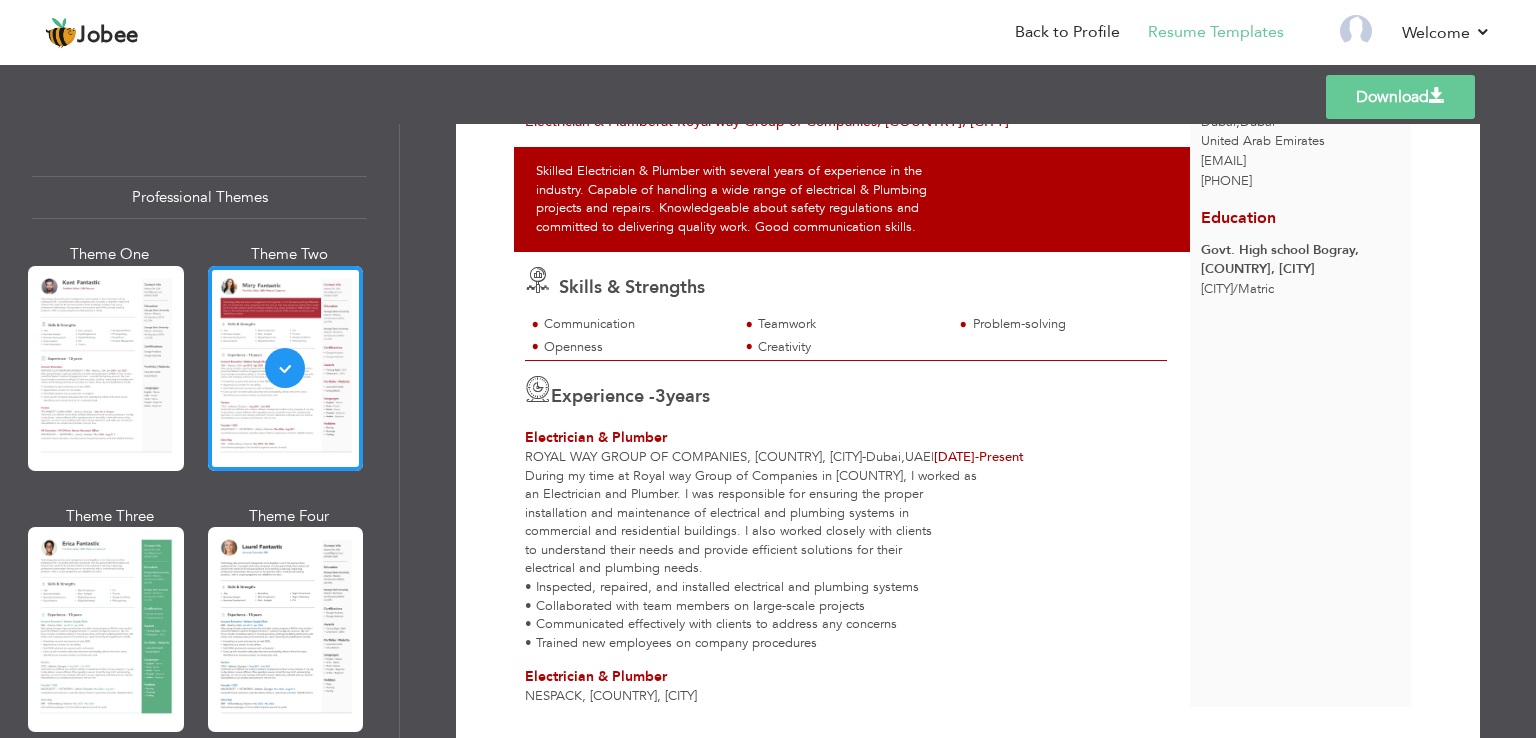 scroll, scrollTop: 182, scrollLeft: 0, axis: vertical 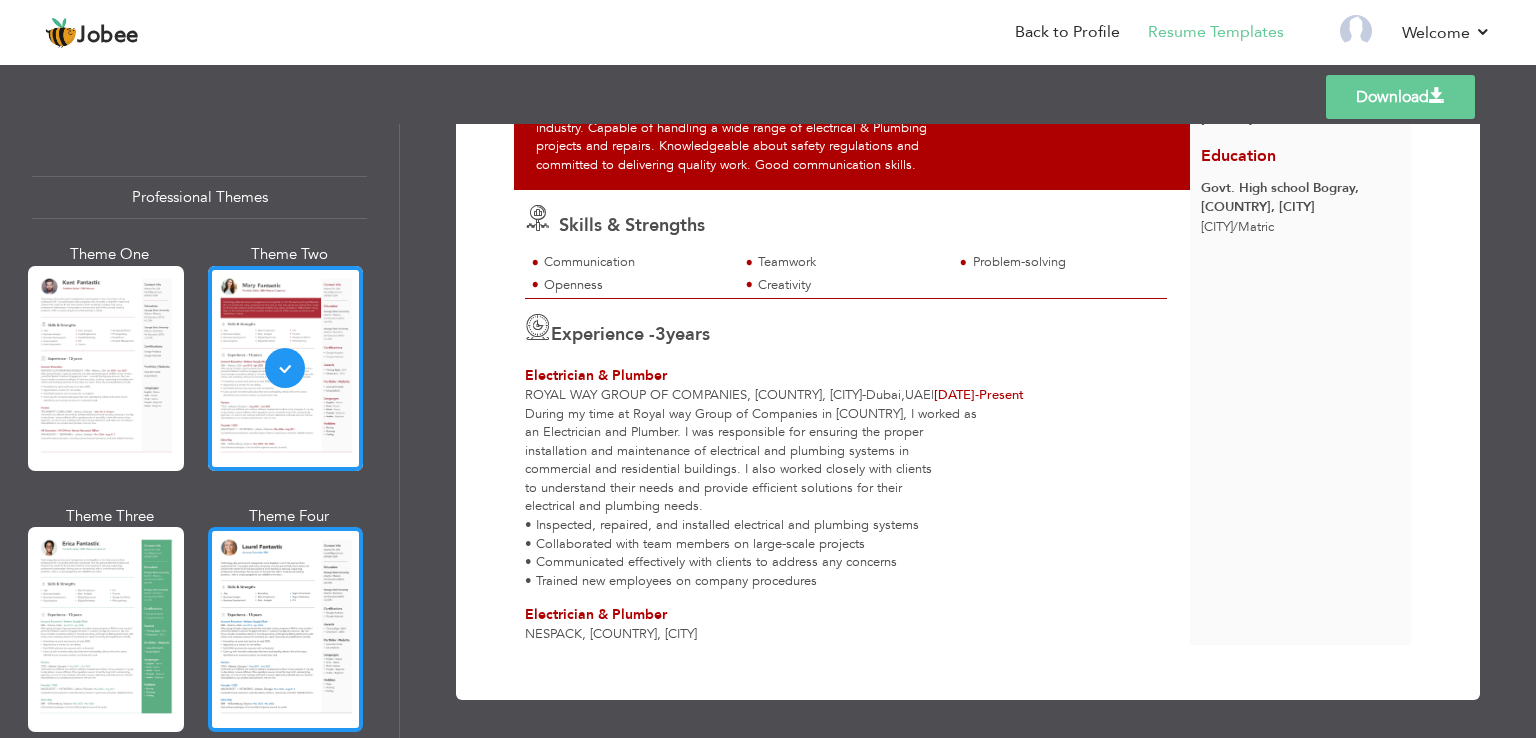 click at bounding box center [286, 629] 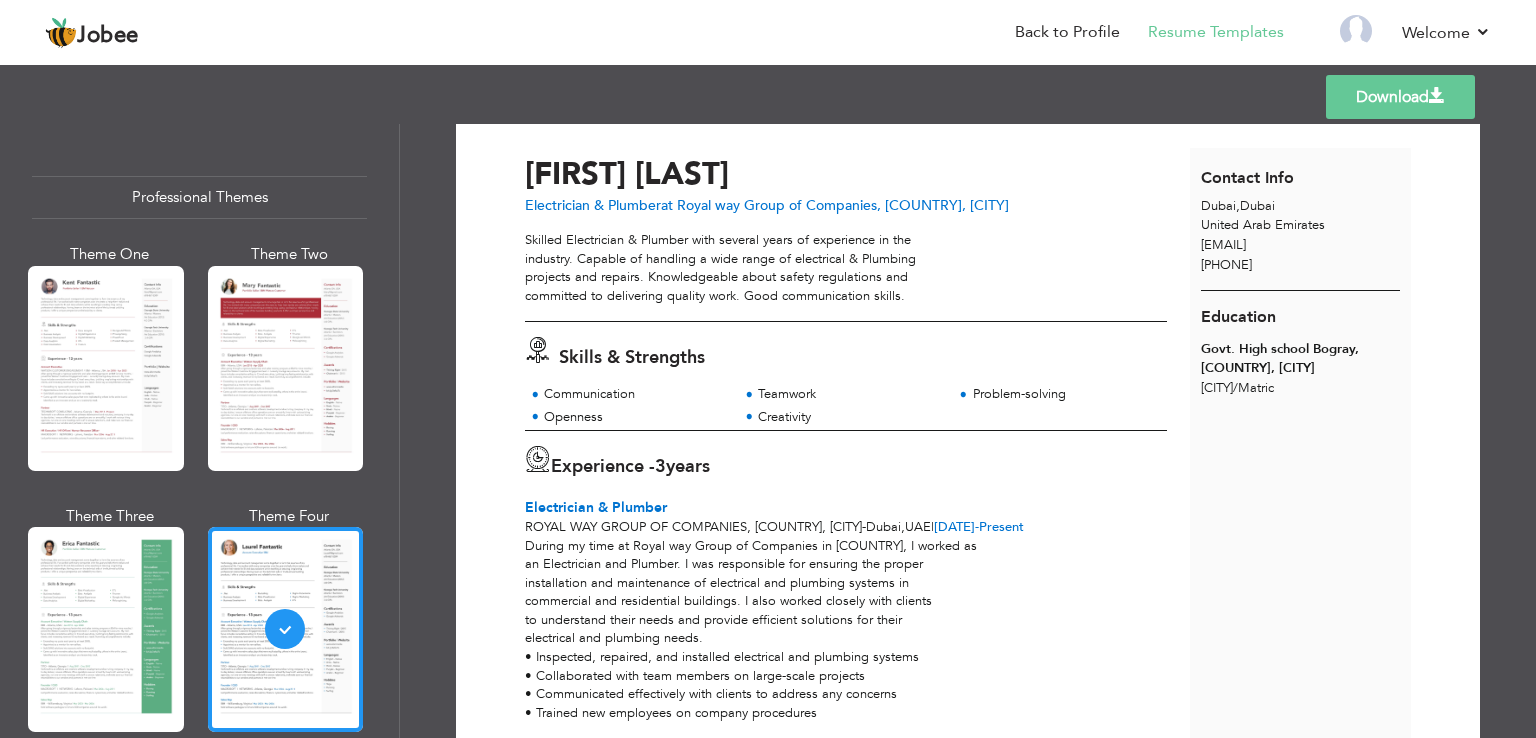 scroll, scrollTop: 0, scrollLeft: 0, axis: both 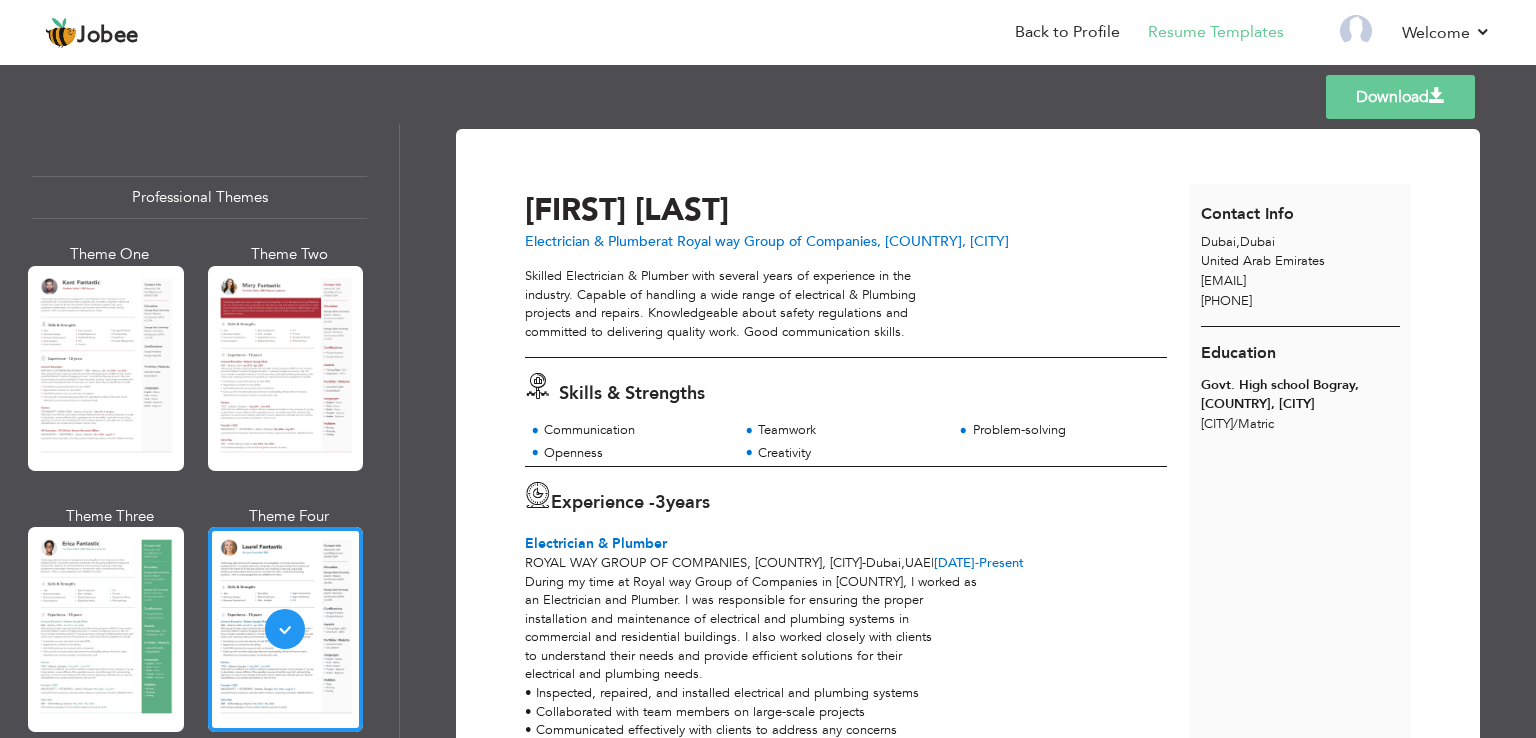 click on "Download" at bounding box center [1400, 97] 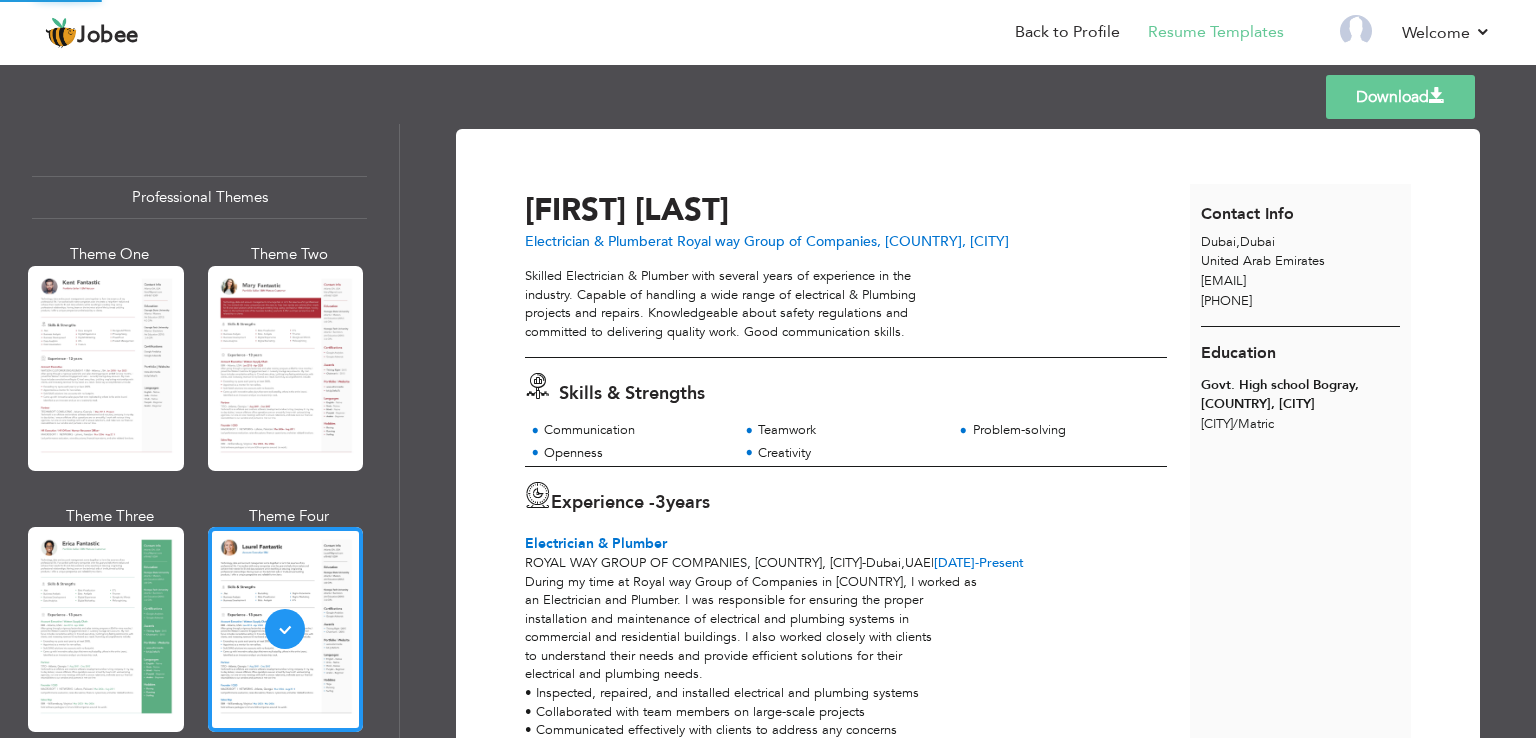 click on "Download" at bounding box center (1400, 97) 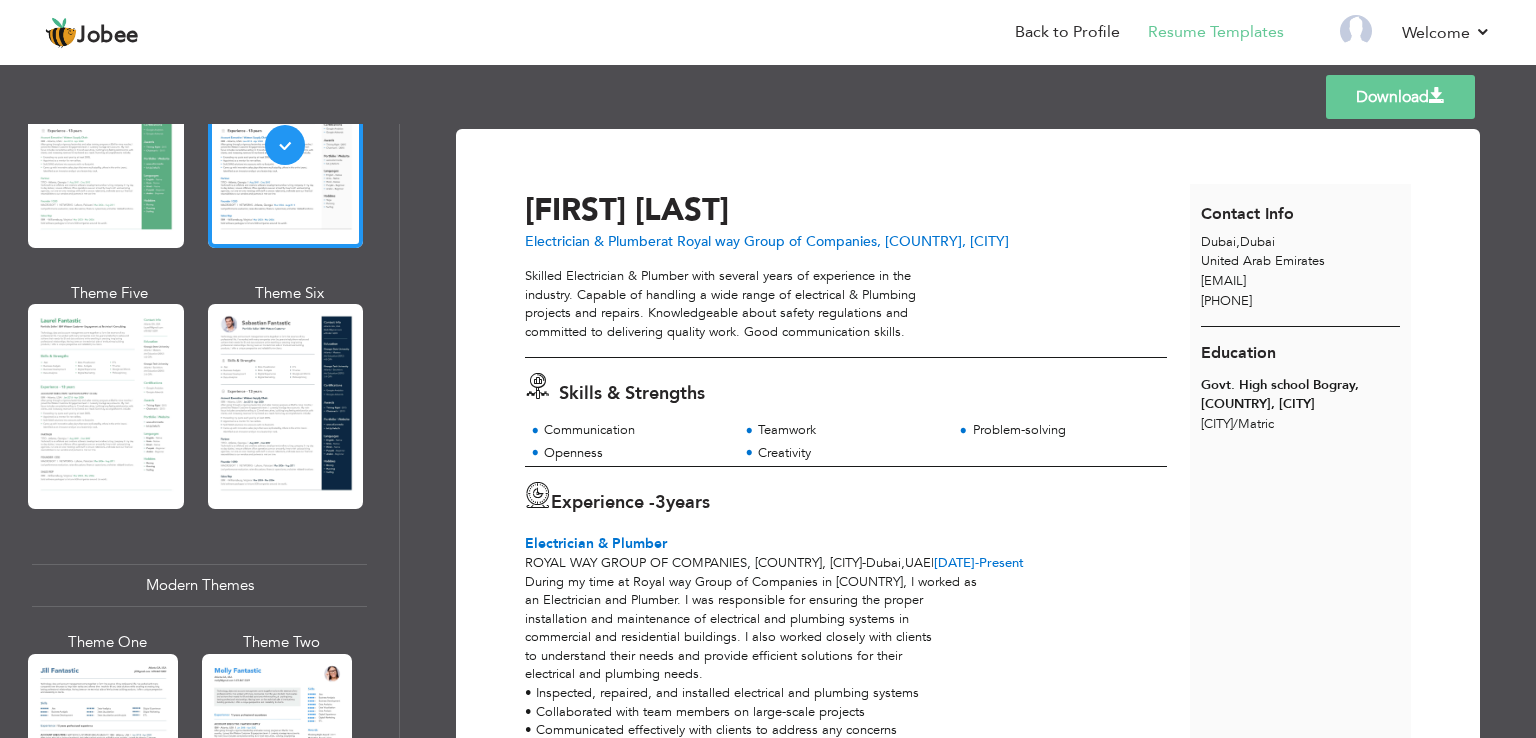 scroll, scrollTop: 600, scrollLeft: 0, axis: vertical 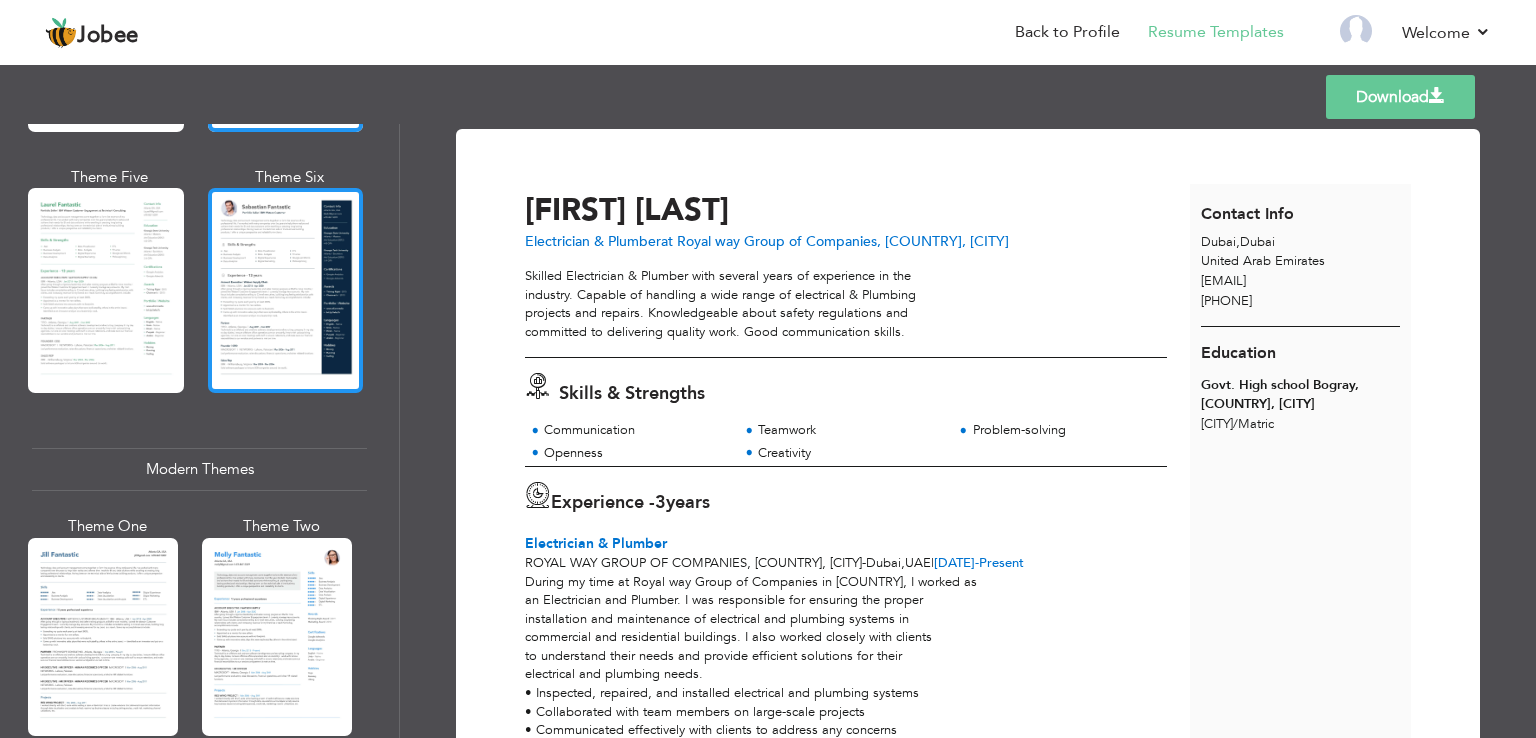click at bounding box center (286, 290) 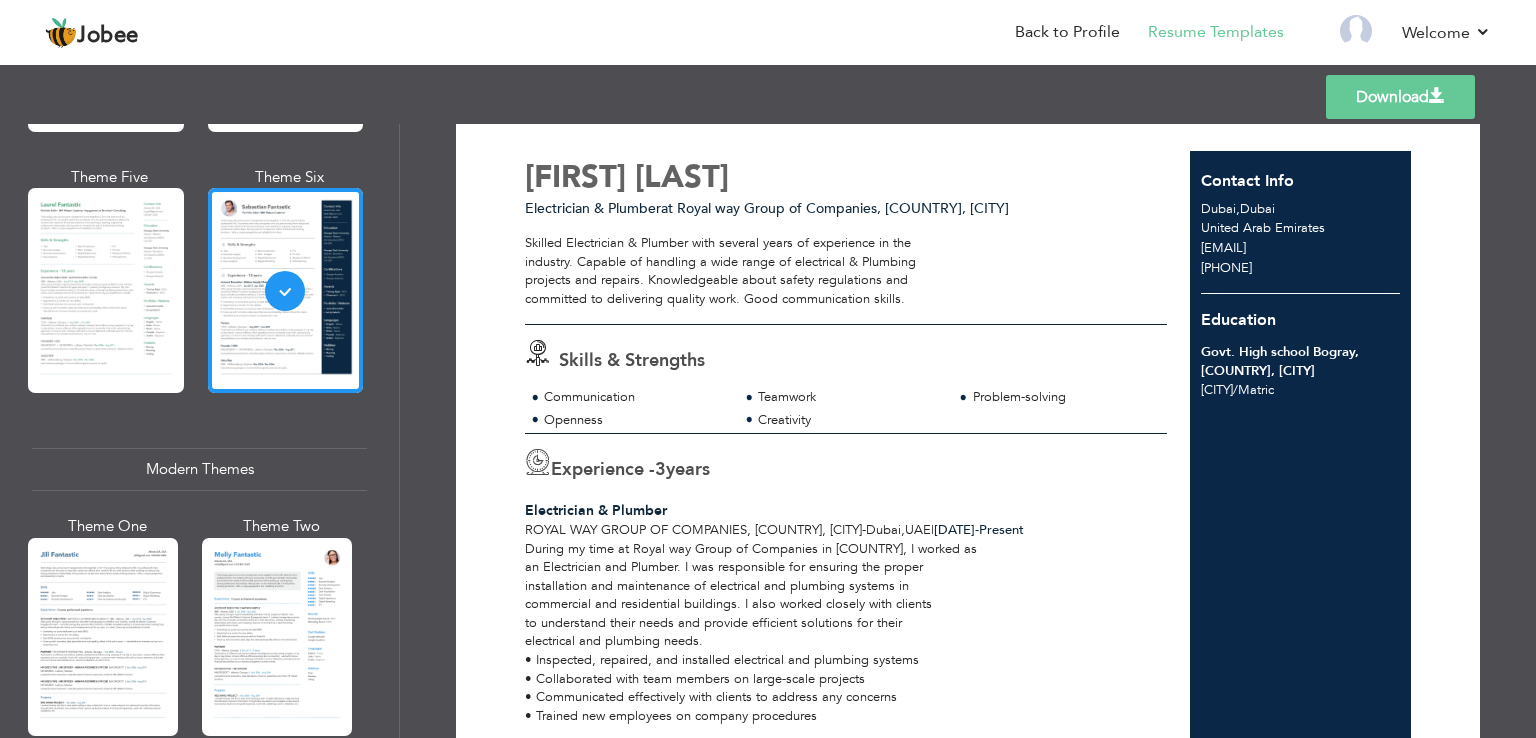 scroll, scrollTop: 0, scrollLeft: 0, axis: both 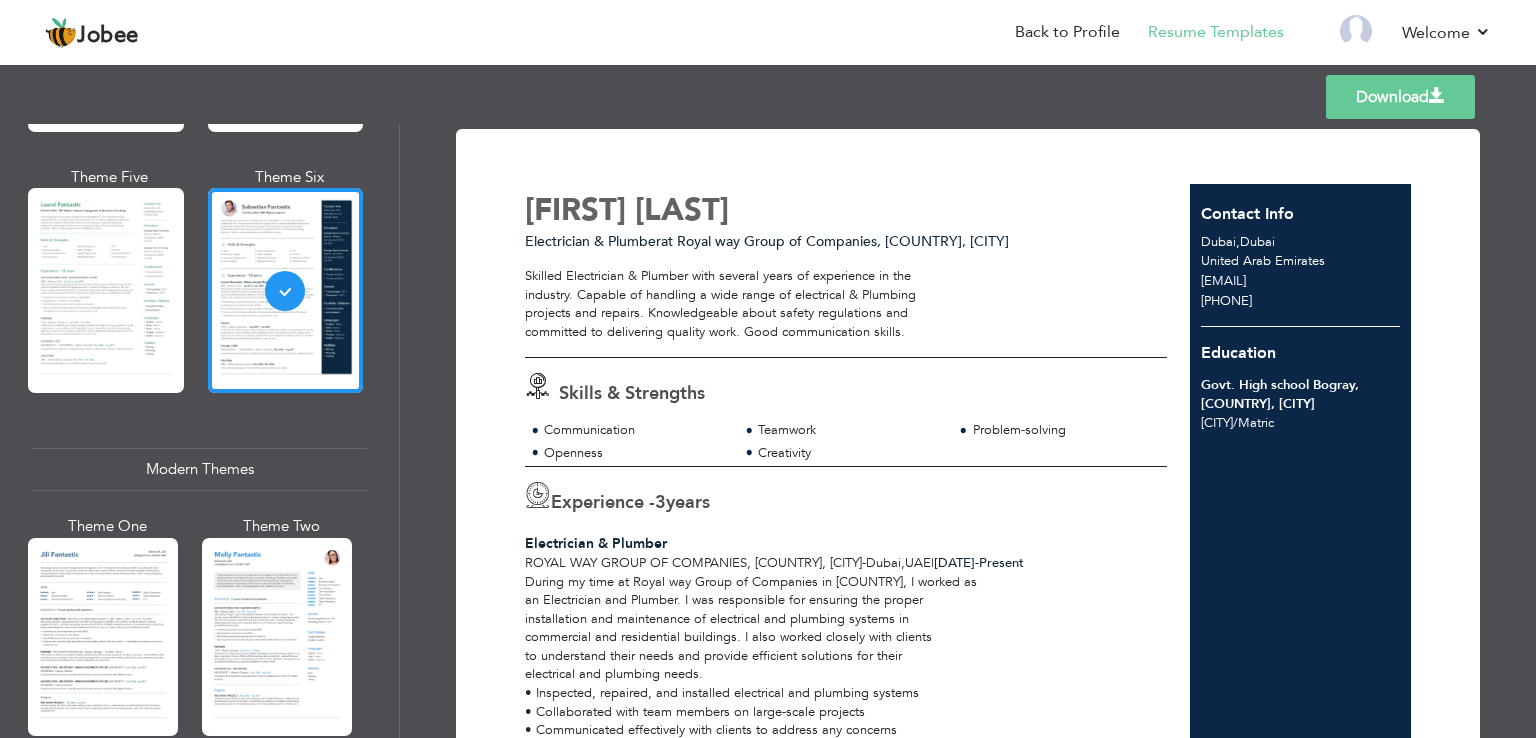 click on "Download" at bounding box center [1400, 97] 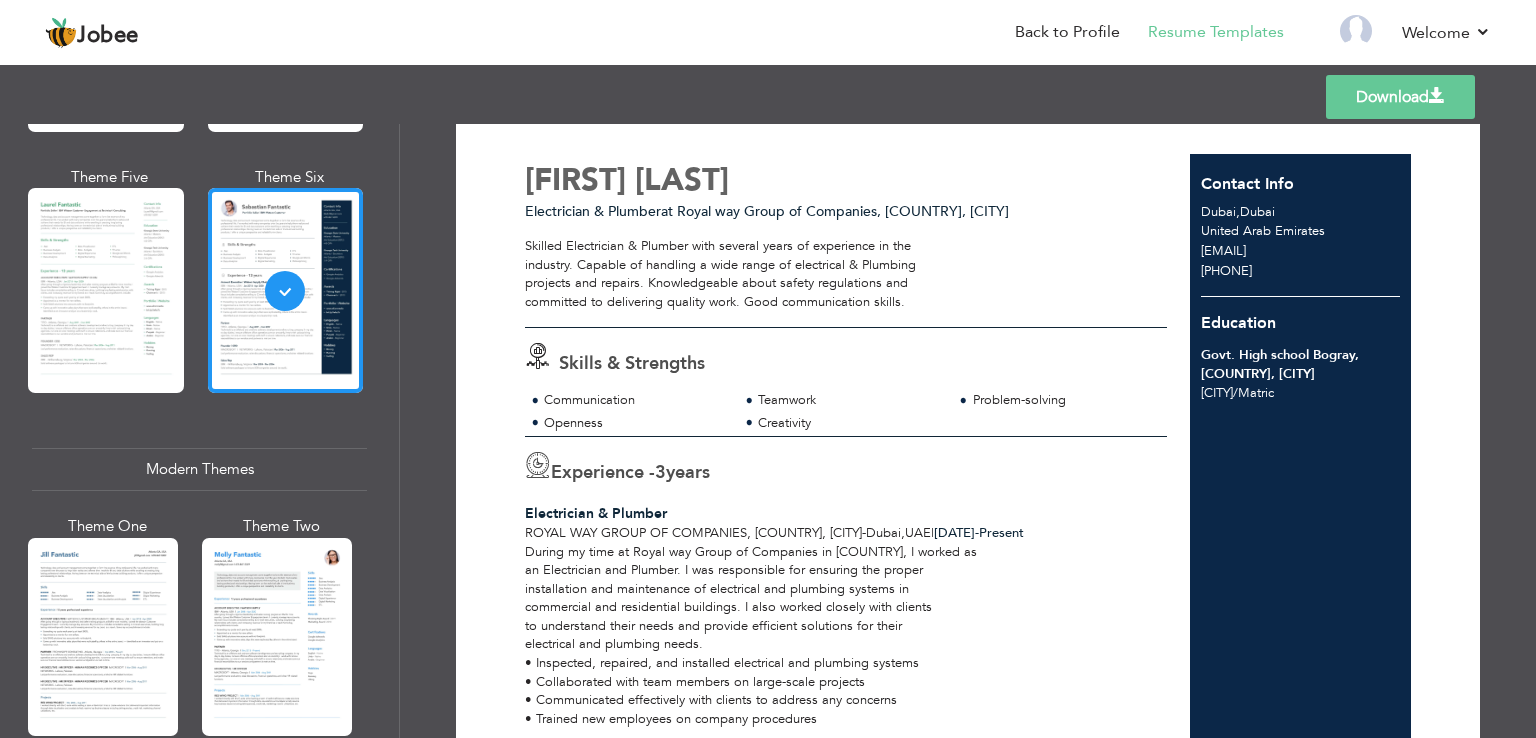 scroll, scrollTop: 0, scrollLeft: 0, axis: both 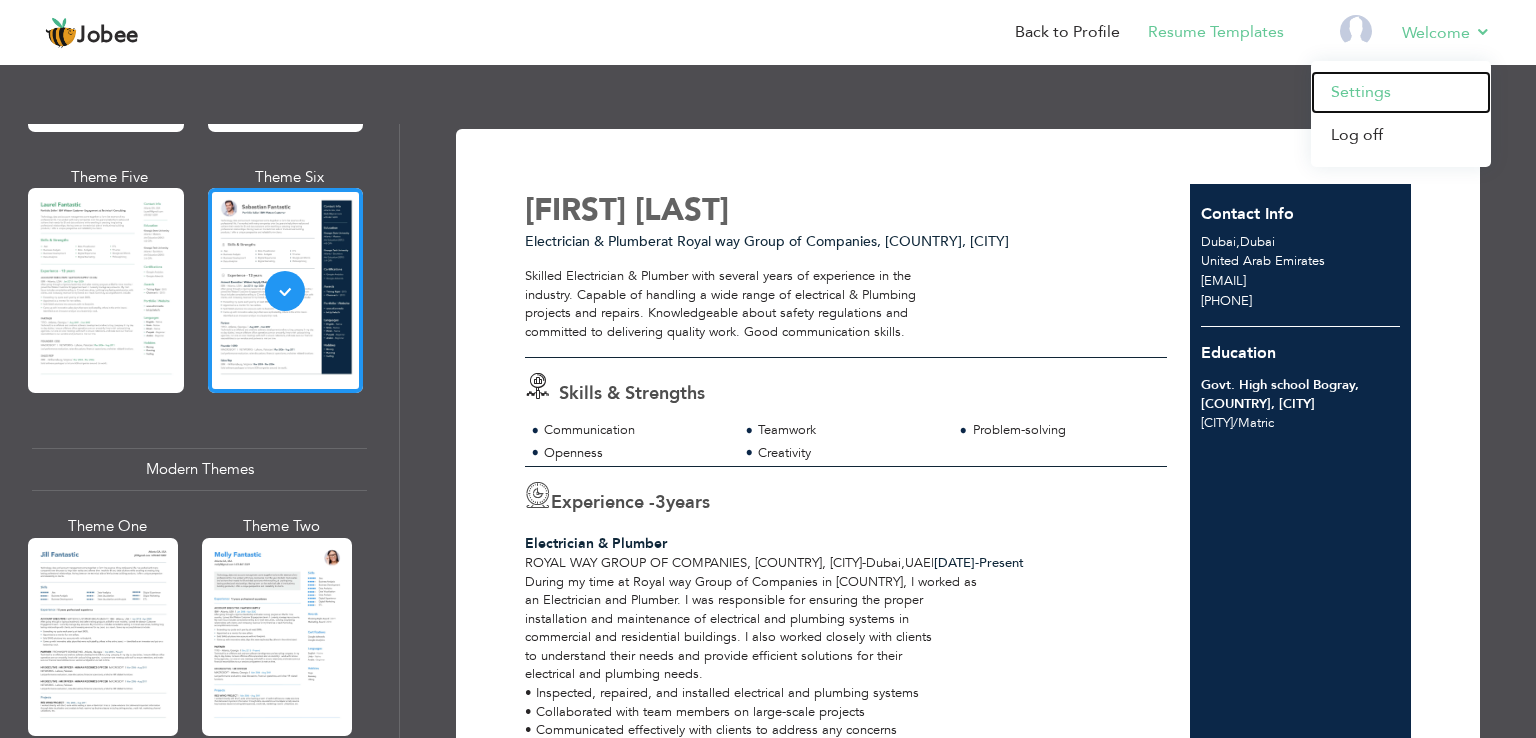 click on "Settings" at bounding box center (1401, 92) 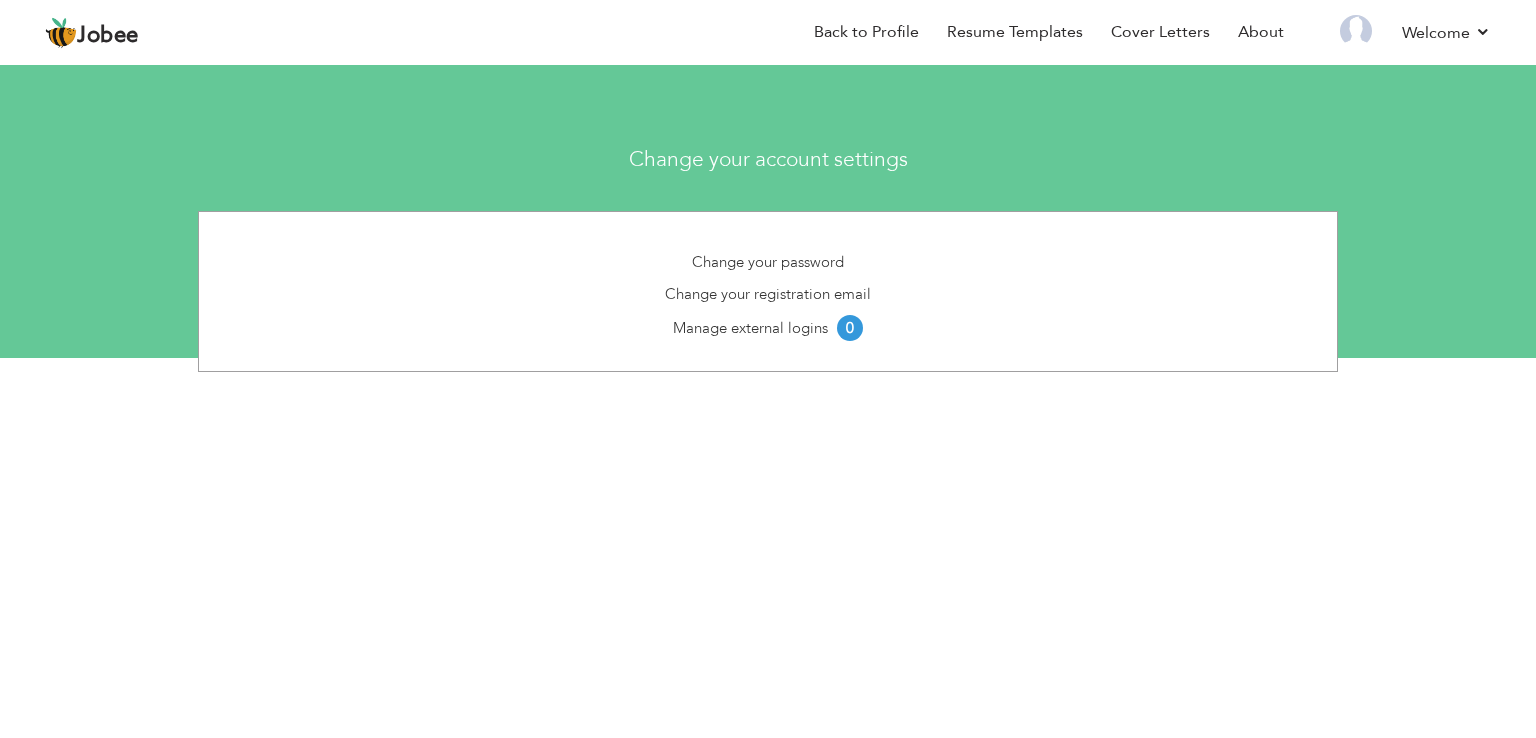 scroll, scrollTop: 0, scrollLeft: 0, axis: both 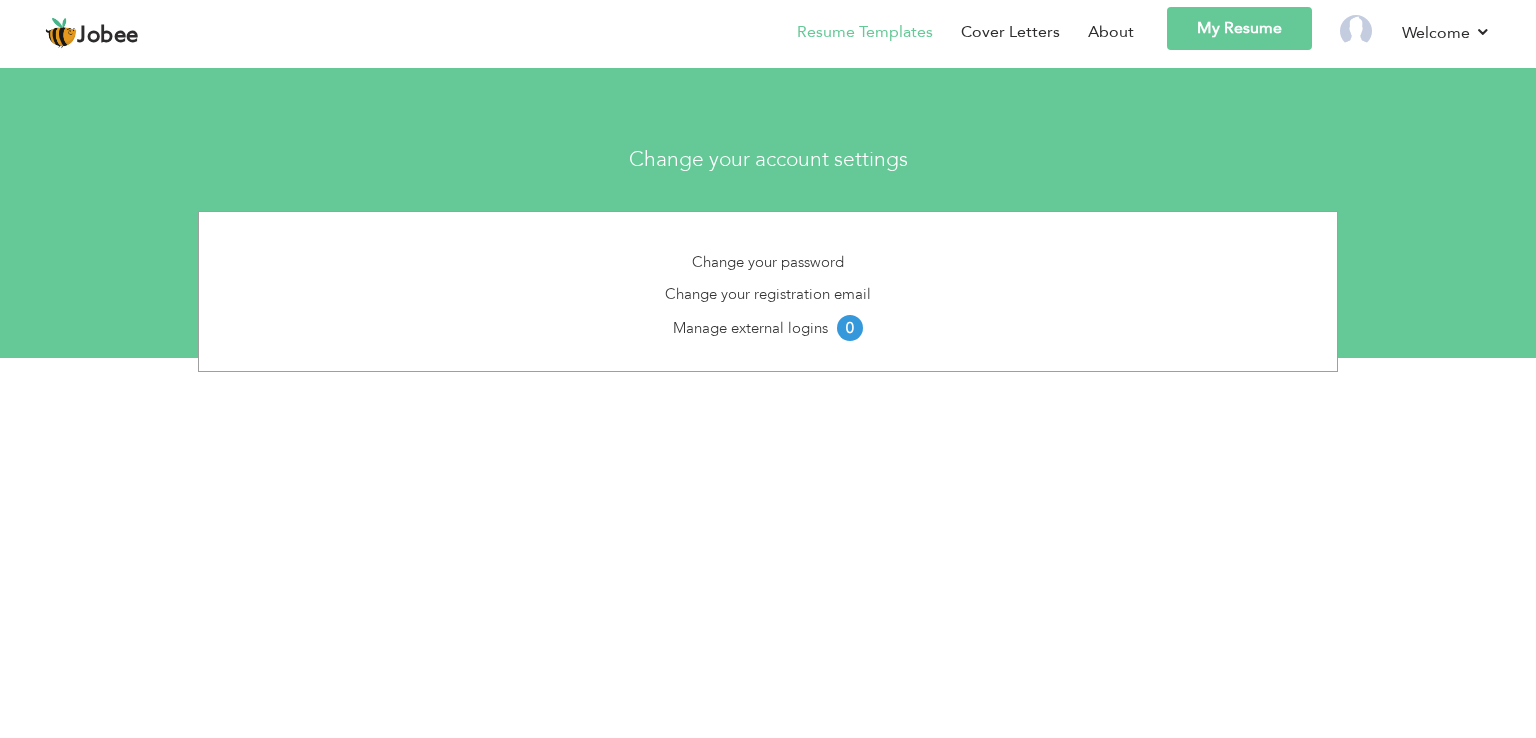 click on "Resume Templates" at bounding box center (851, 35) 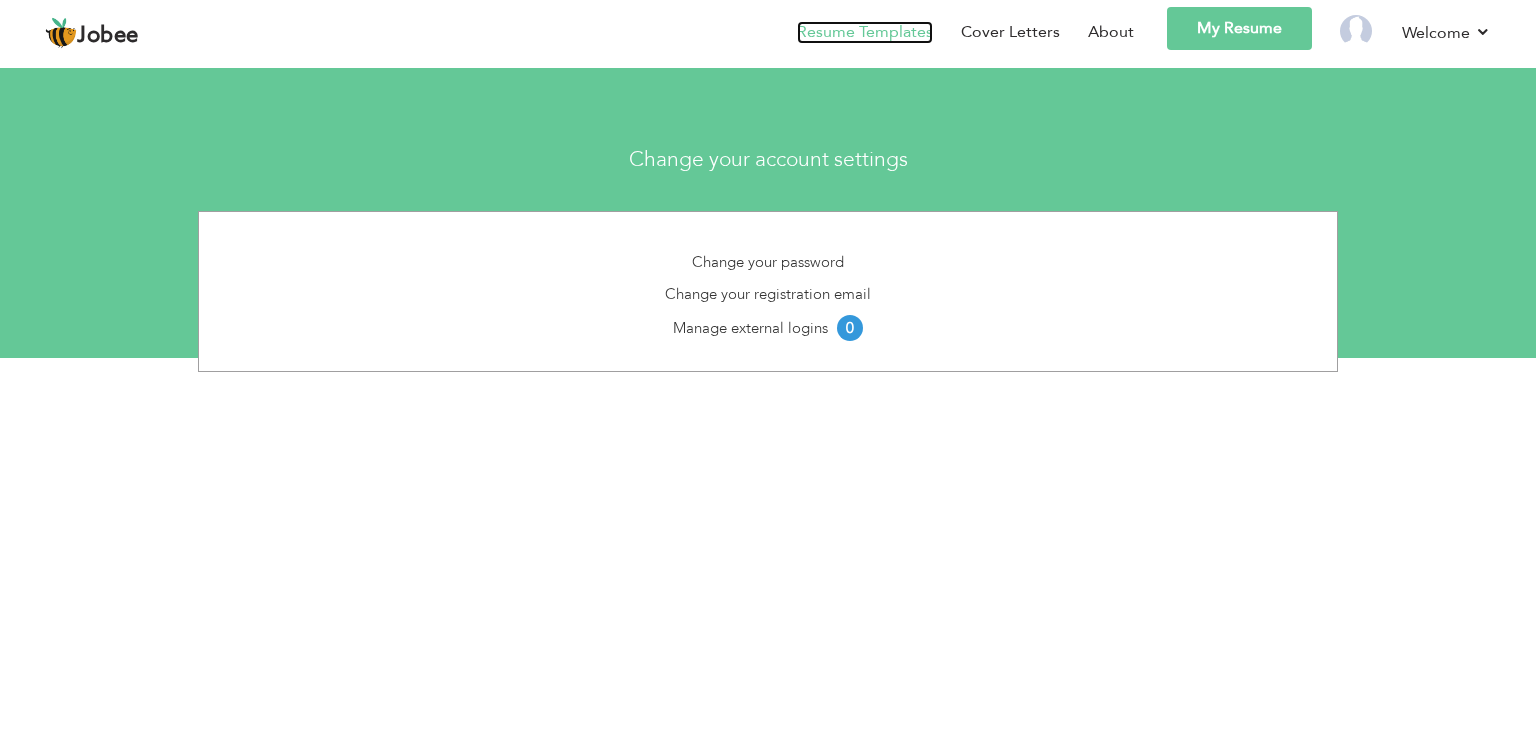click on "Resume Templates" at bounding box center (865, 32) 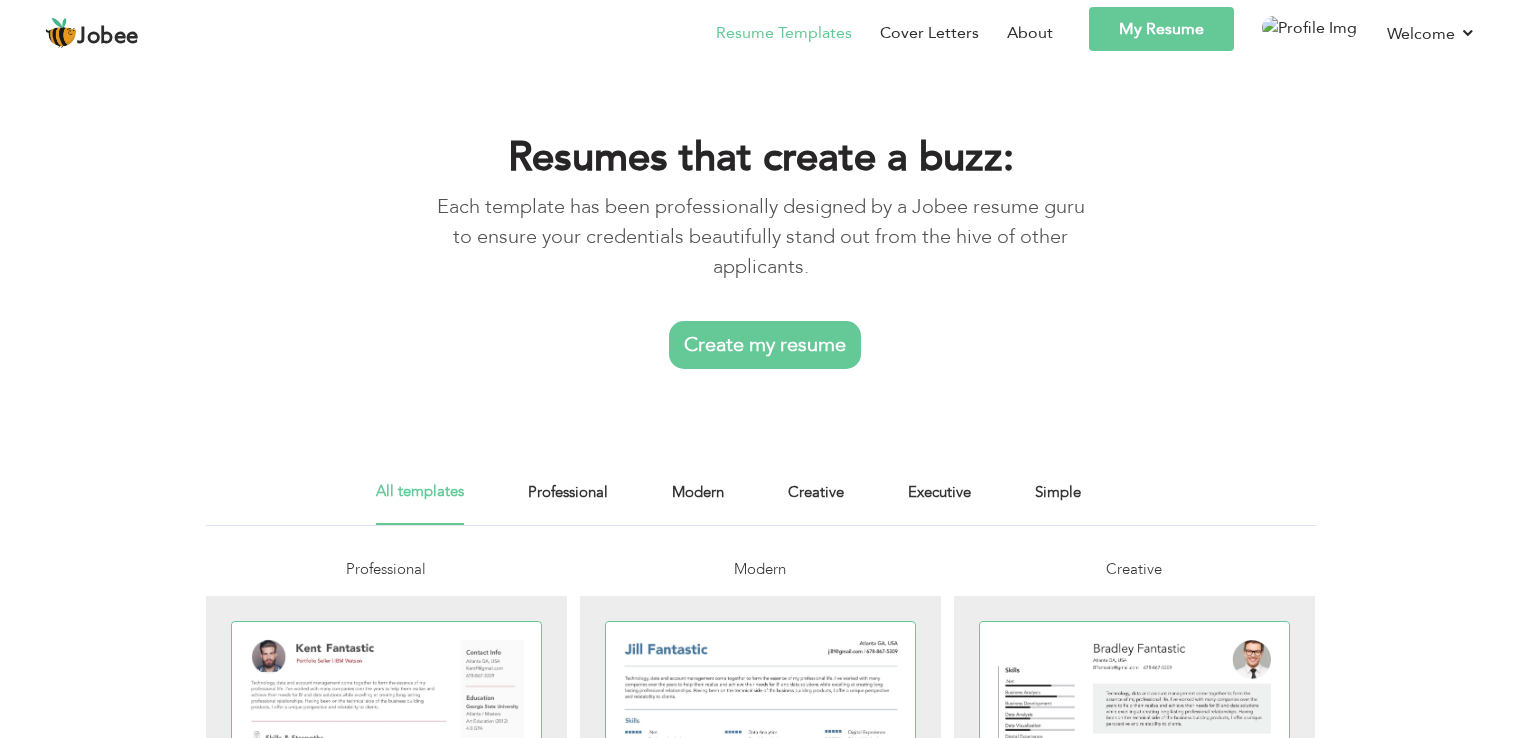 scroll, scrollTop: 0, scrollLeft: 0, axis: both 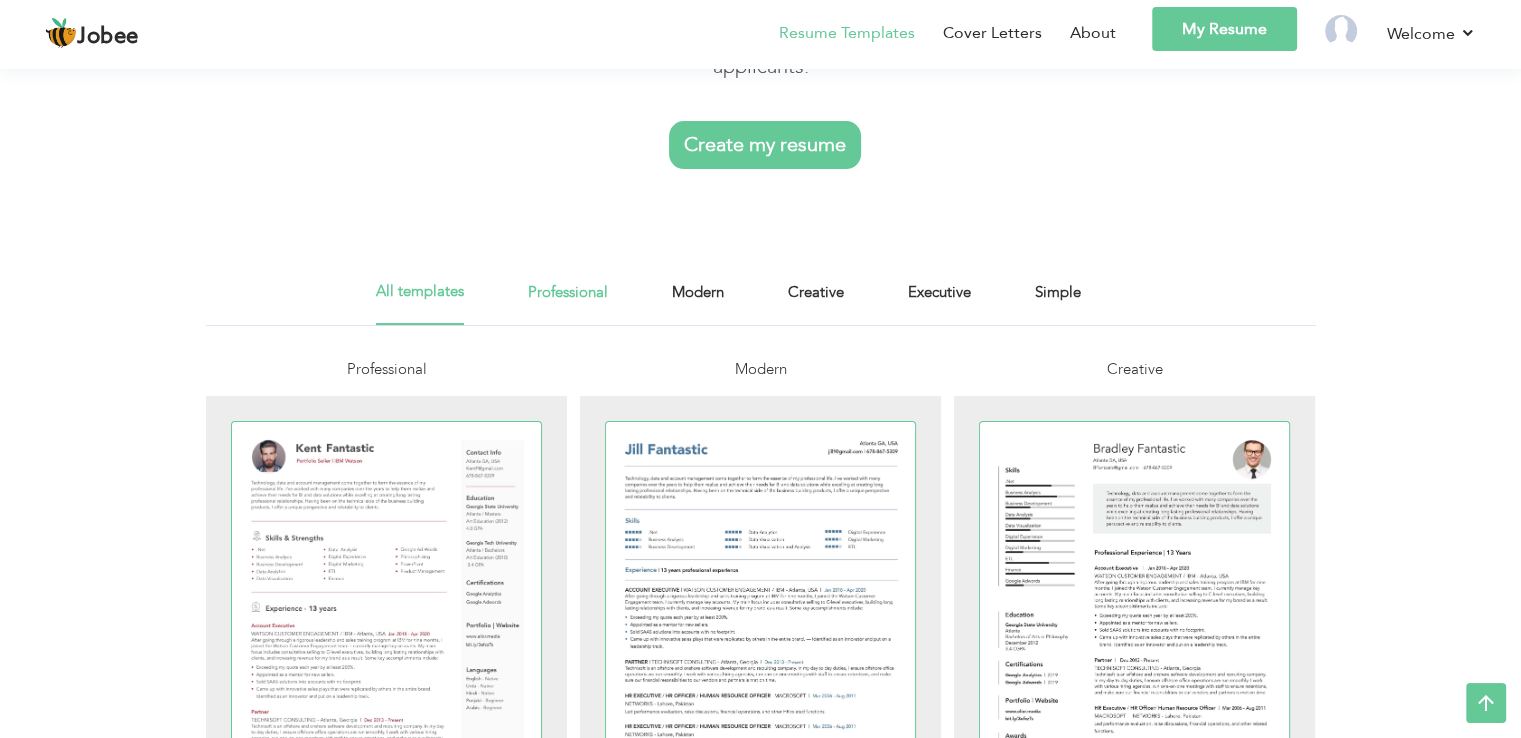 click on "Professional" at bounding box center [568, 302] 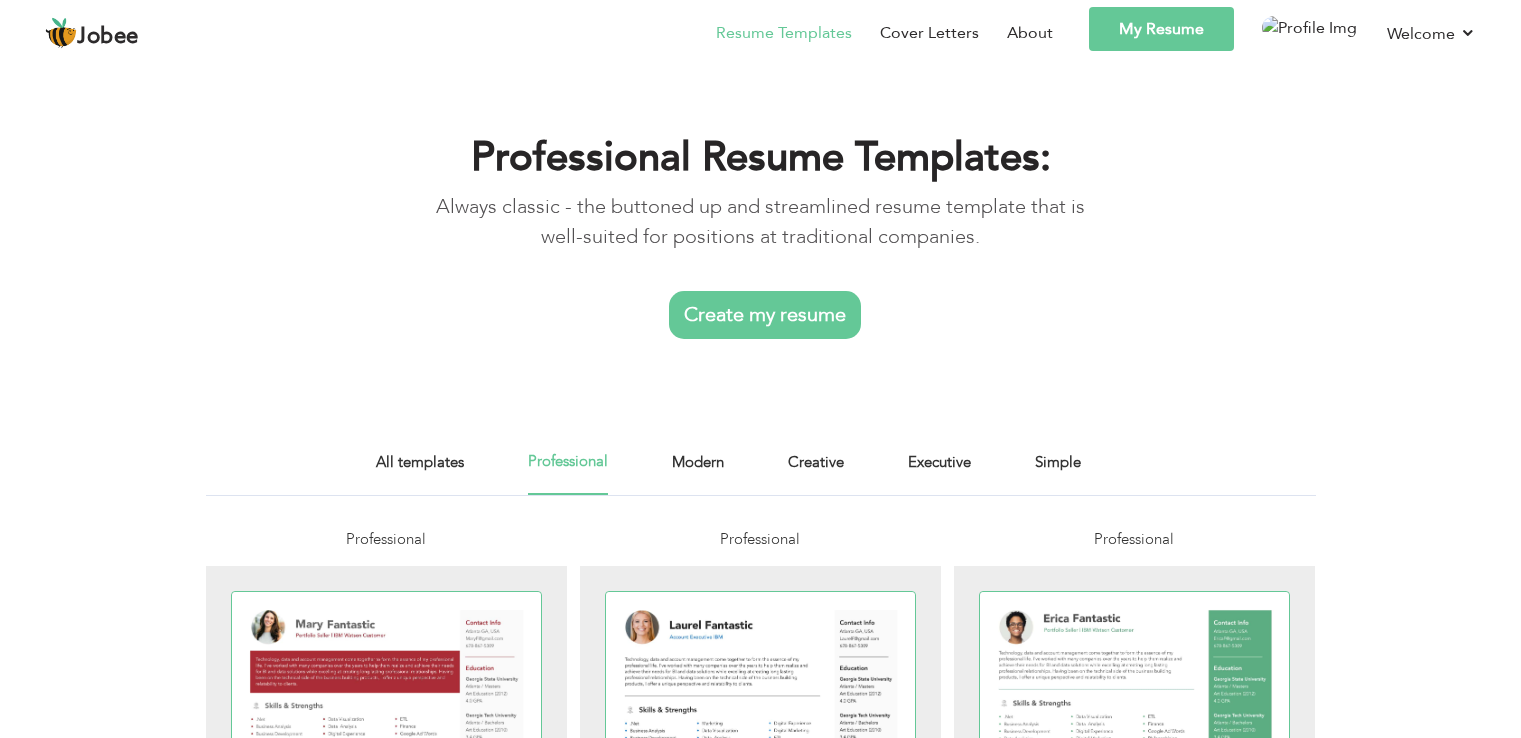 scroll, scrollTop: 0, scrollLeft: 0, axis: both 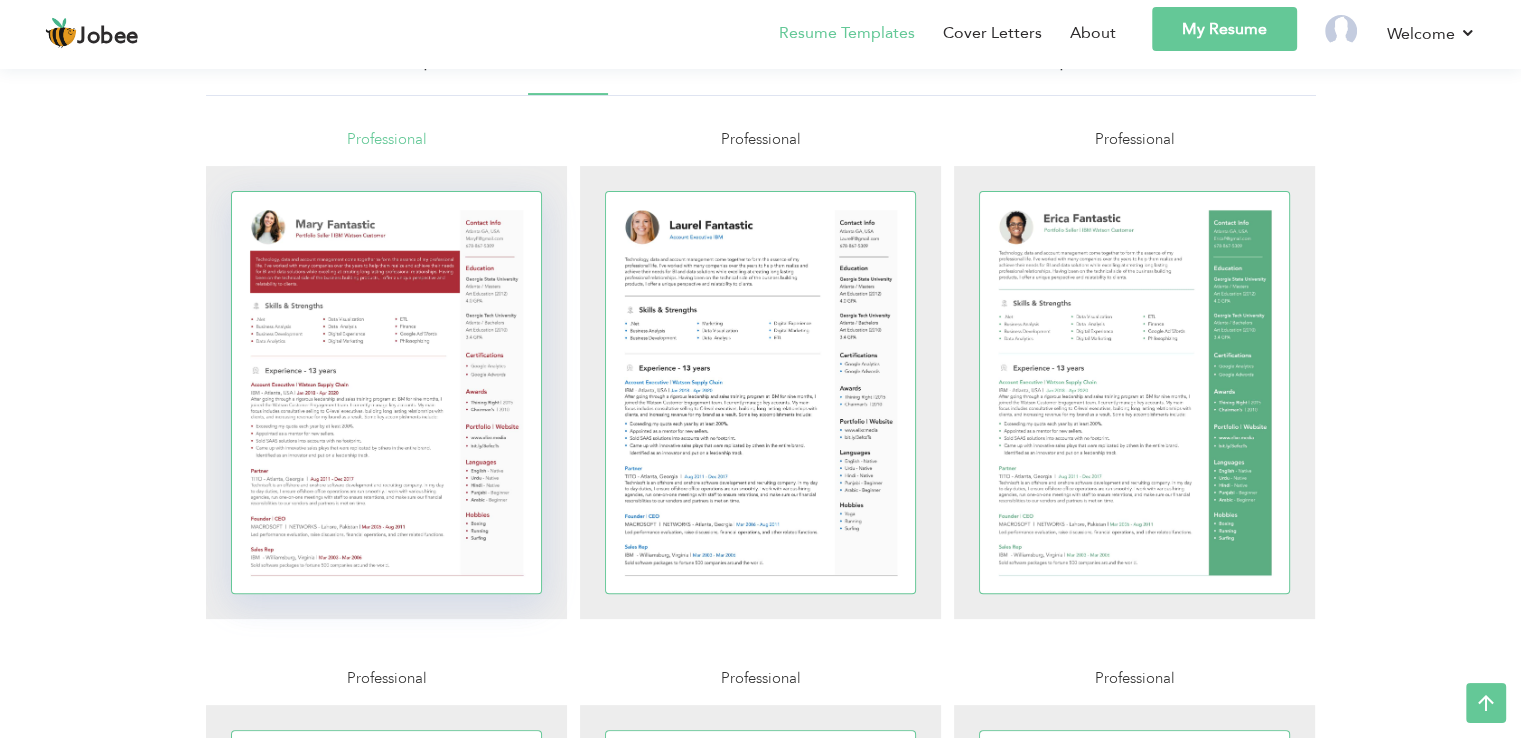 click at bounding box center (387, 392) 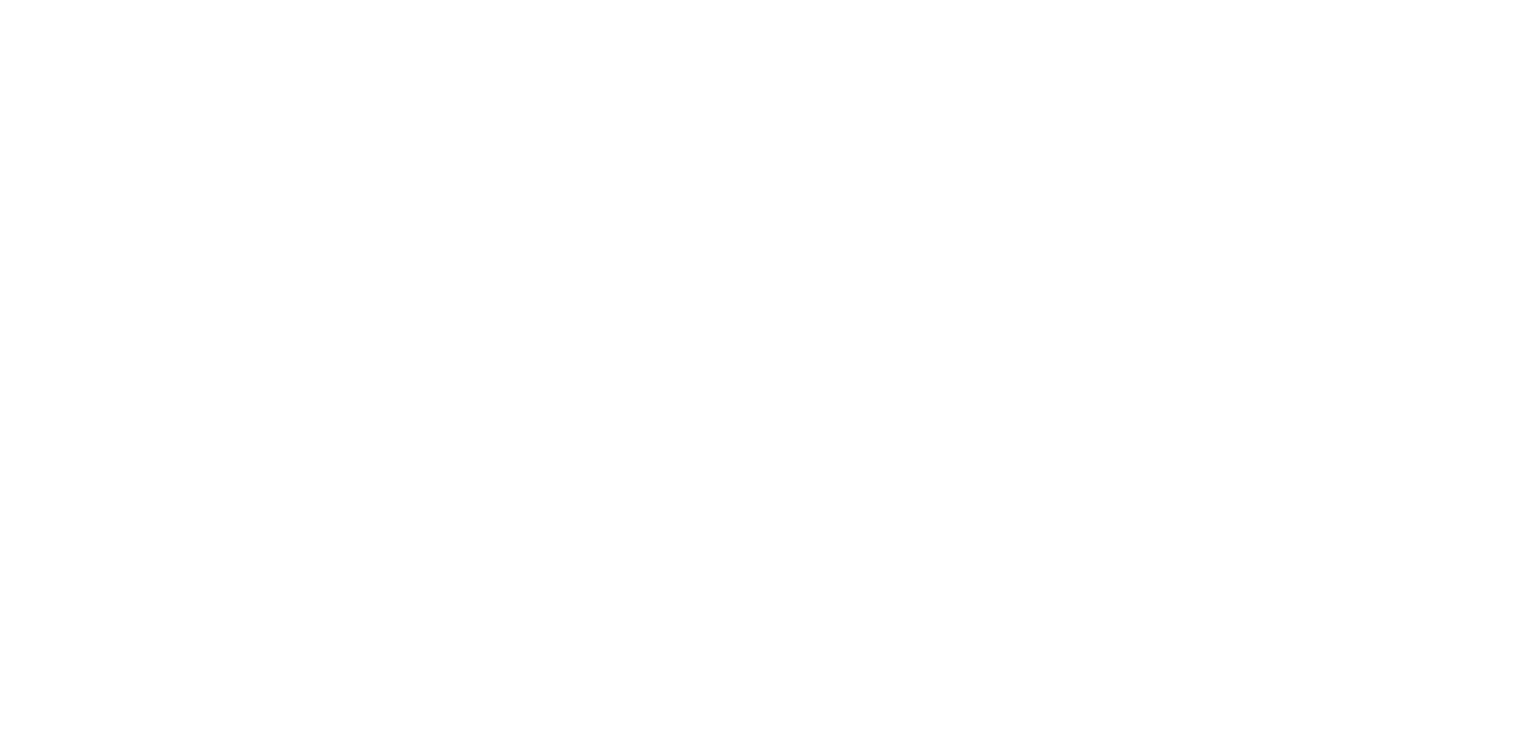 scroll, scrollTop: 0, scrollLeft: 0, axis: both 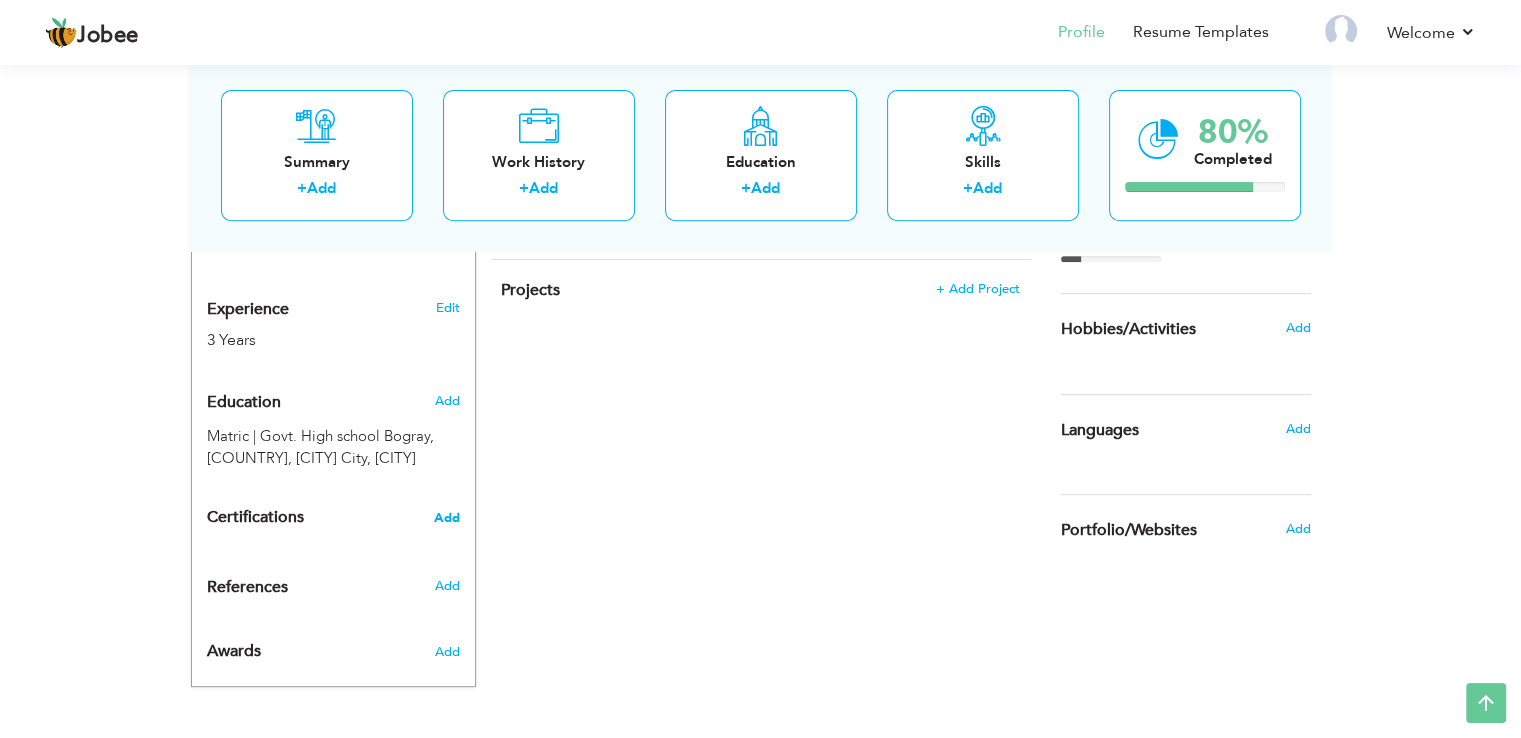 click on "Add" at bounding box center [447, 518] 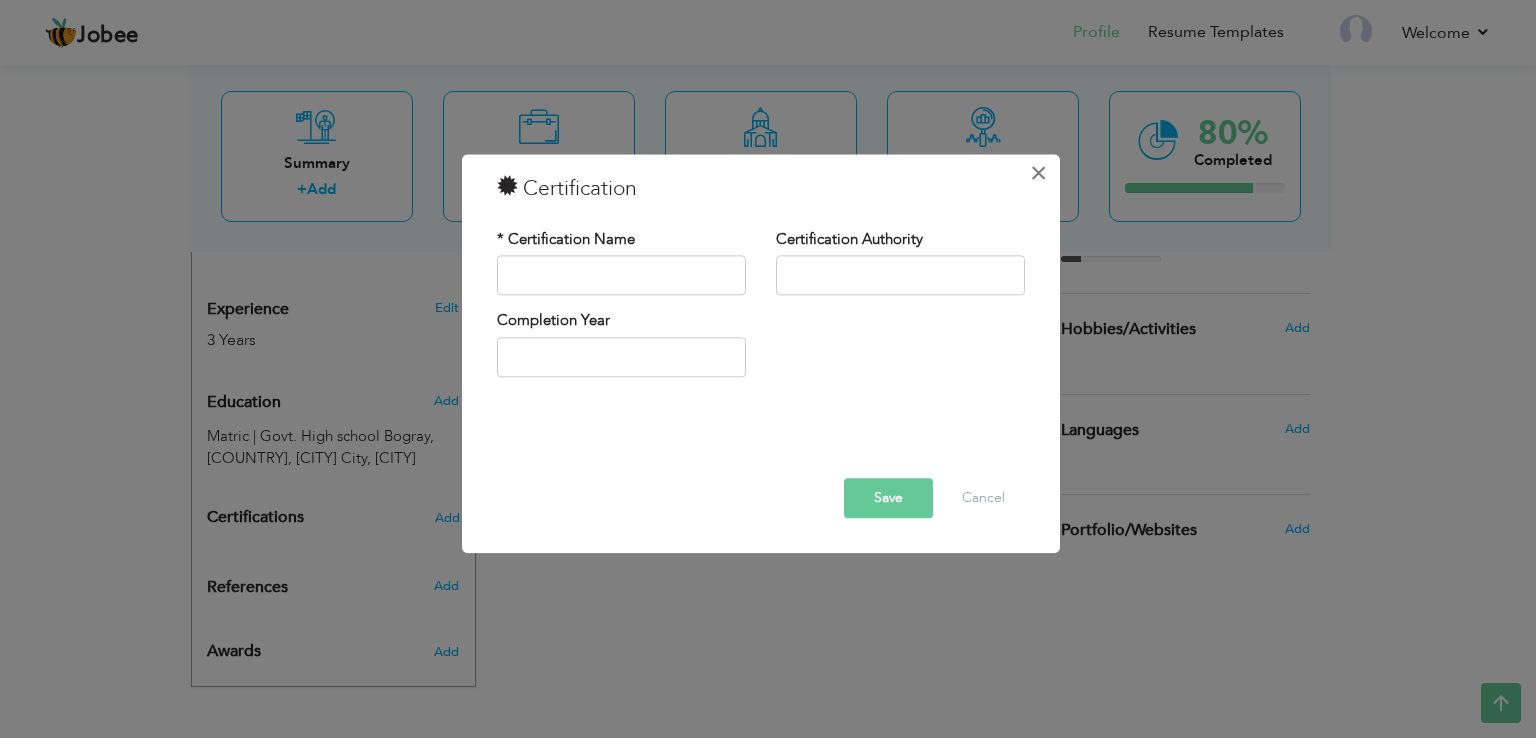 click on "×" at bounding box center (1039, 173) 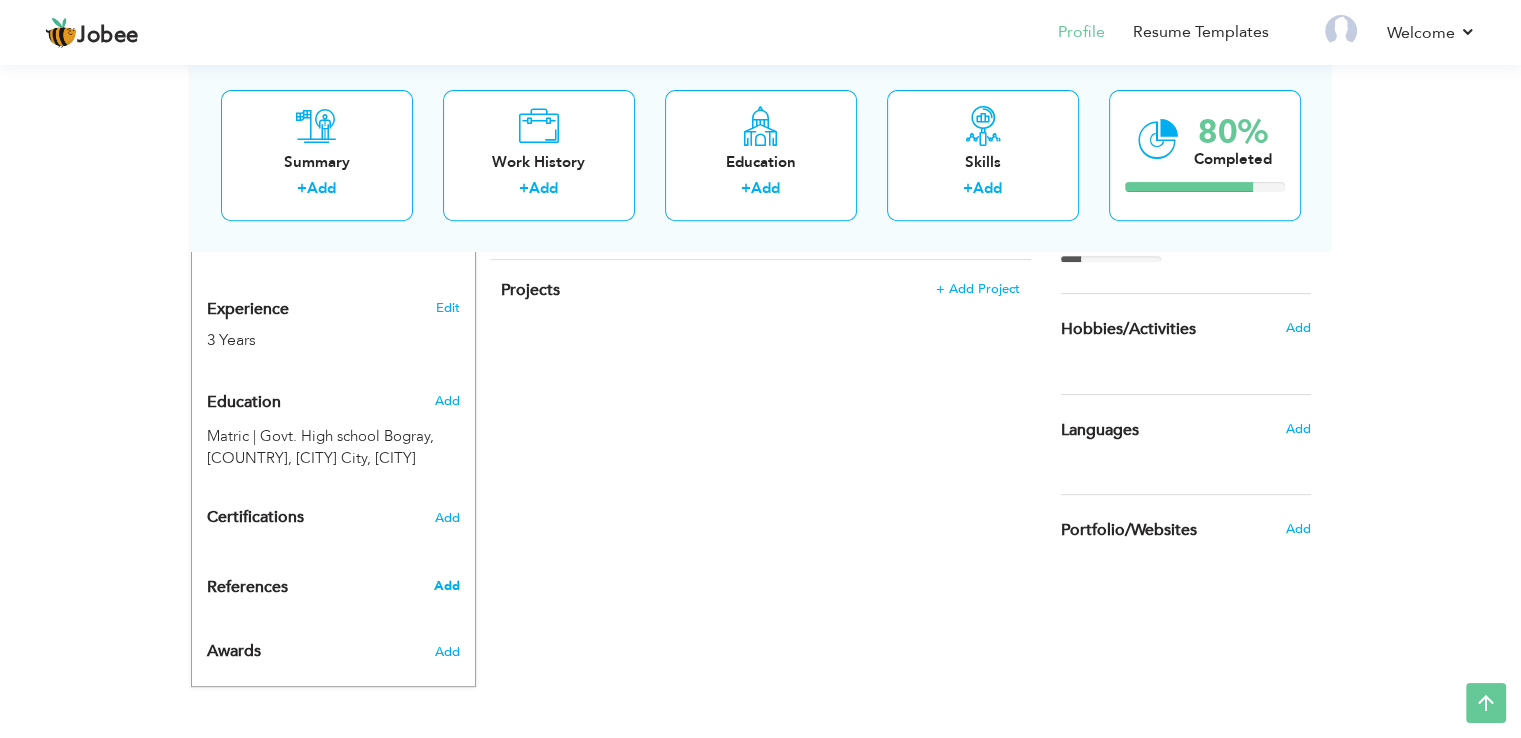 click on "Add" at bounding box center (446, 586) 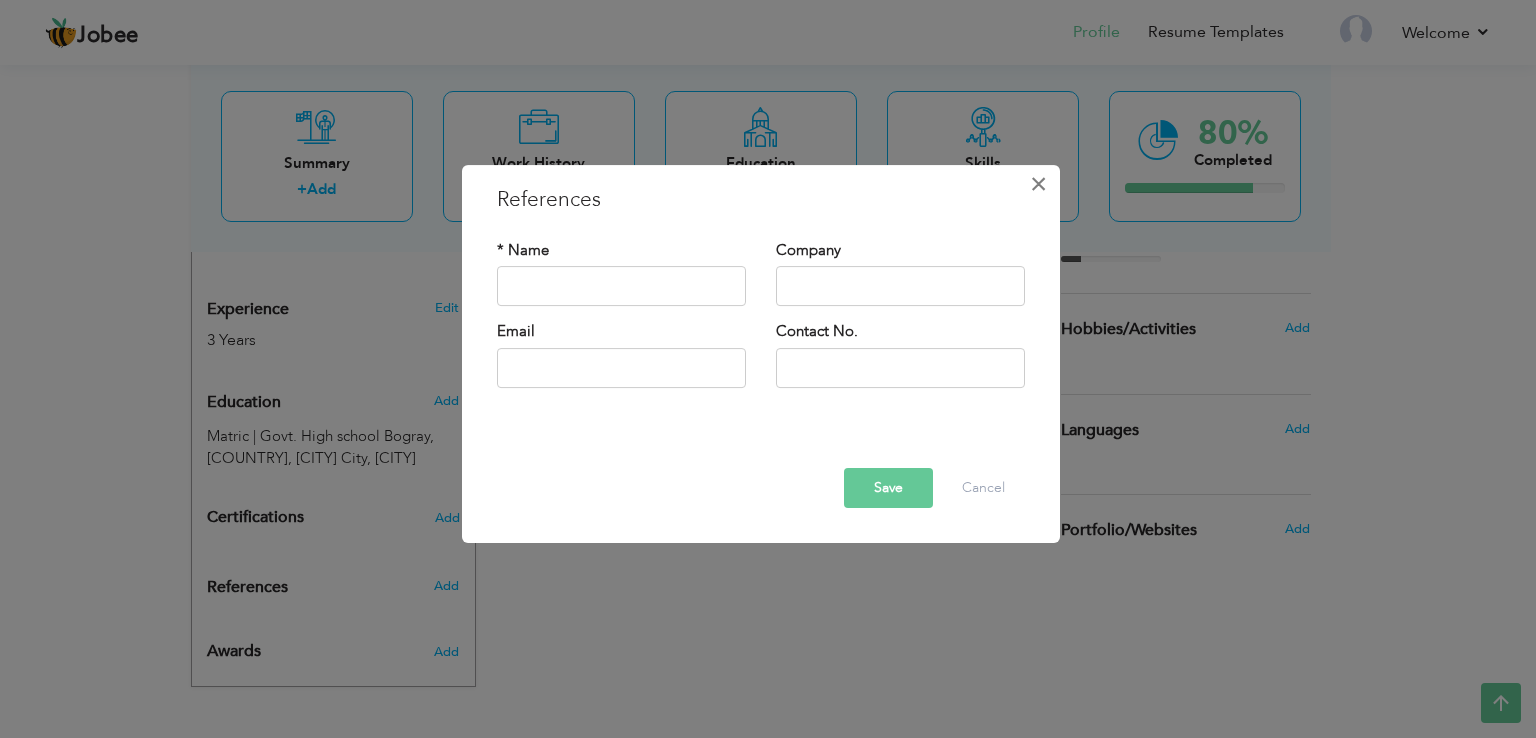 click on "×" at bounding box center (1039, 184) 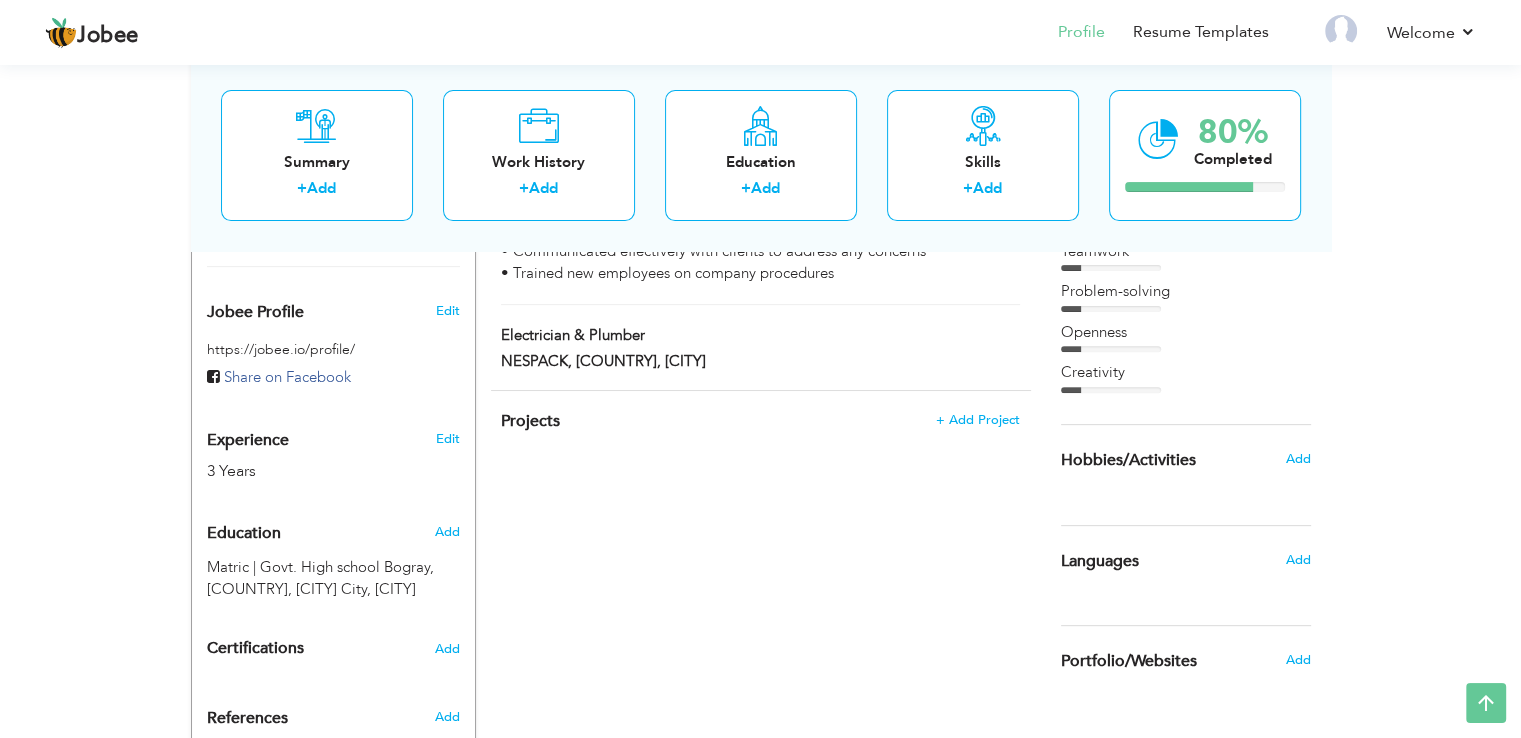 scroll, scrollTop: 644, scrollLeft: 0, axis: vertical 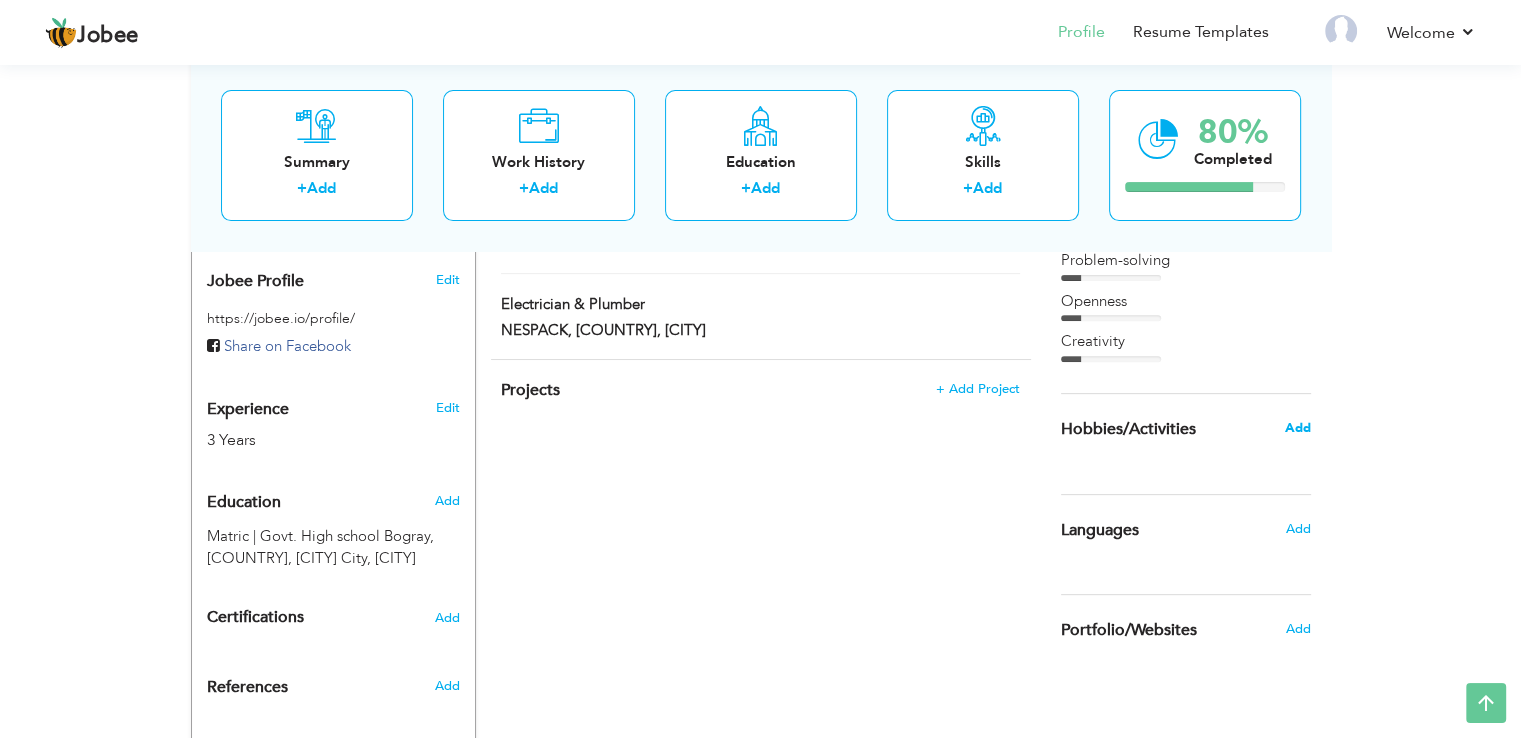 click on "Add" at bounding box center [1297, 428] 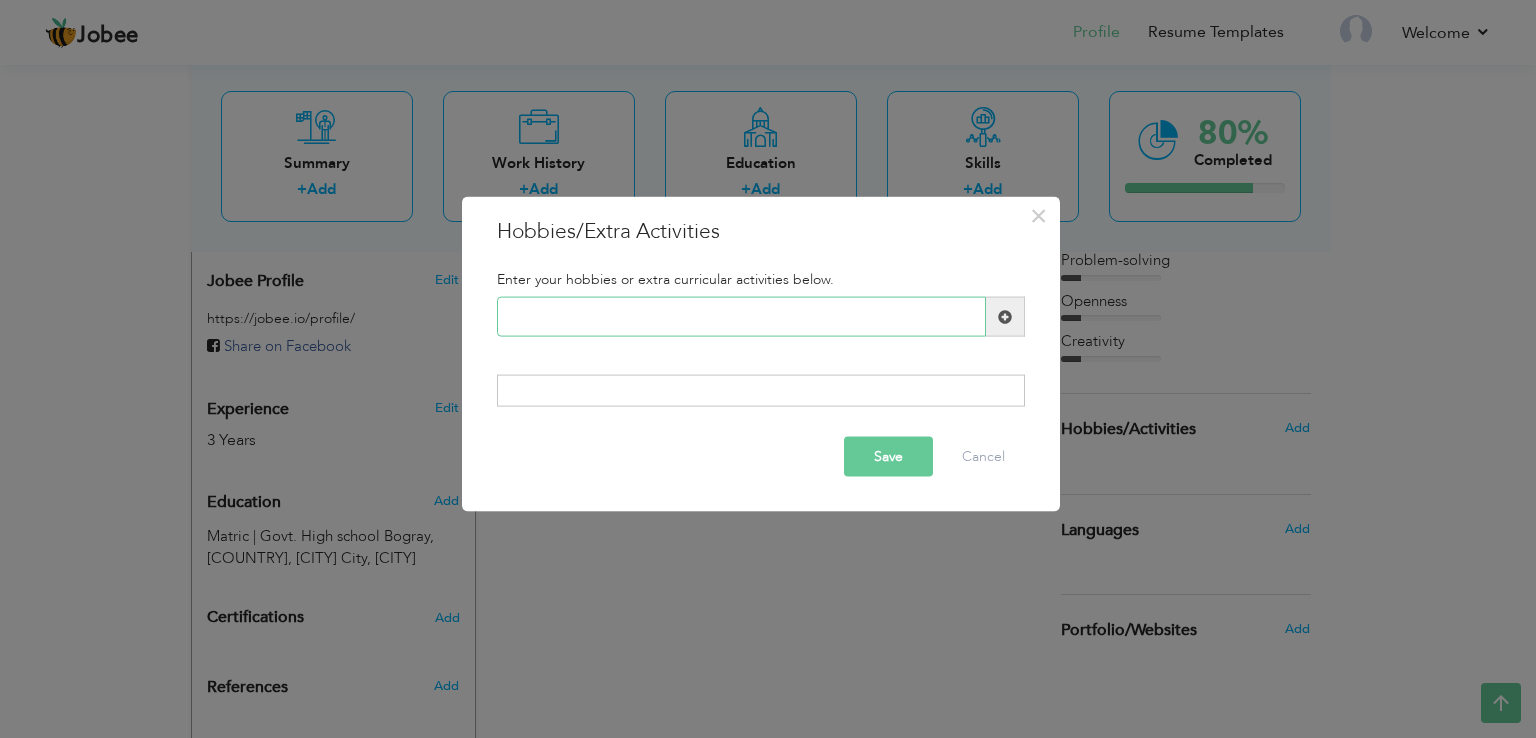 click at bounding box center [741, 317] 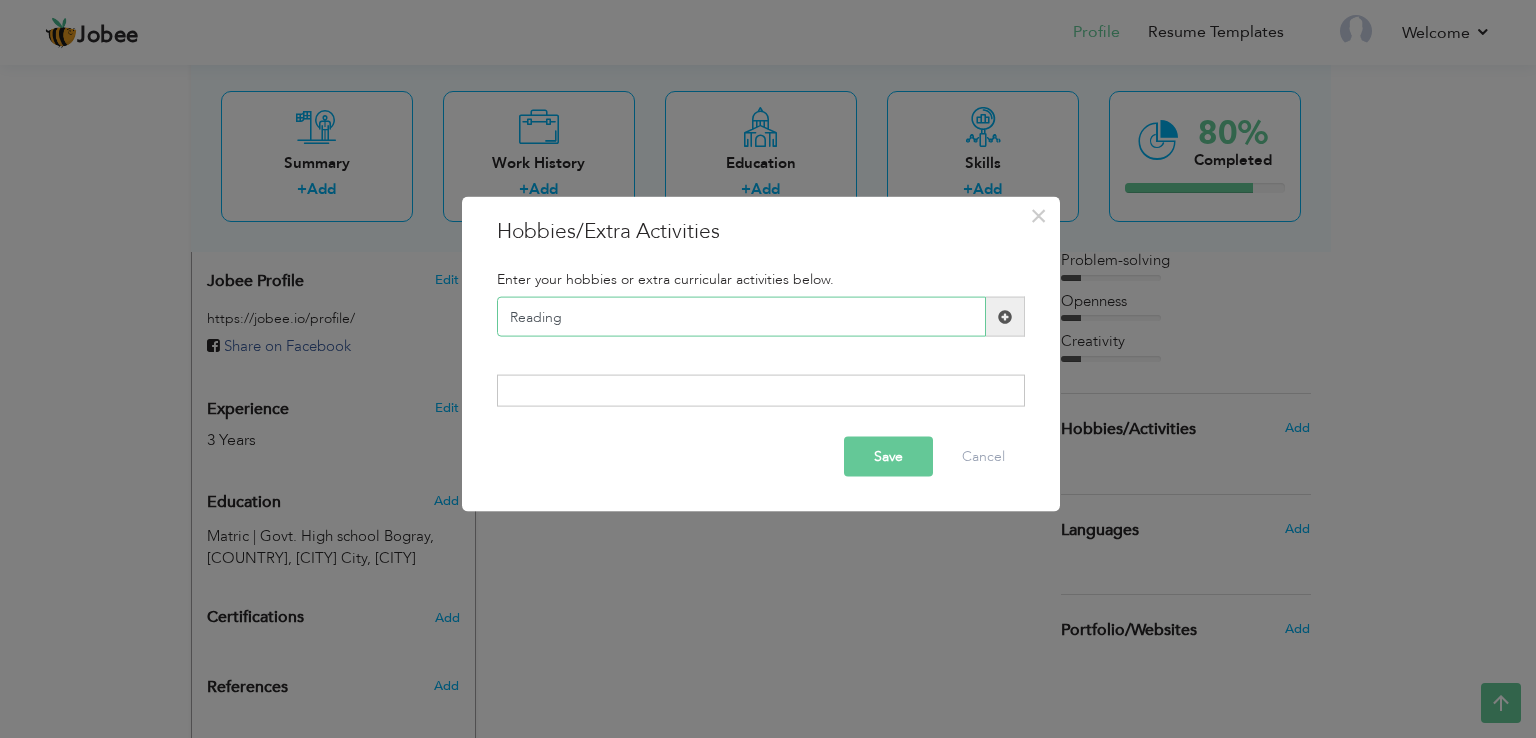 type on "Reading" 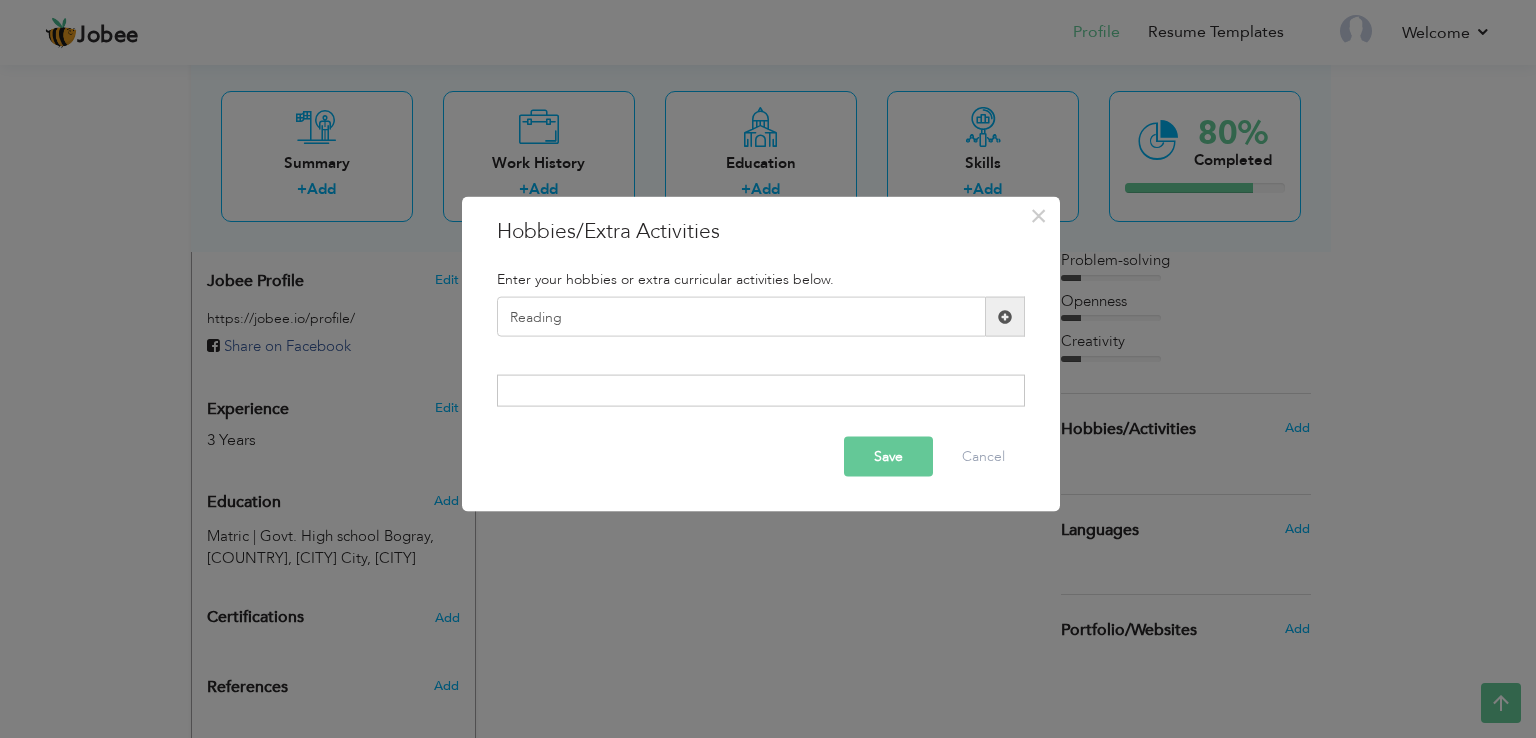 click on "Save" at bounding box center (888, 456) 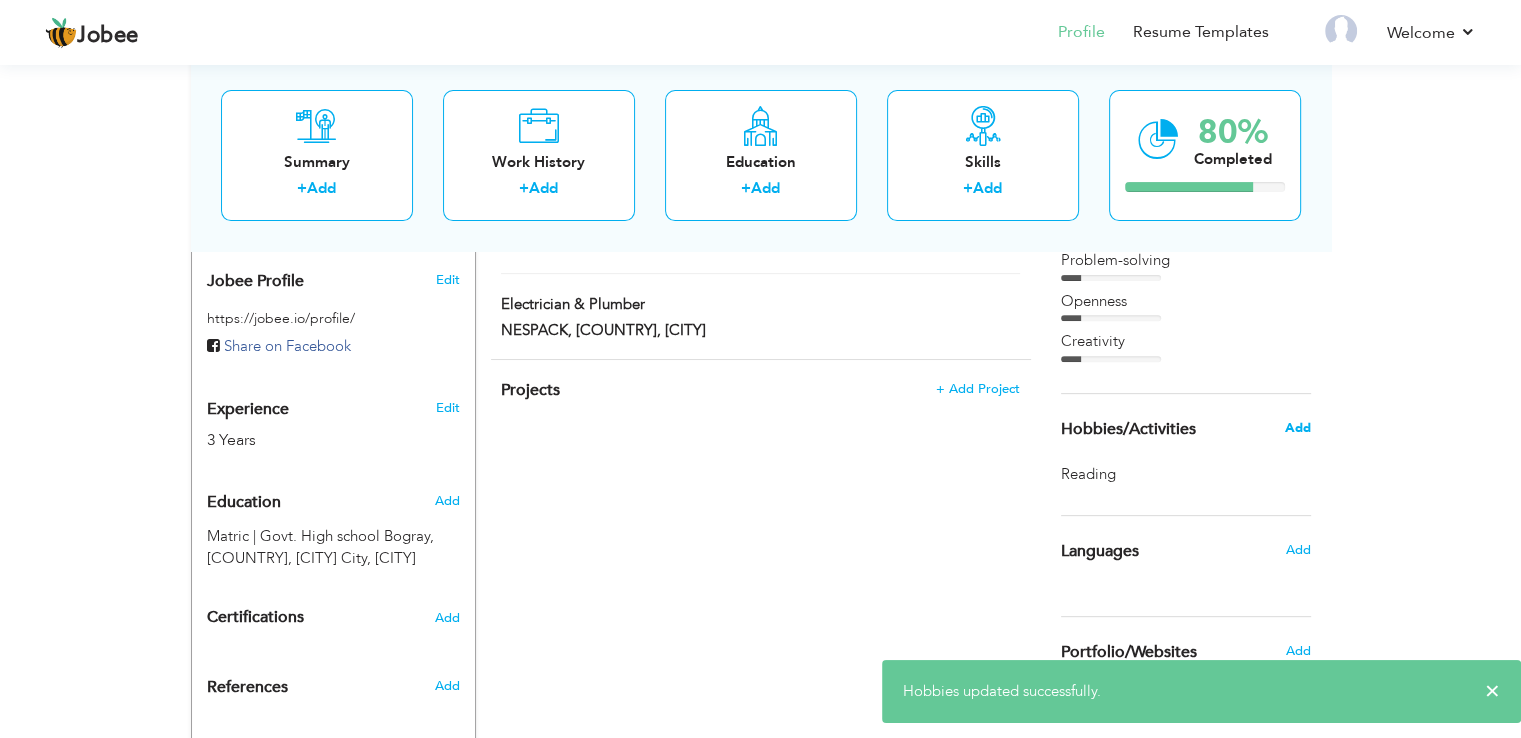 click on "Add" at bounding box center (1297, 428) 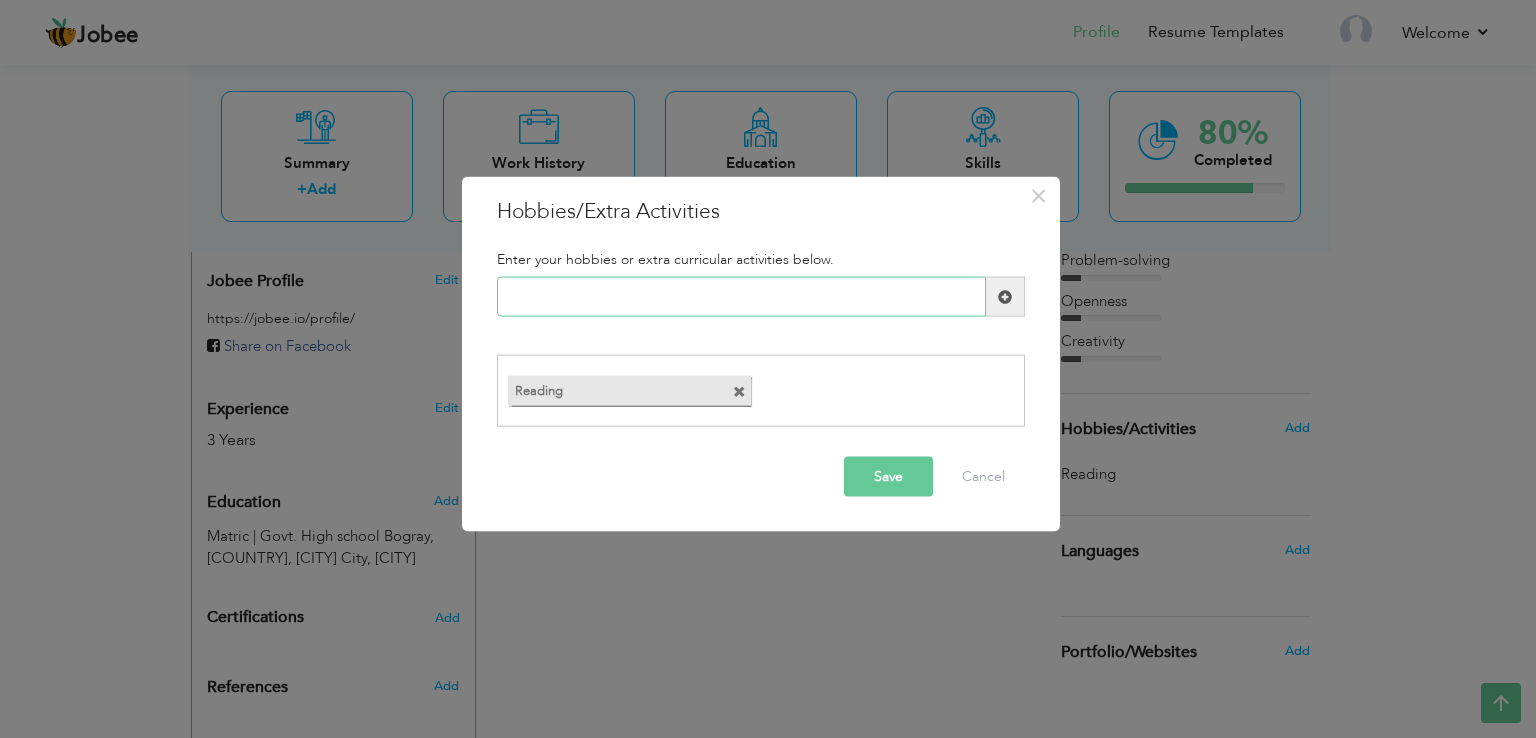 paste on "Cooking" 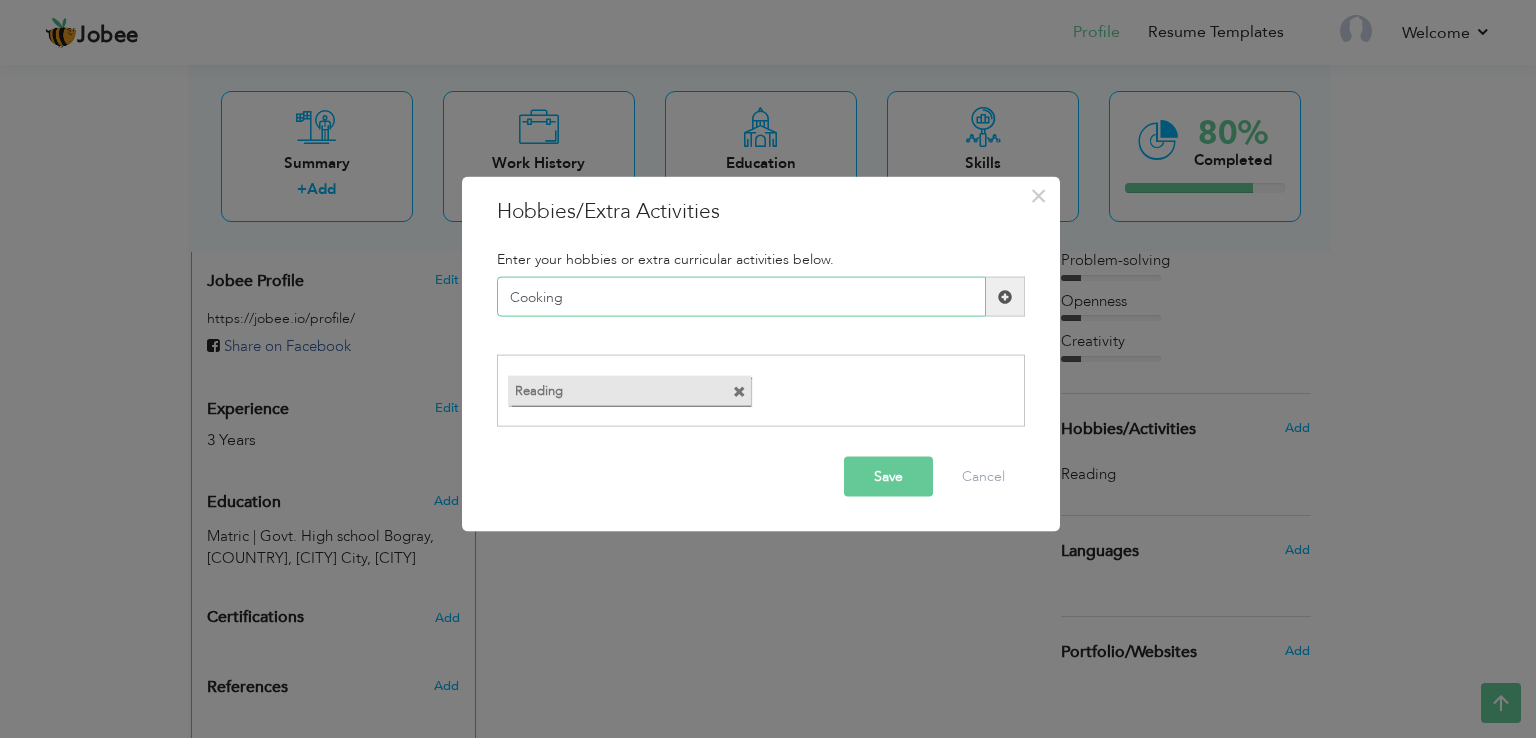 type on "Cooking" 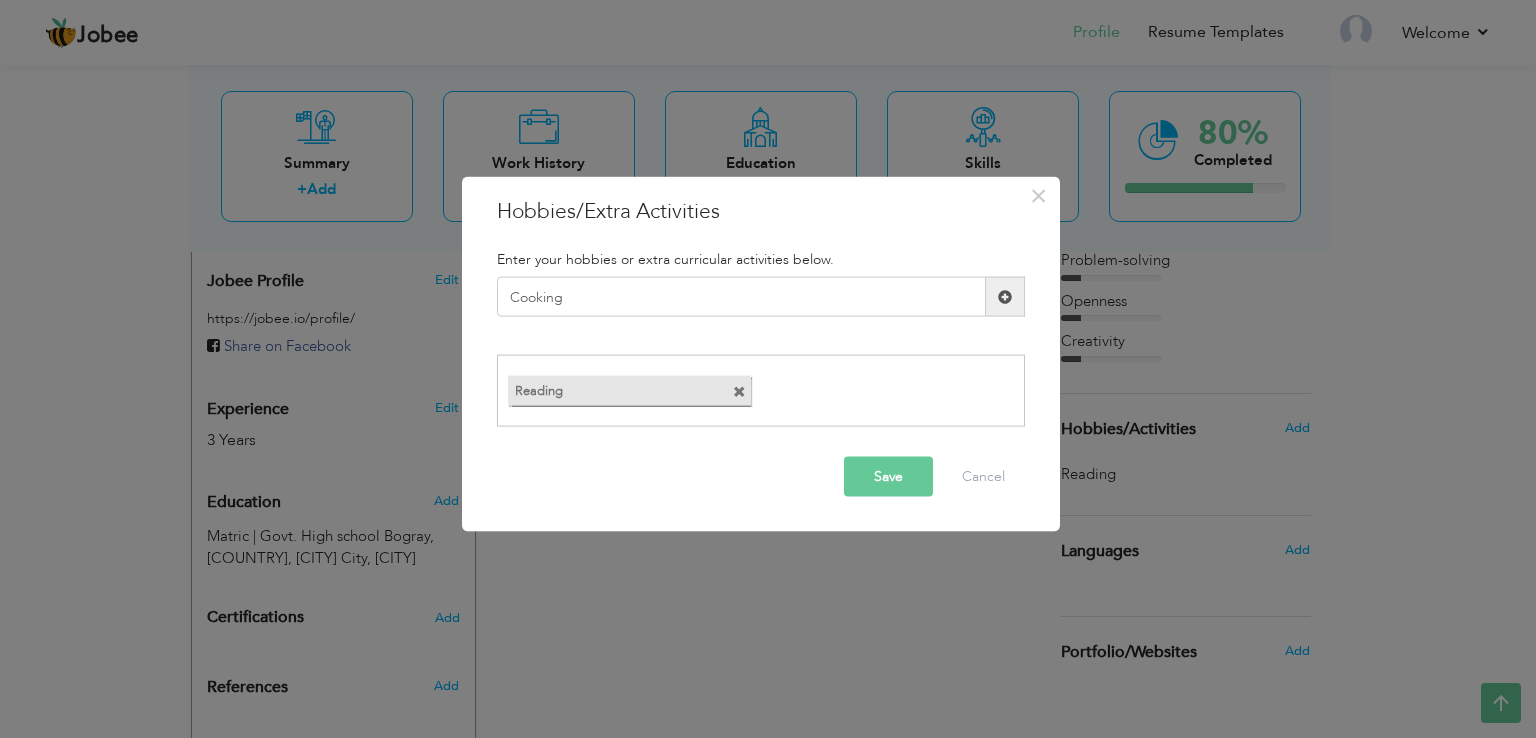 click on "Save" at bounding box center (888, 476) 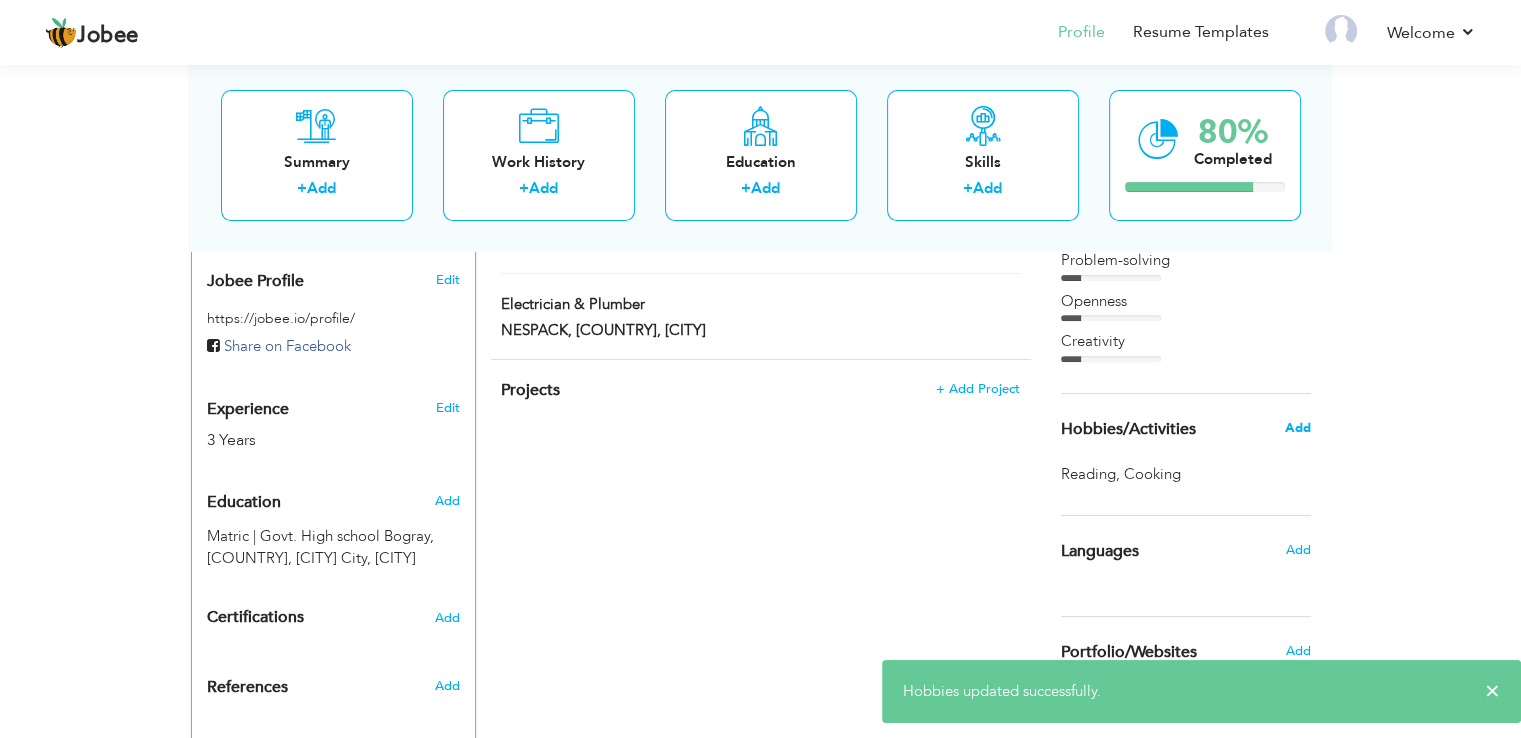 click on "Add" at bounding box center [1297, 428] 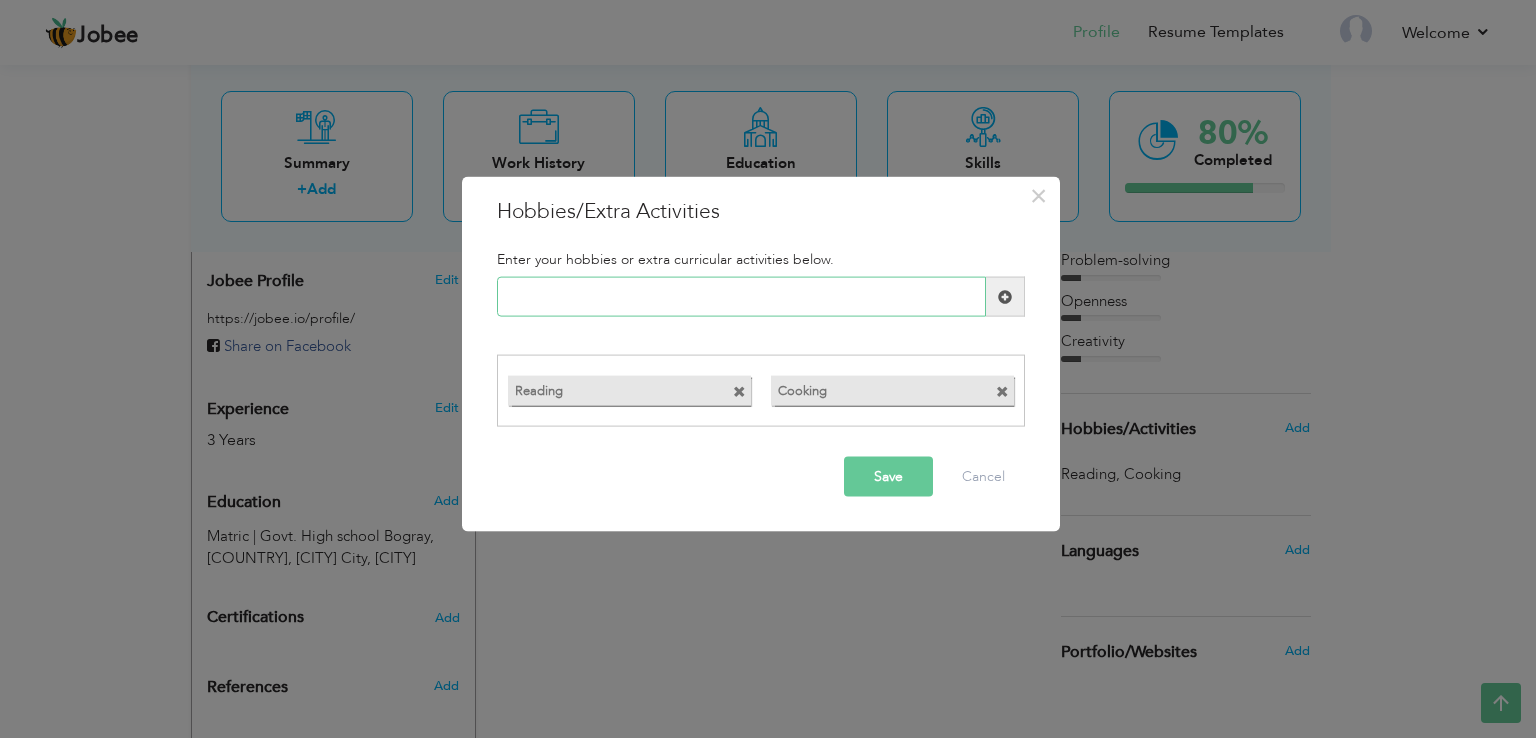 paste on "Photography" 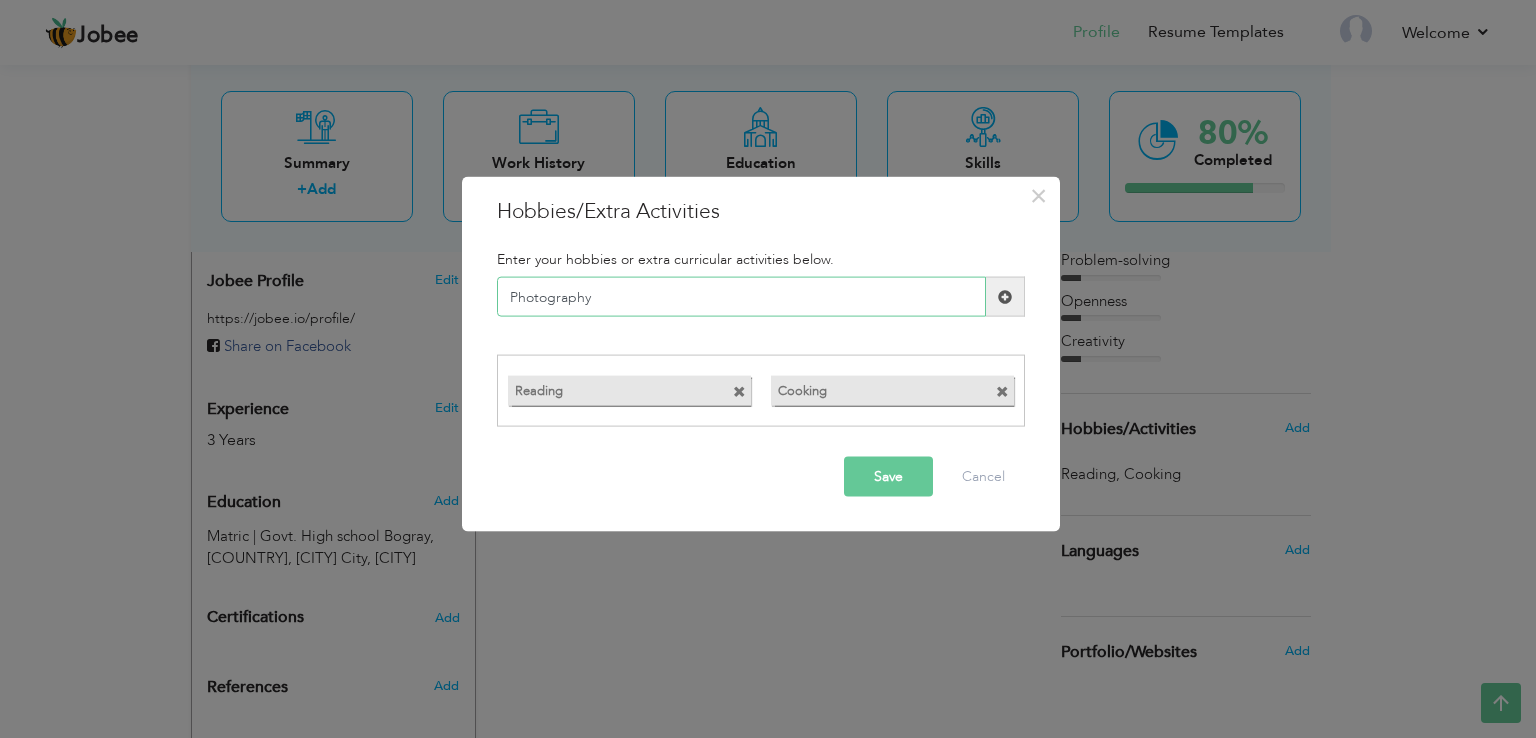 type on "Photography" 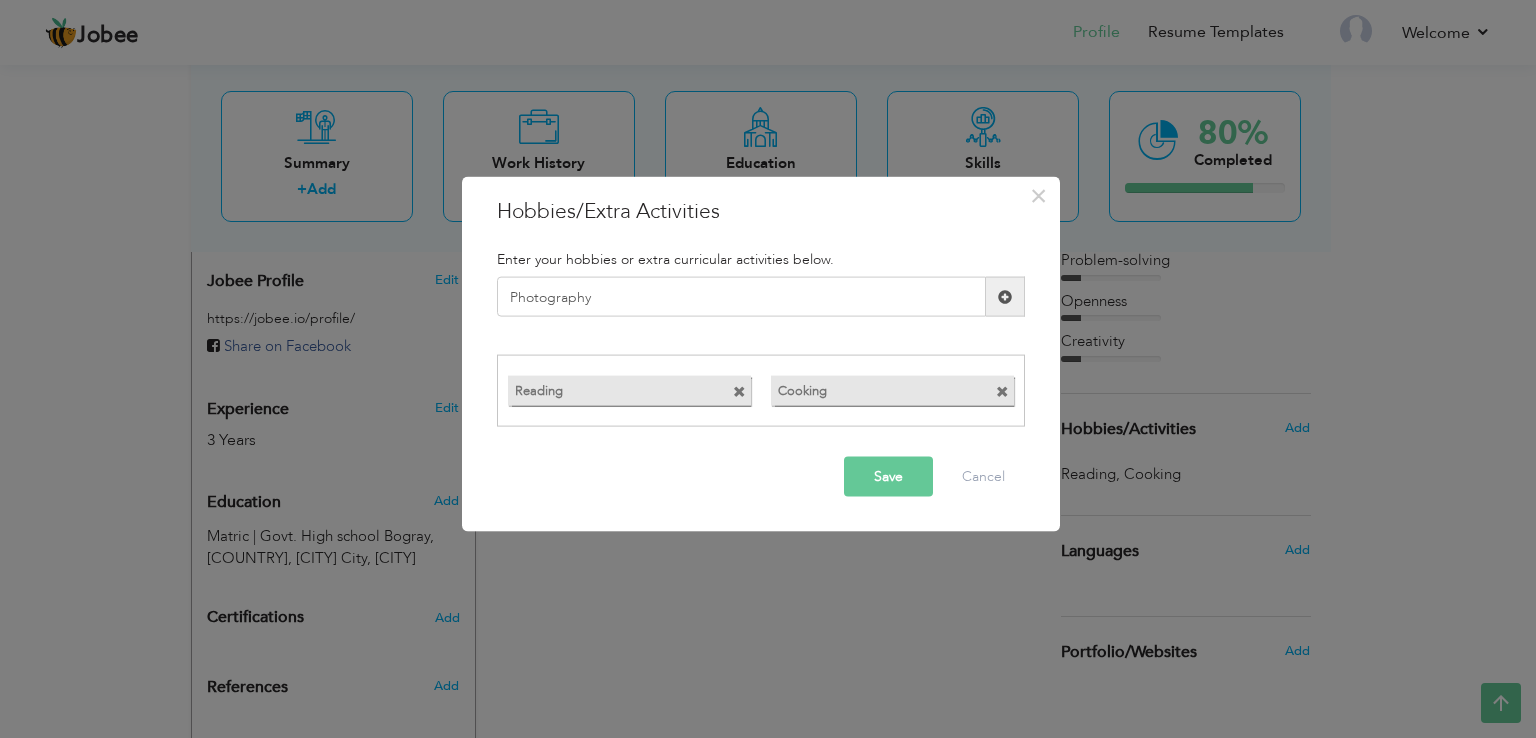 click on "Save" at bounding box center (888, 476) 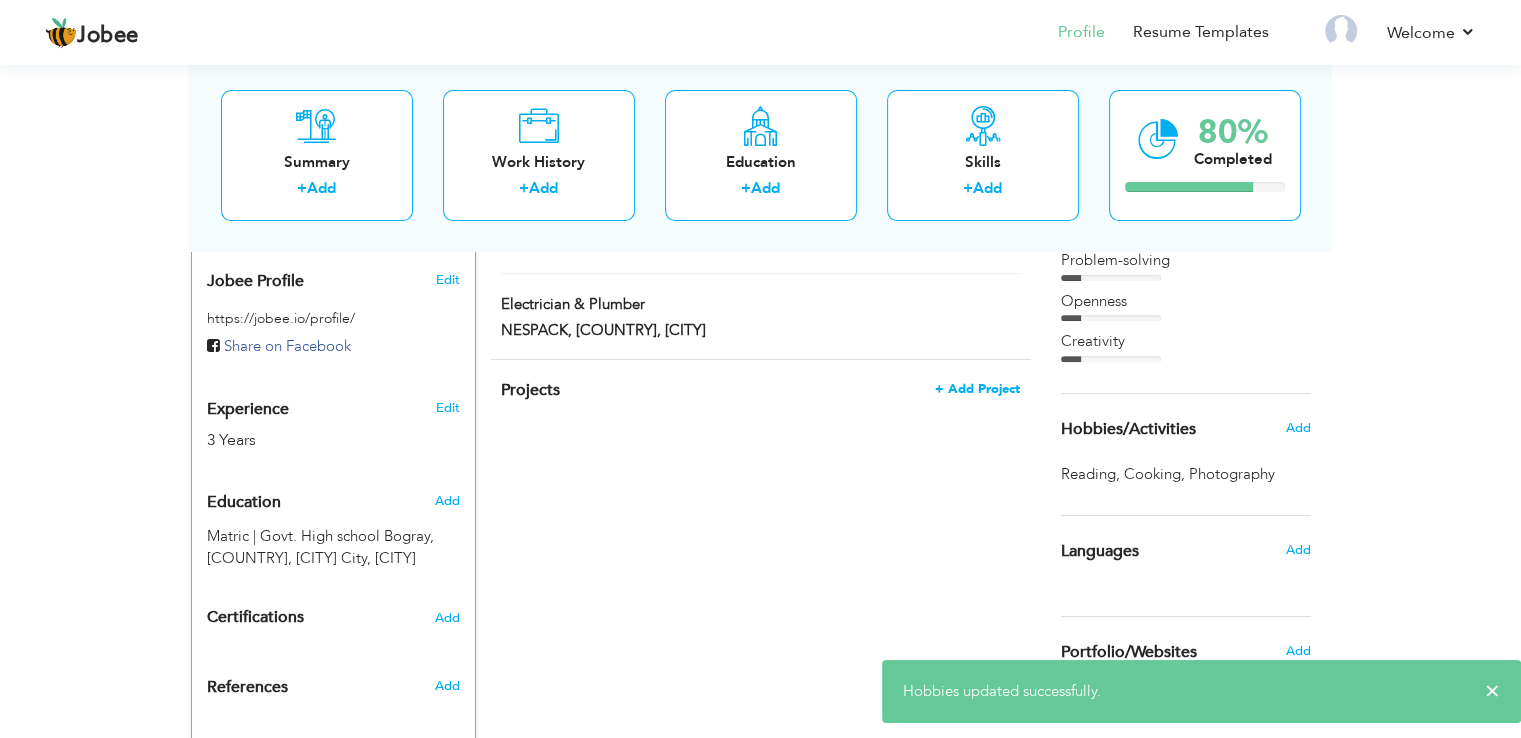 click on "+ Add Project" at bounding box center [977, 389] 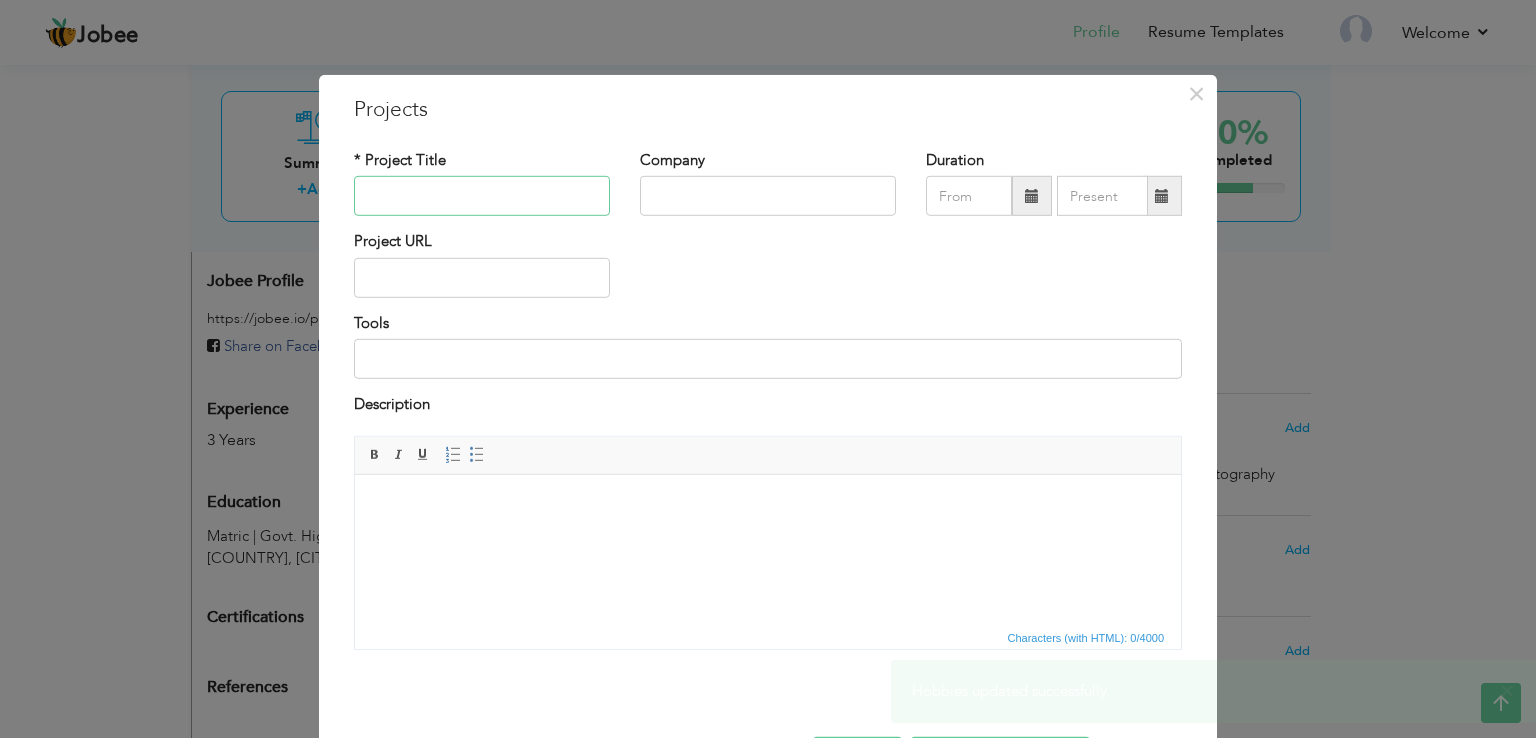 click at bounding box center [482, 196] 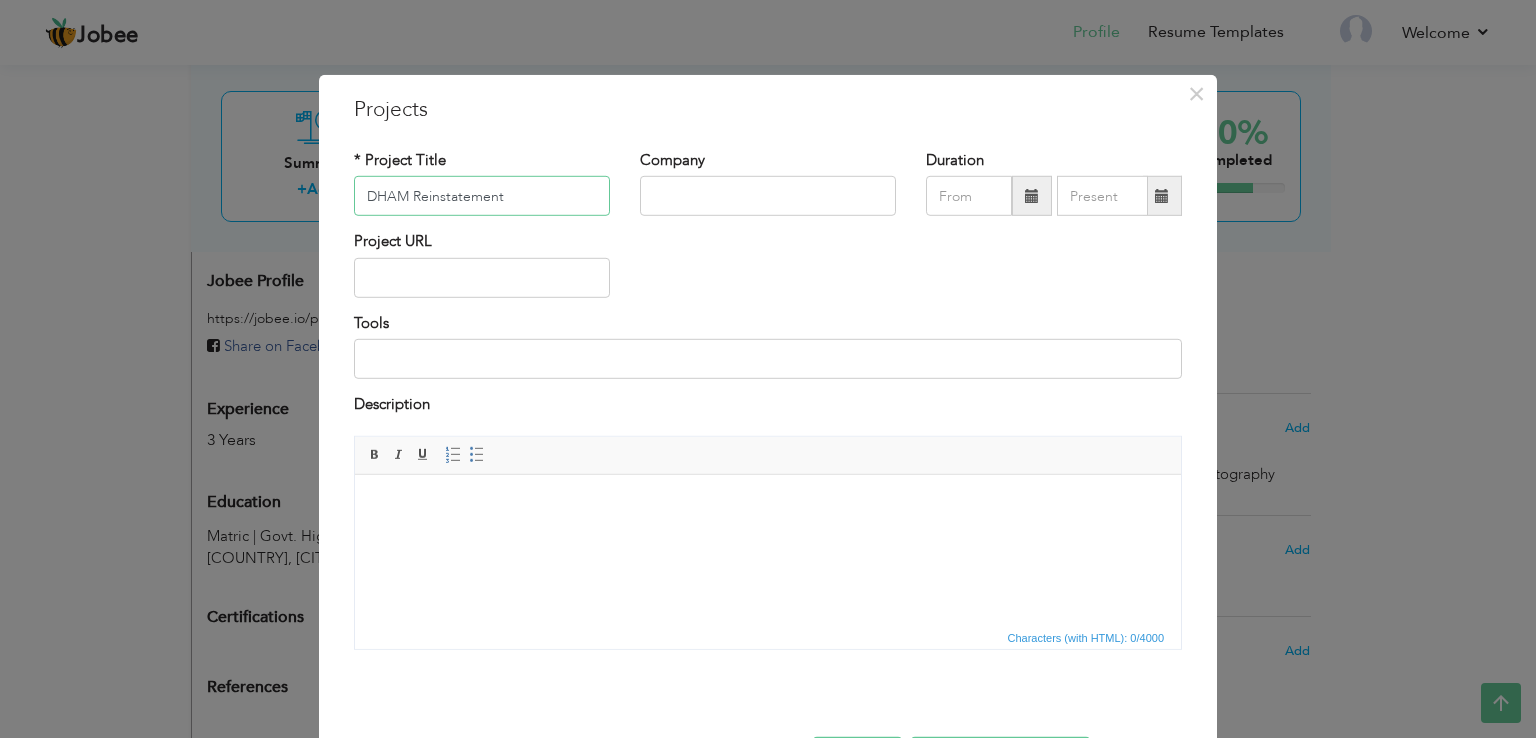 type on "DHAM Reinstatement" 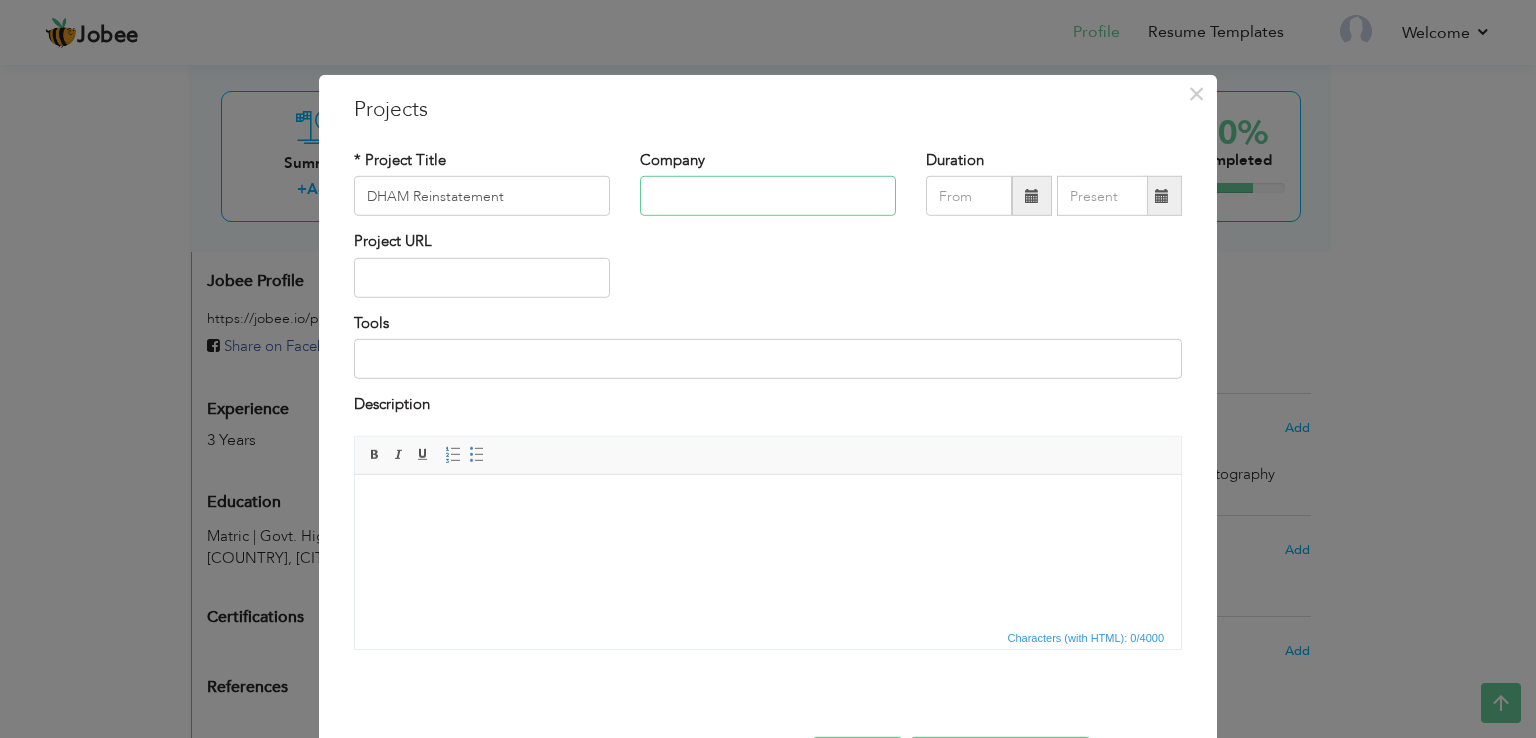 click at bounding box center [768, 196] 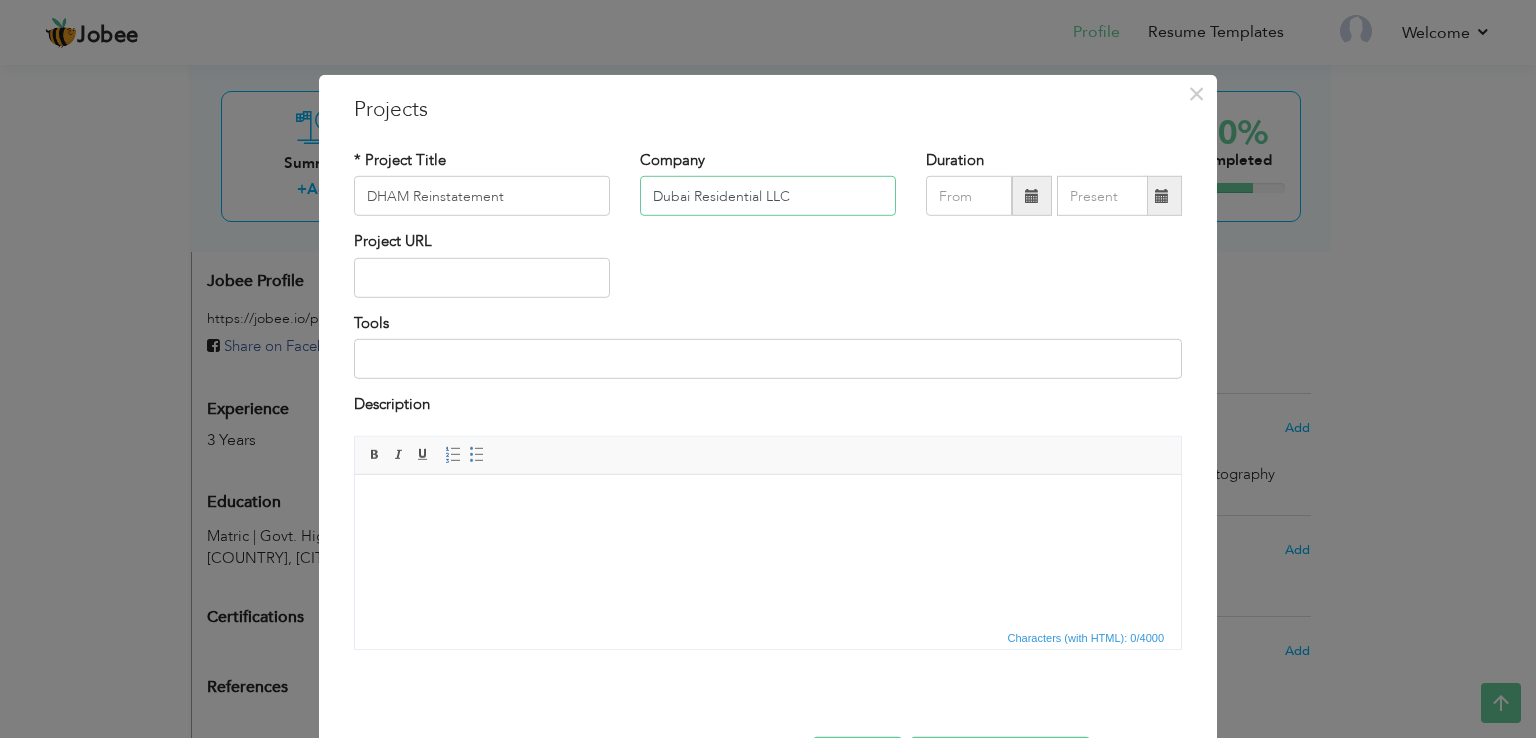 type on "Dubai Residential LLC" 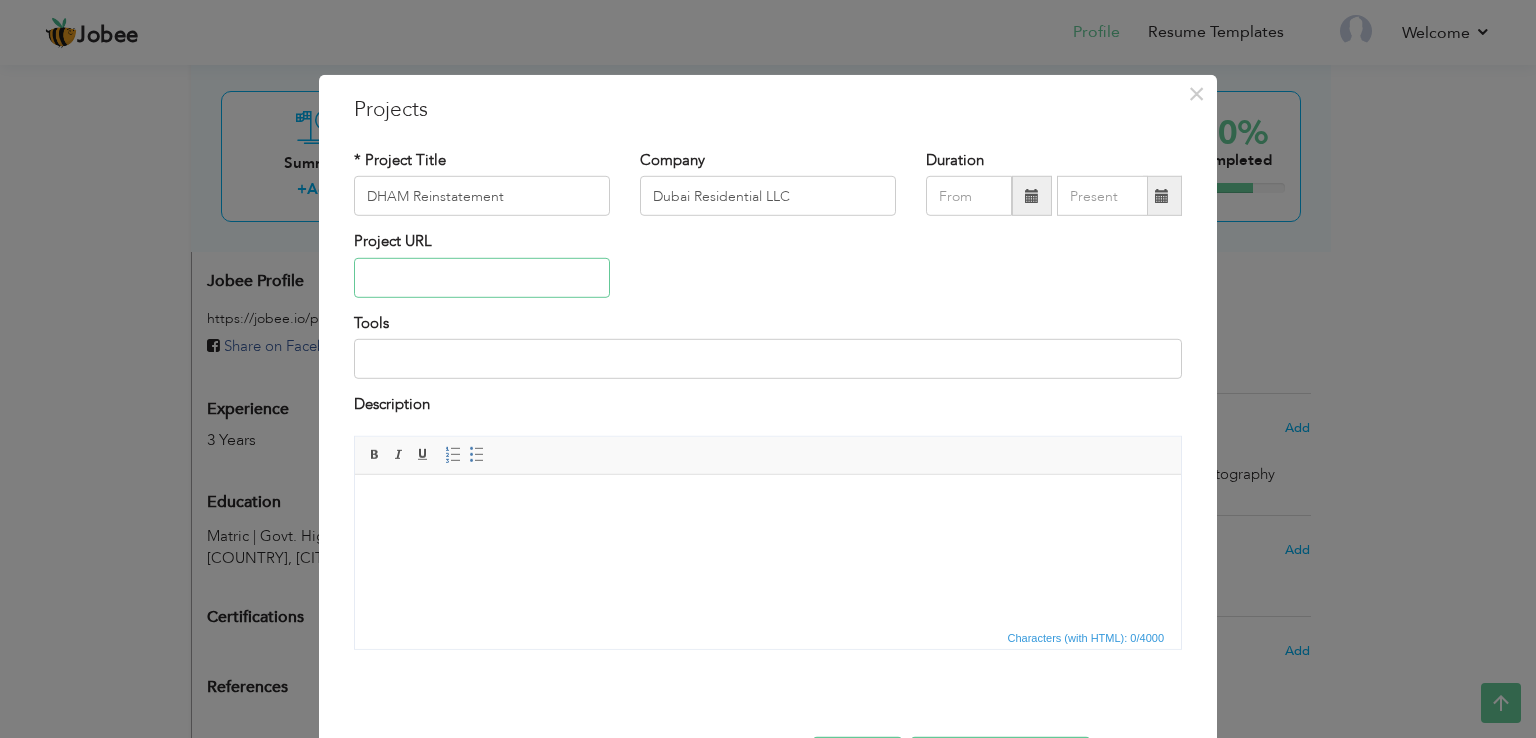 click at bounding box center (482, 278) 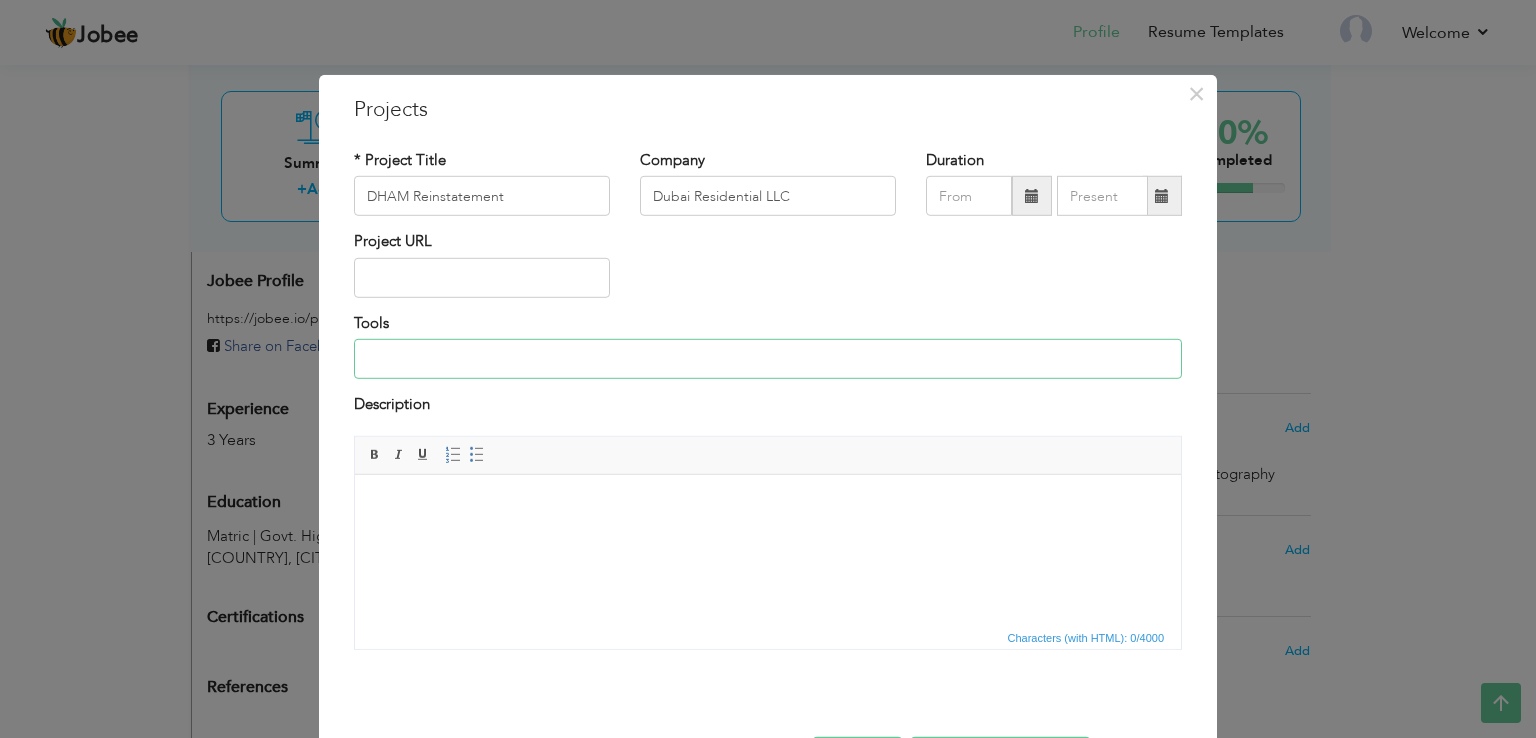 drag, startPoint x: 364, startPoint y: 366, endPoint x: 406, endPoint y: 367, distance: 42.0119 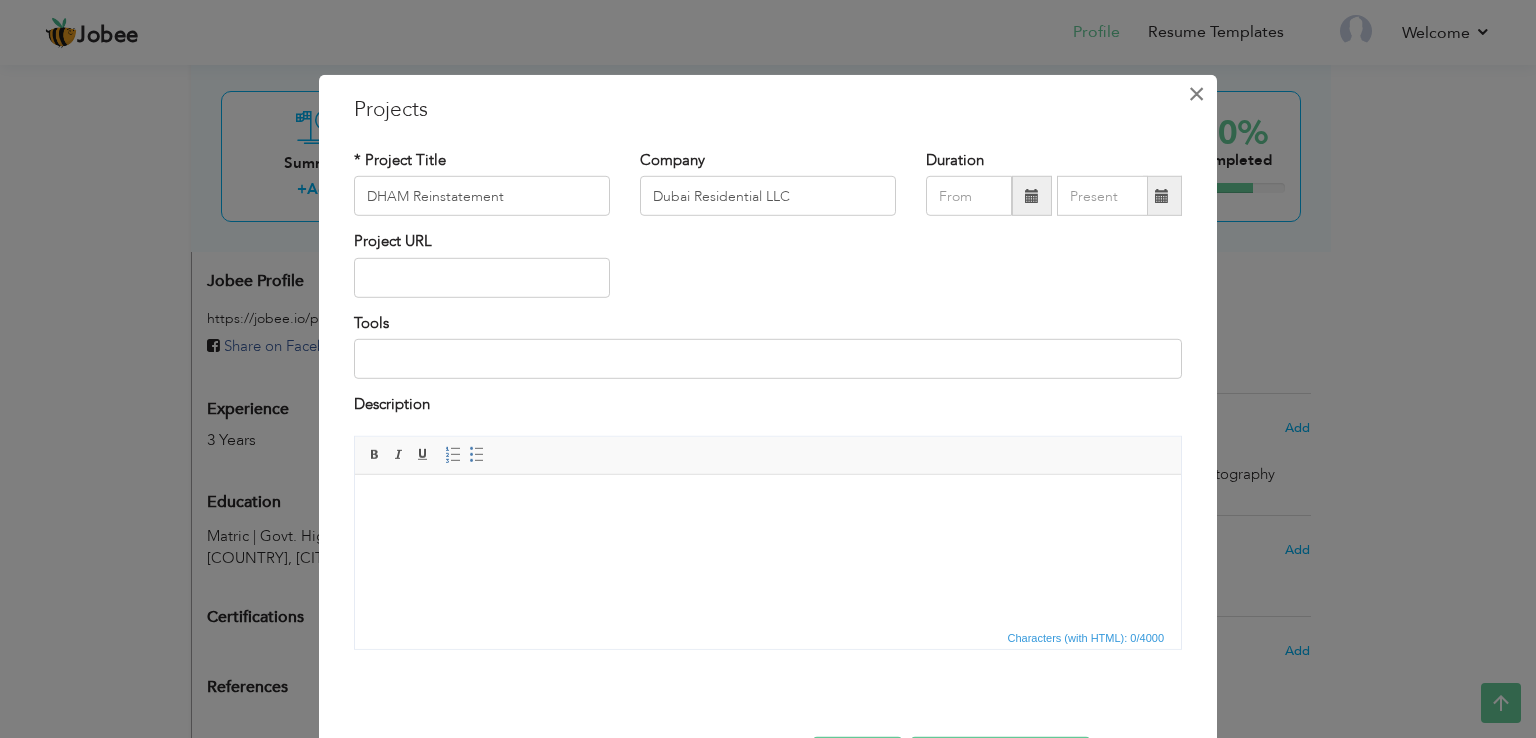 click on "×" at bounding box center [1196, 94] 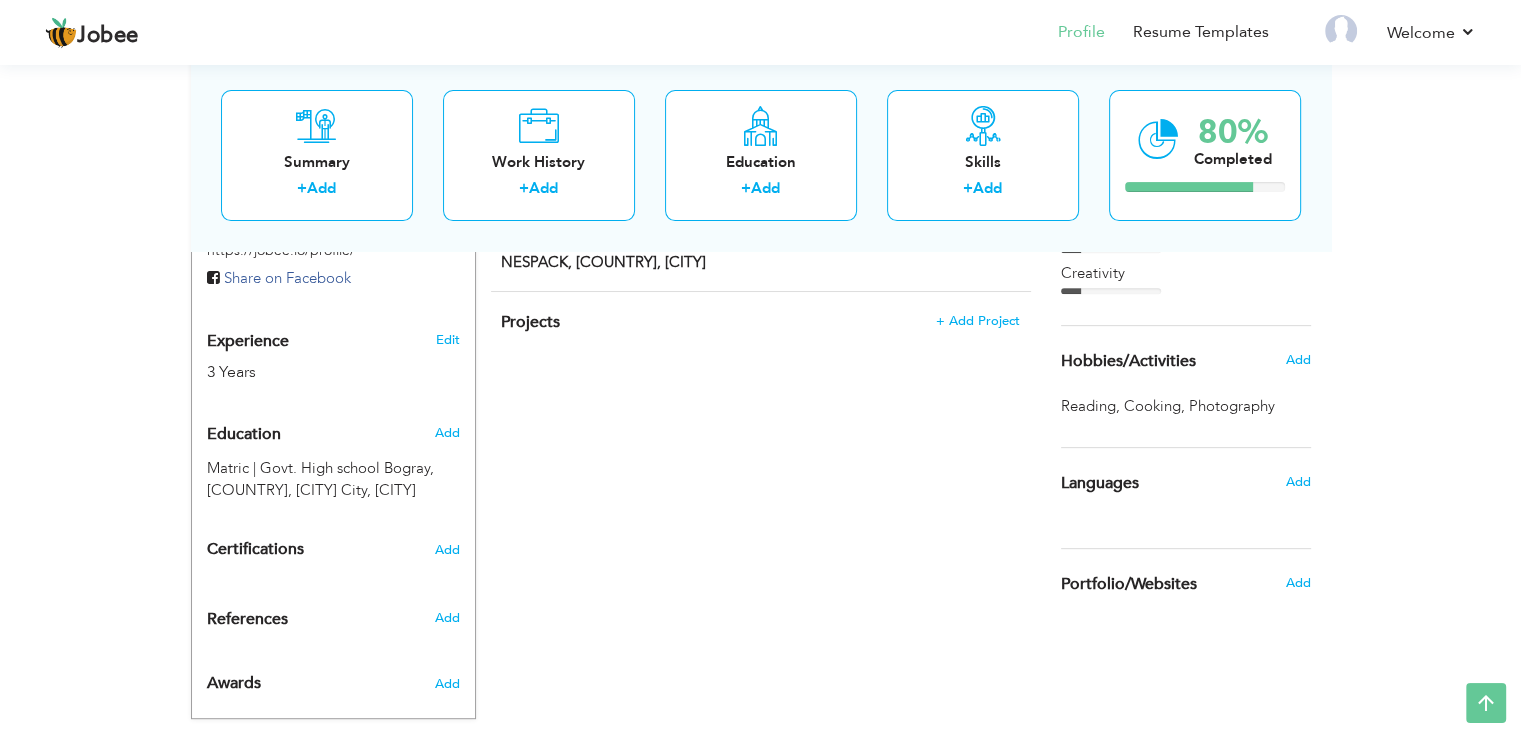 scroll, scrollTop: 744, scrollLeft: 0, axis: vertical 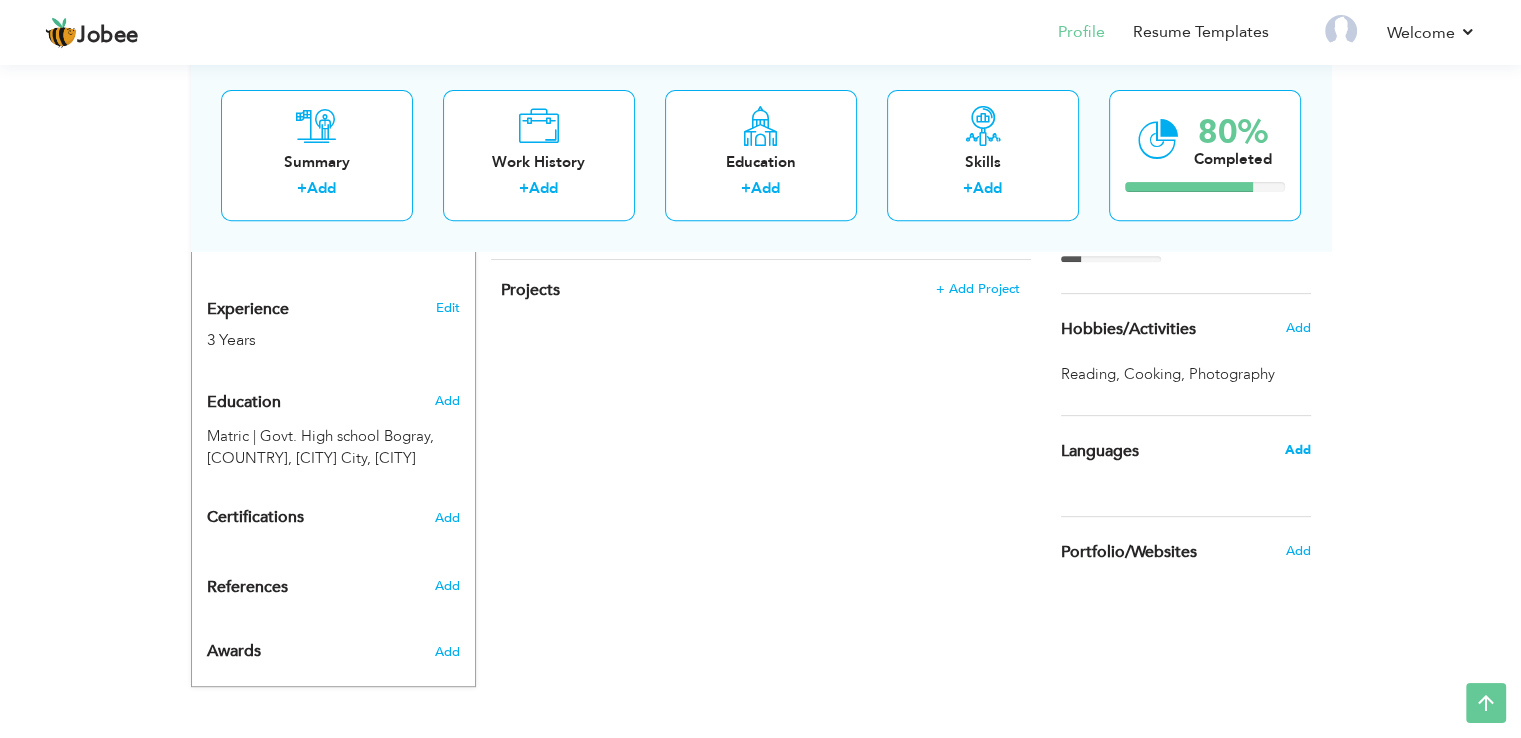 click on "Add" at bounding box center (1297, 450) 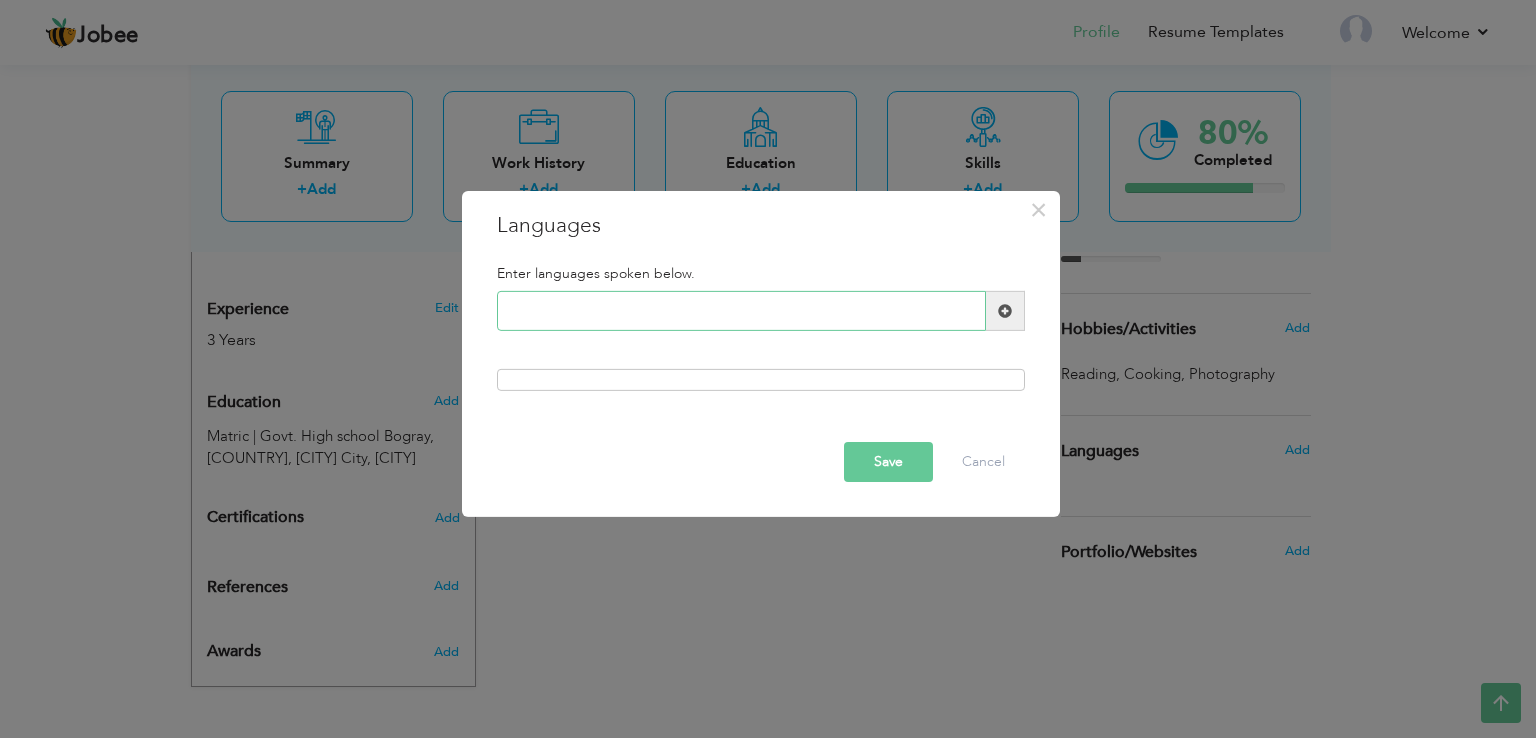 click at bounding box center (741, 311) 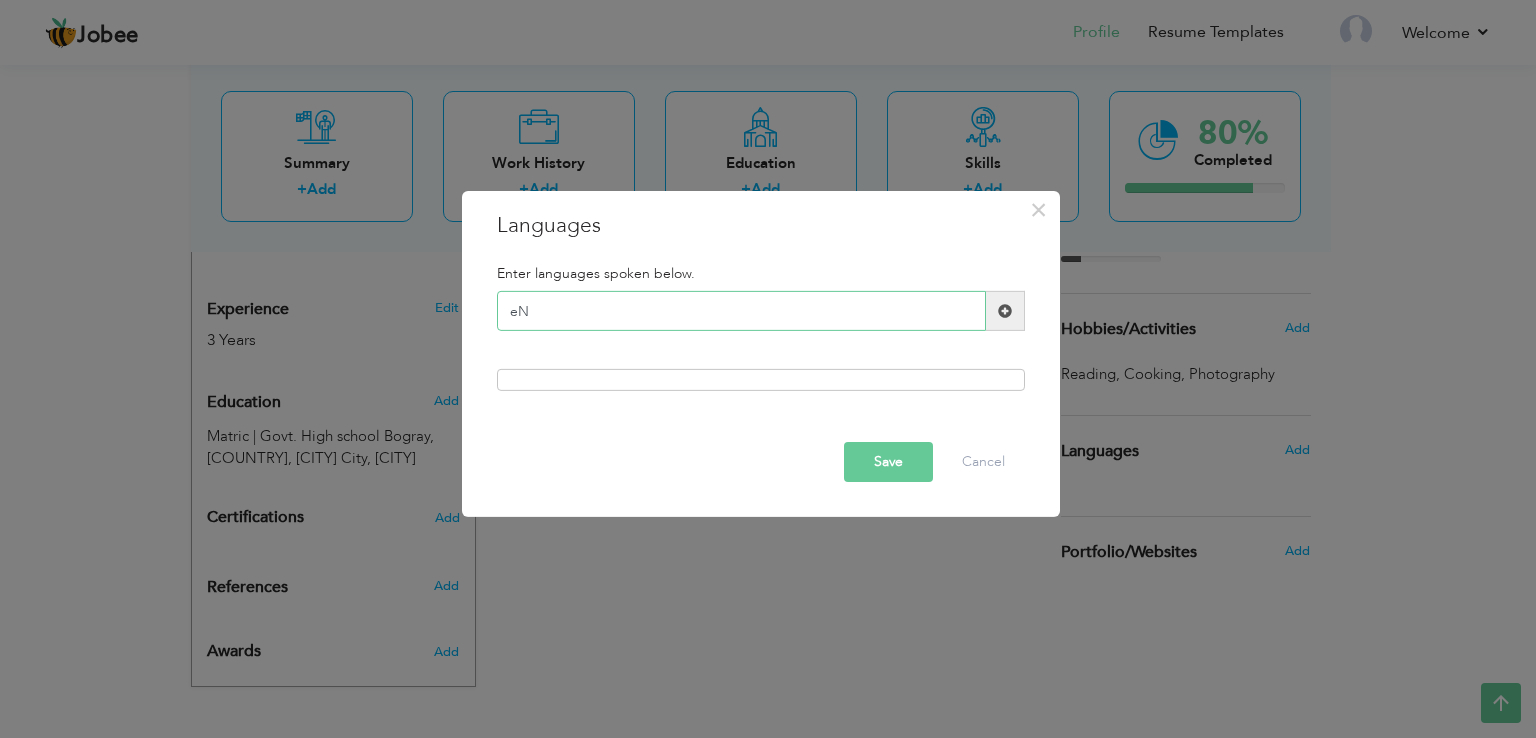 type on "e" 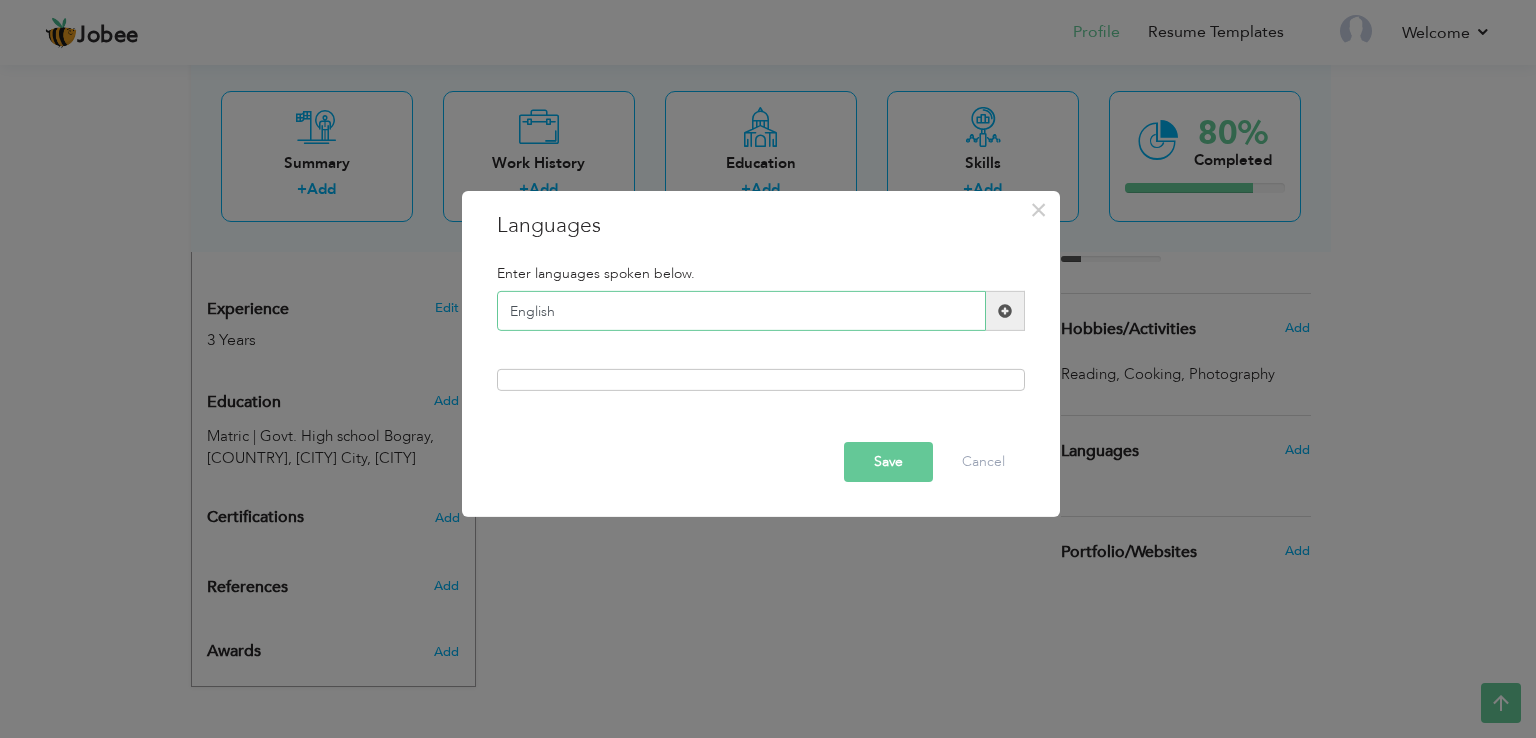 type on "English" 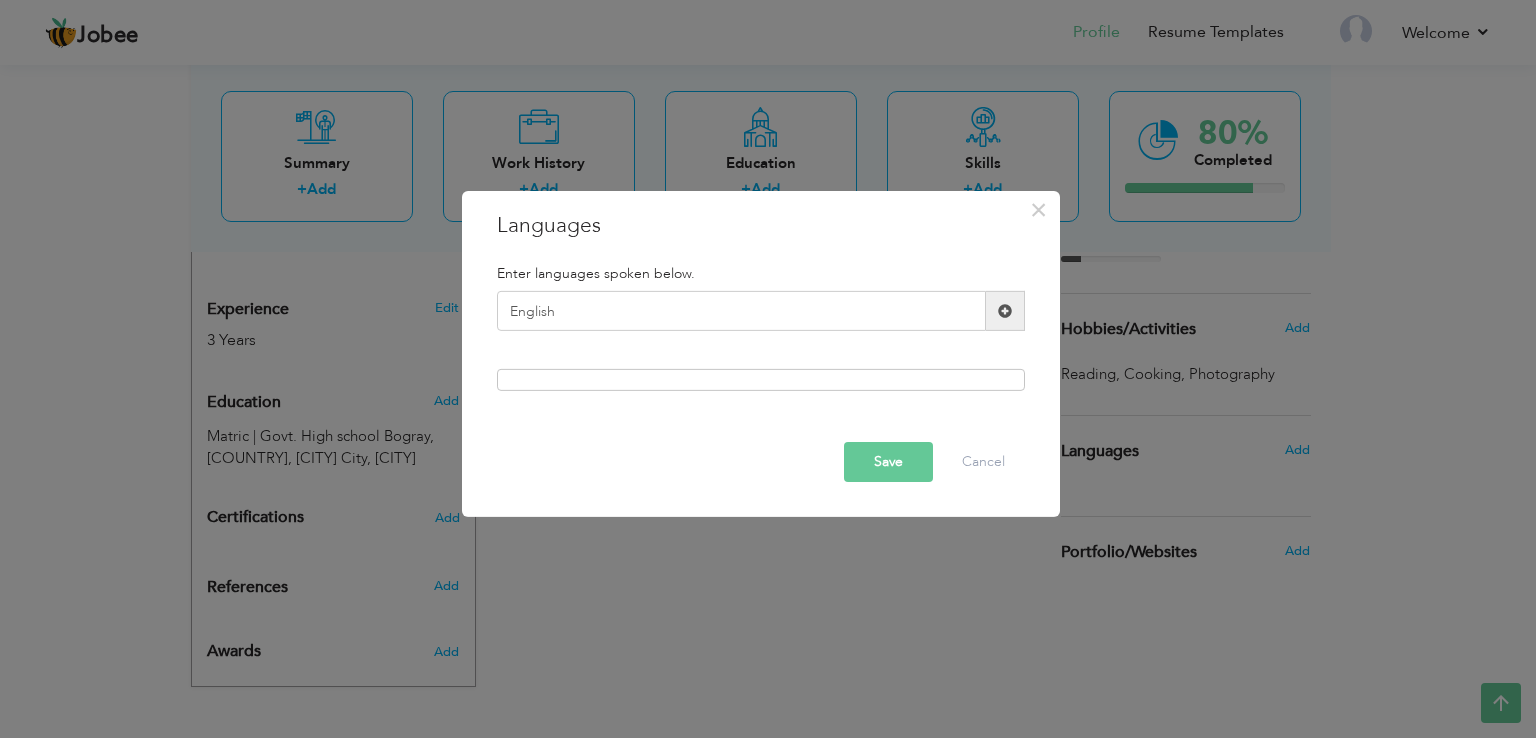 click on "Save" at bounding box center [888, 462] 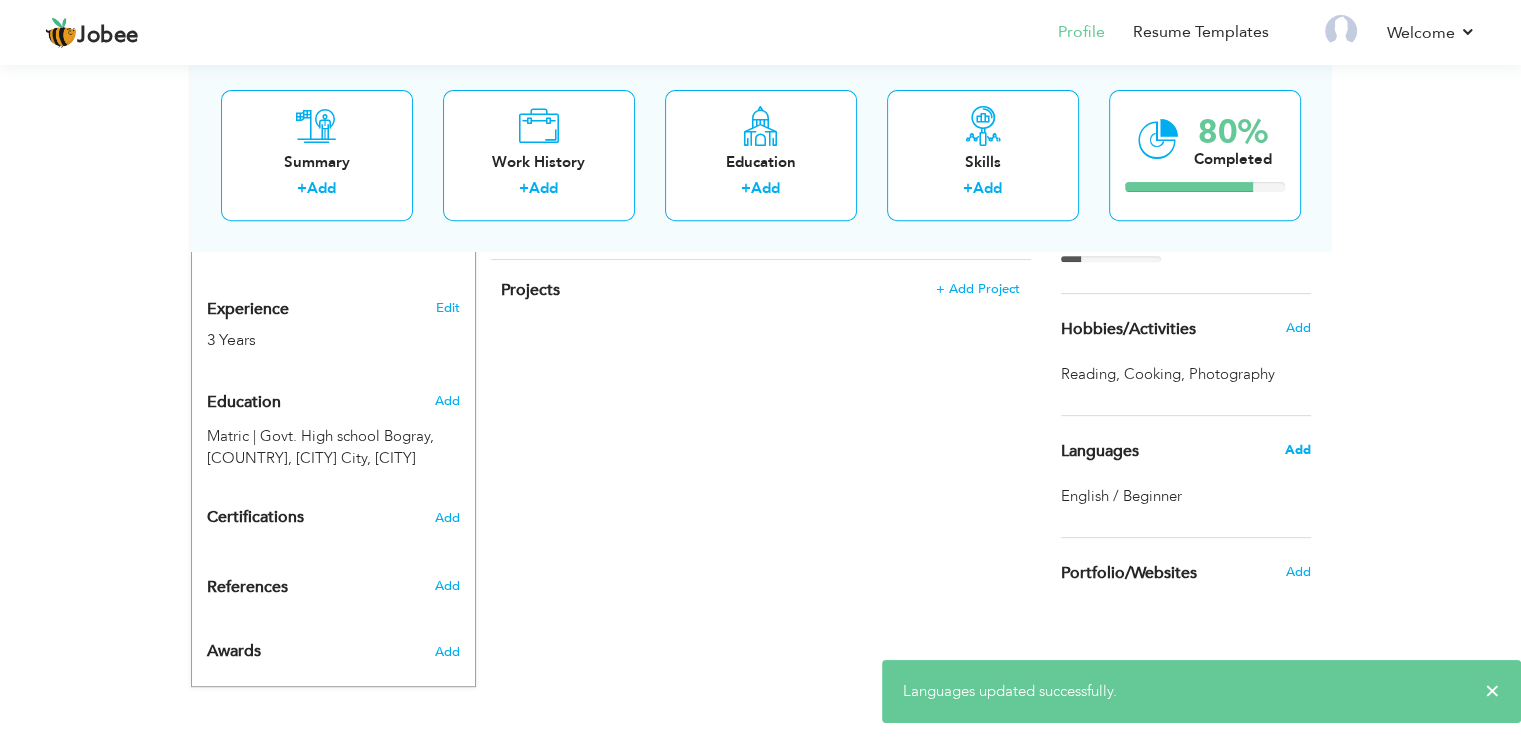 click on "Add" at bounding box center (1297, 450) 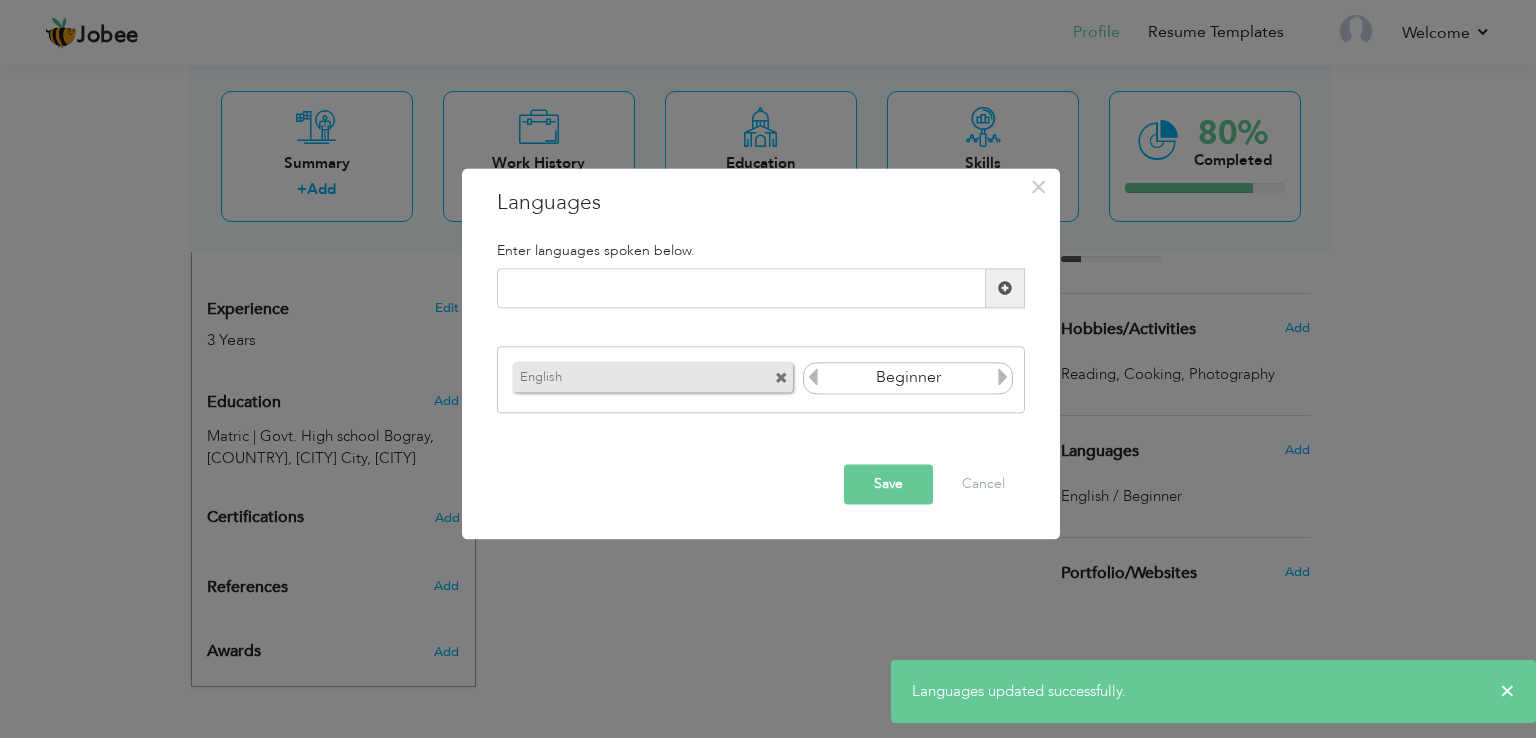 click on "Beginner" at bounding box center [908, 378] 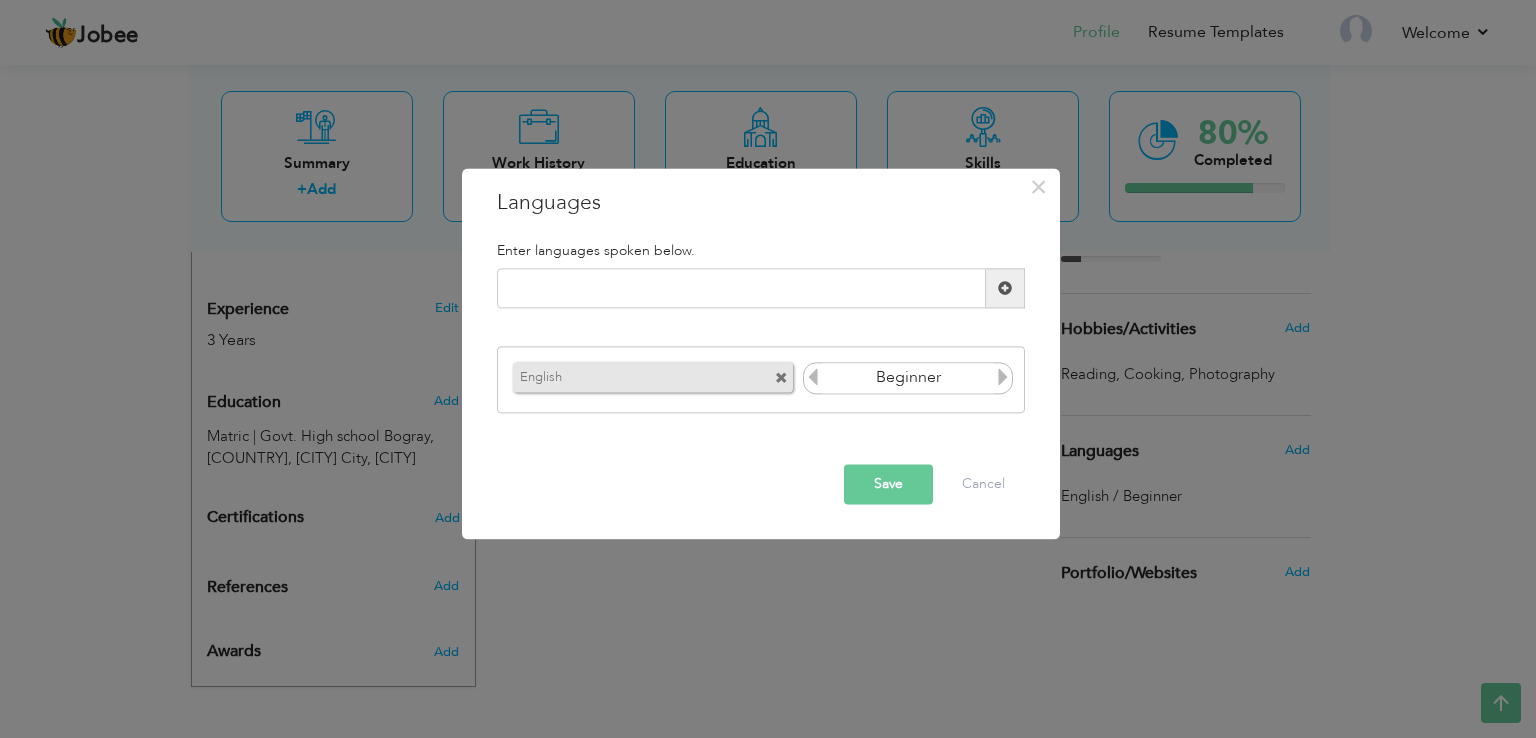 click at bounding box center [1003, 377] 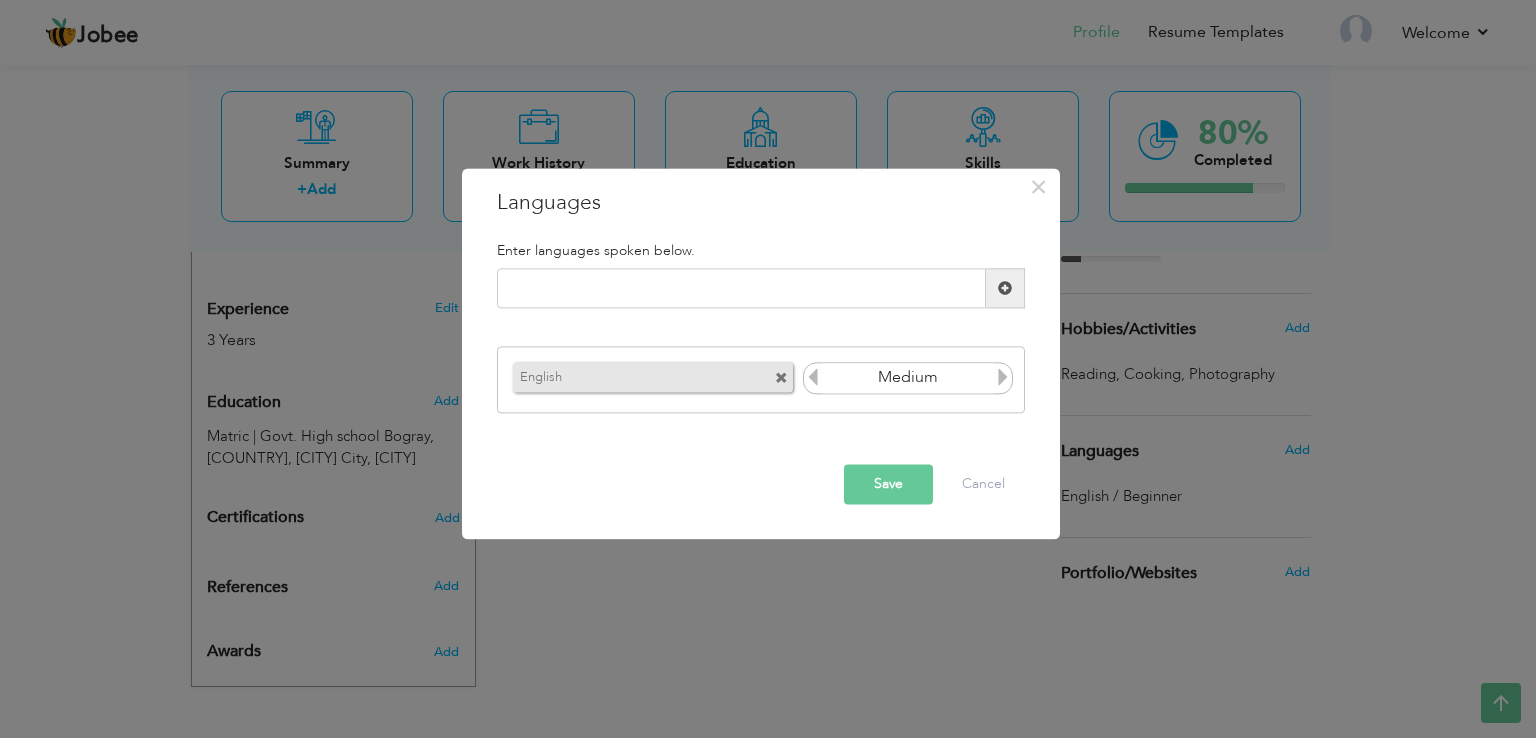 click at bounding box center [1003, 377] 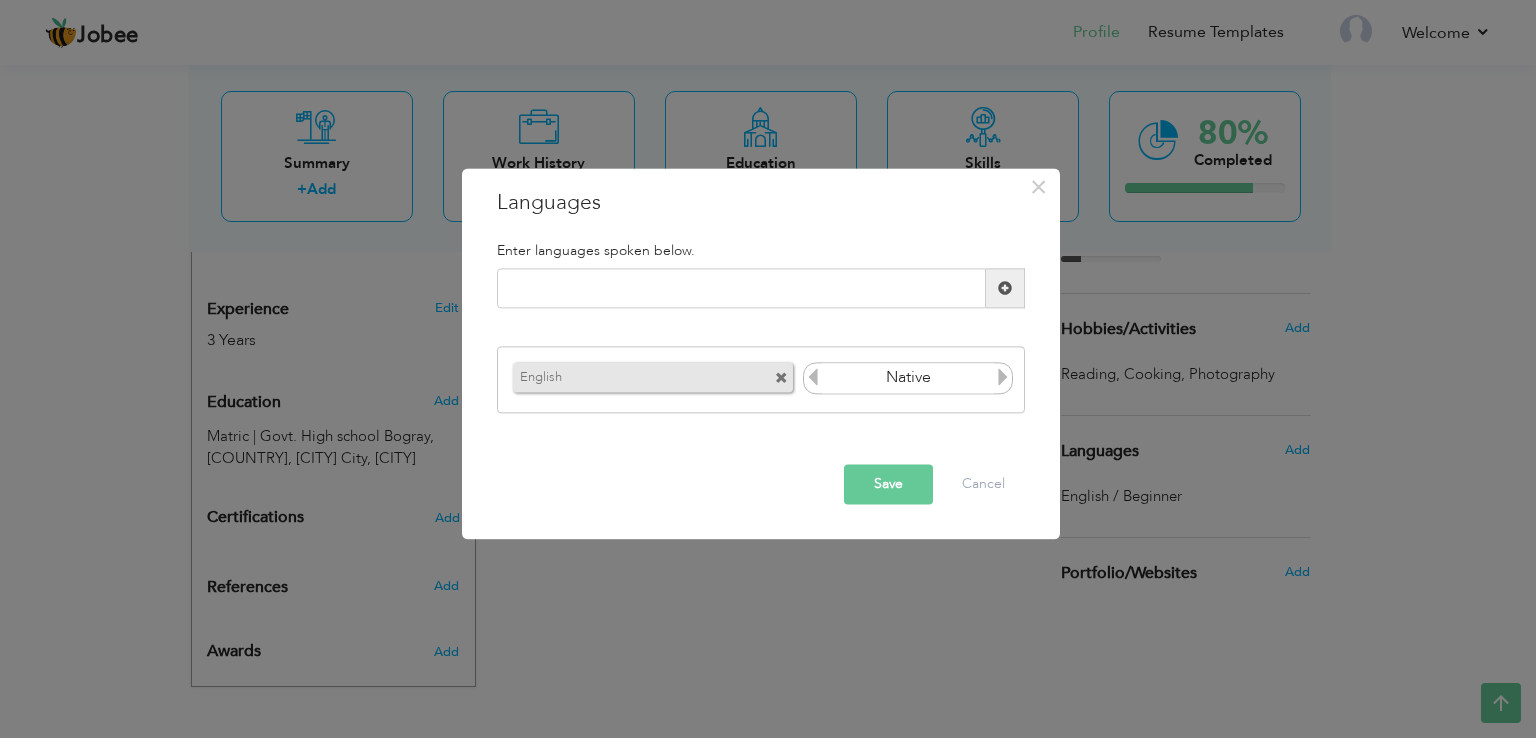 click at bounding box center (813, 377) 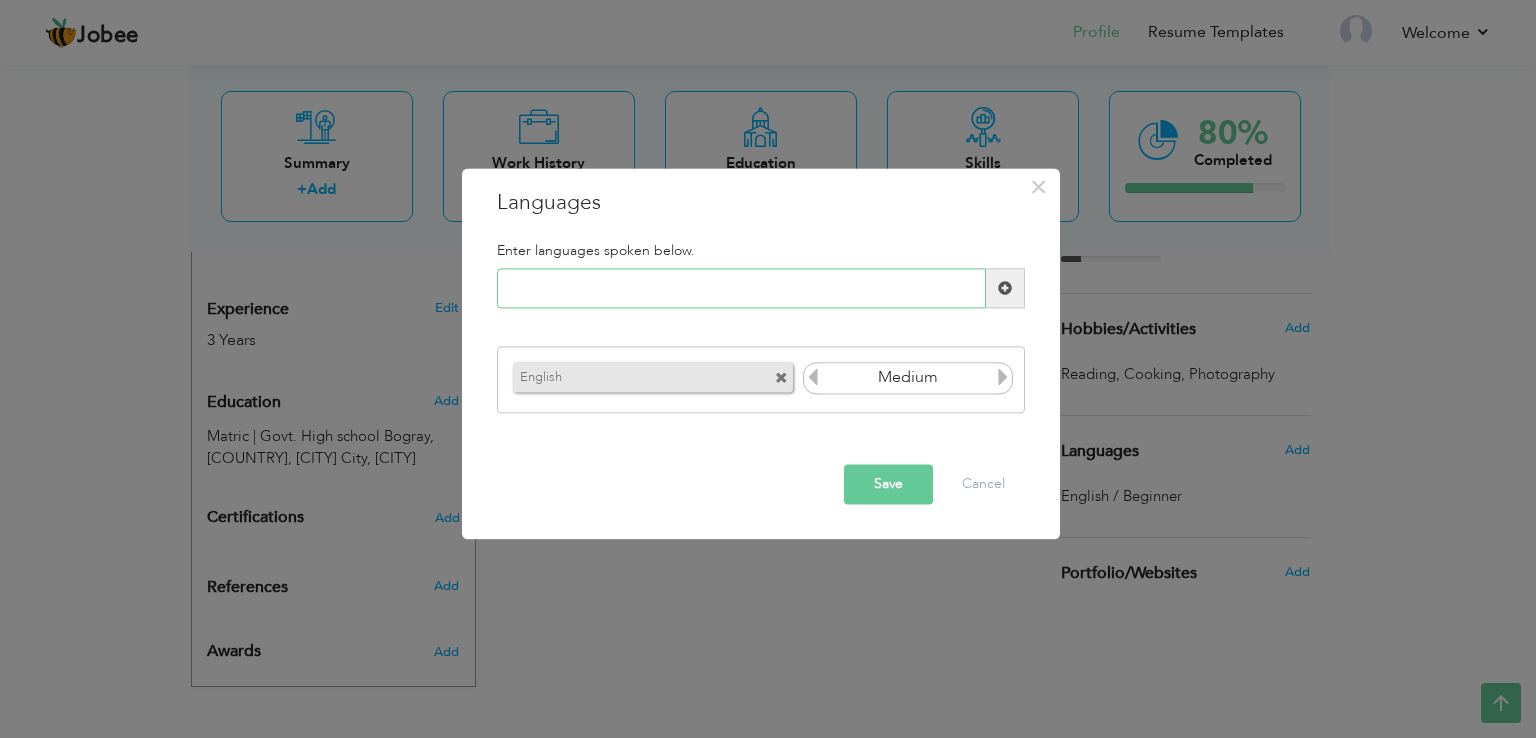 click at bounding box center (741, 289) 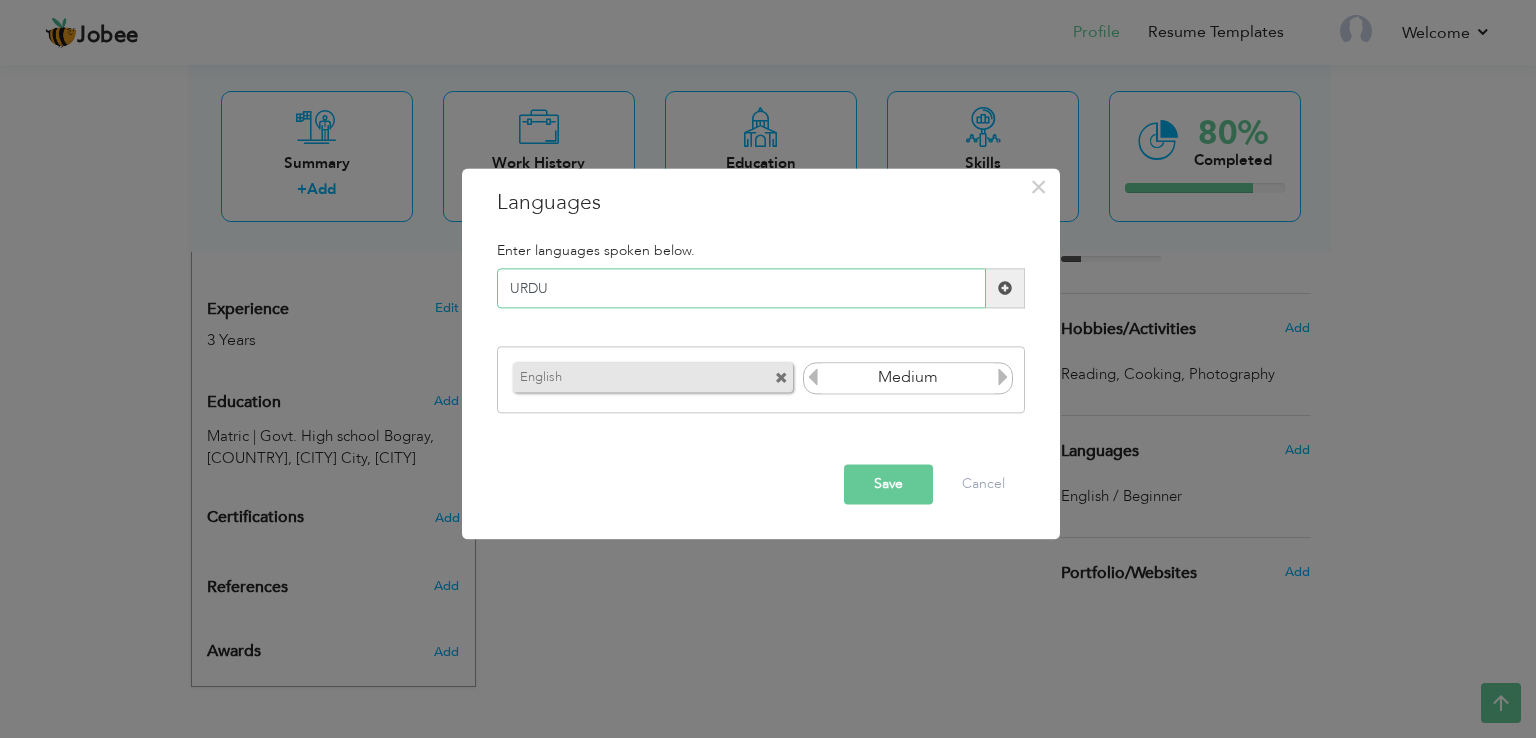 type on "URDU" 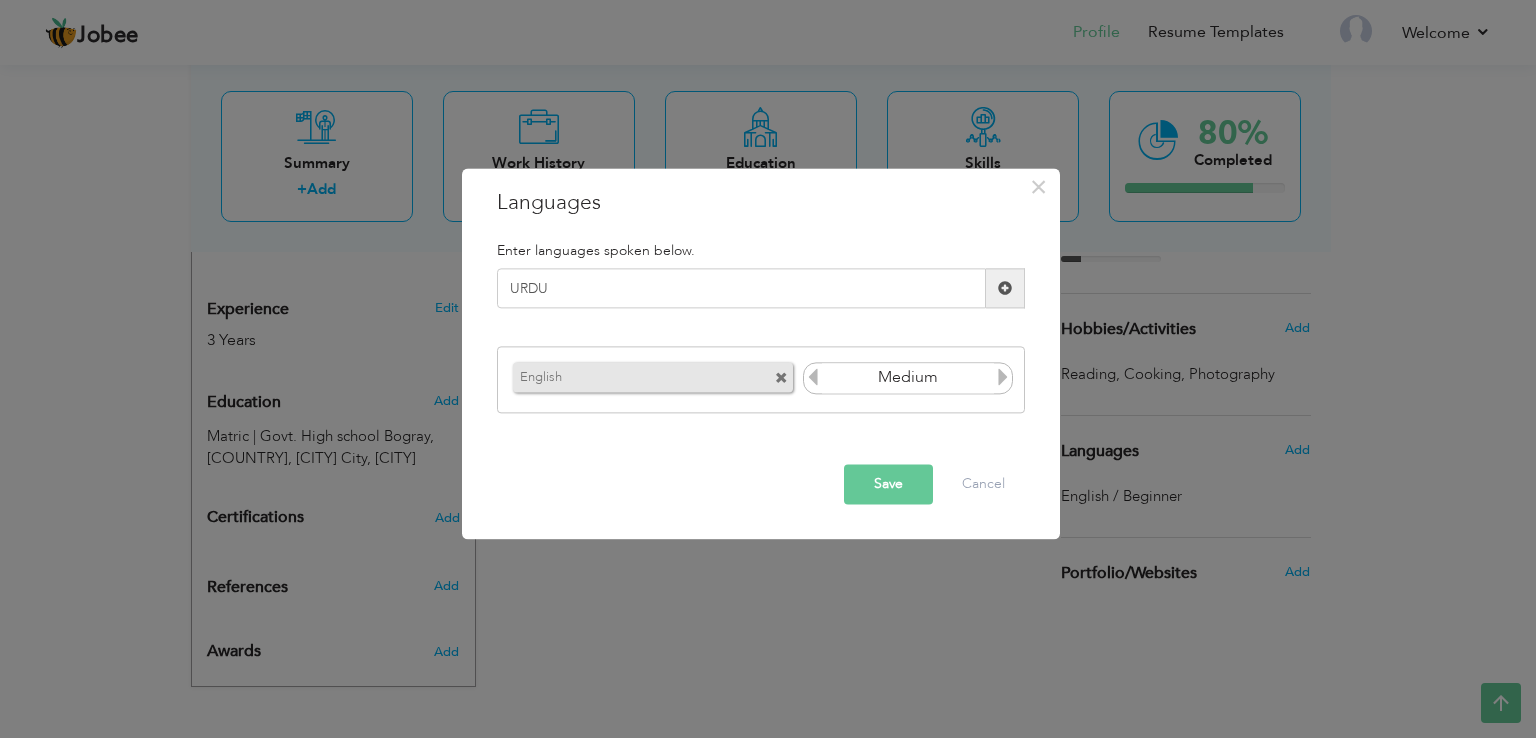 click on "Save" at bounding box center [888, 485] 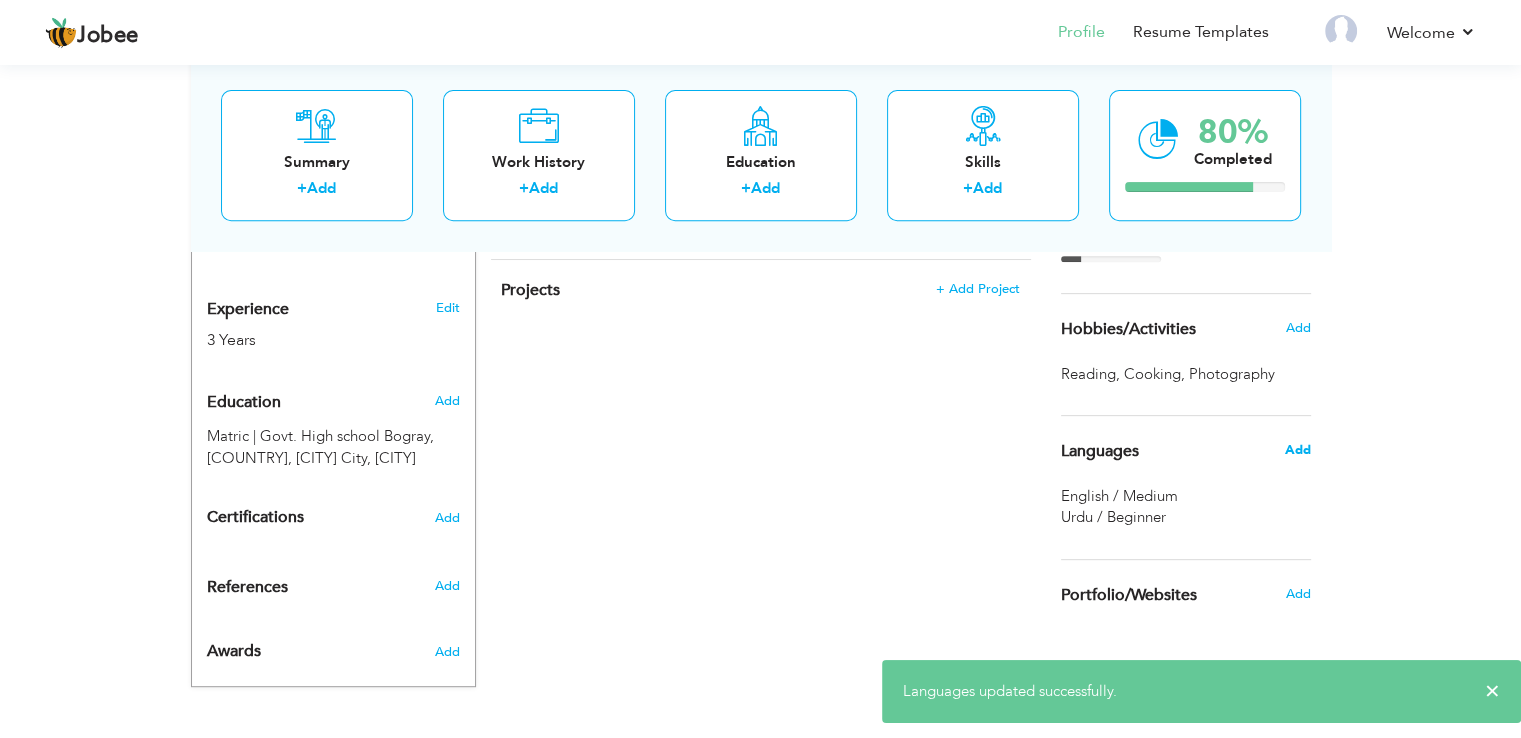 click on "Add" at bounding box center (1297, 450) 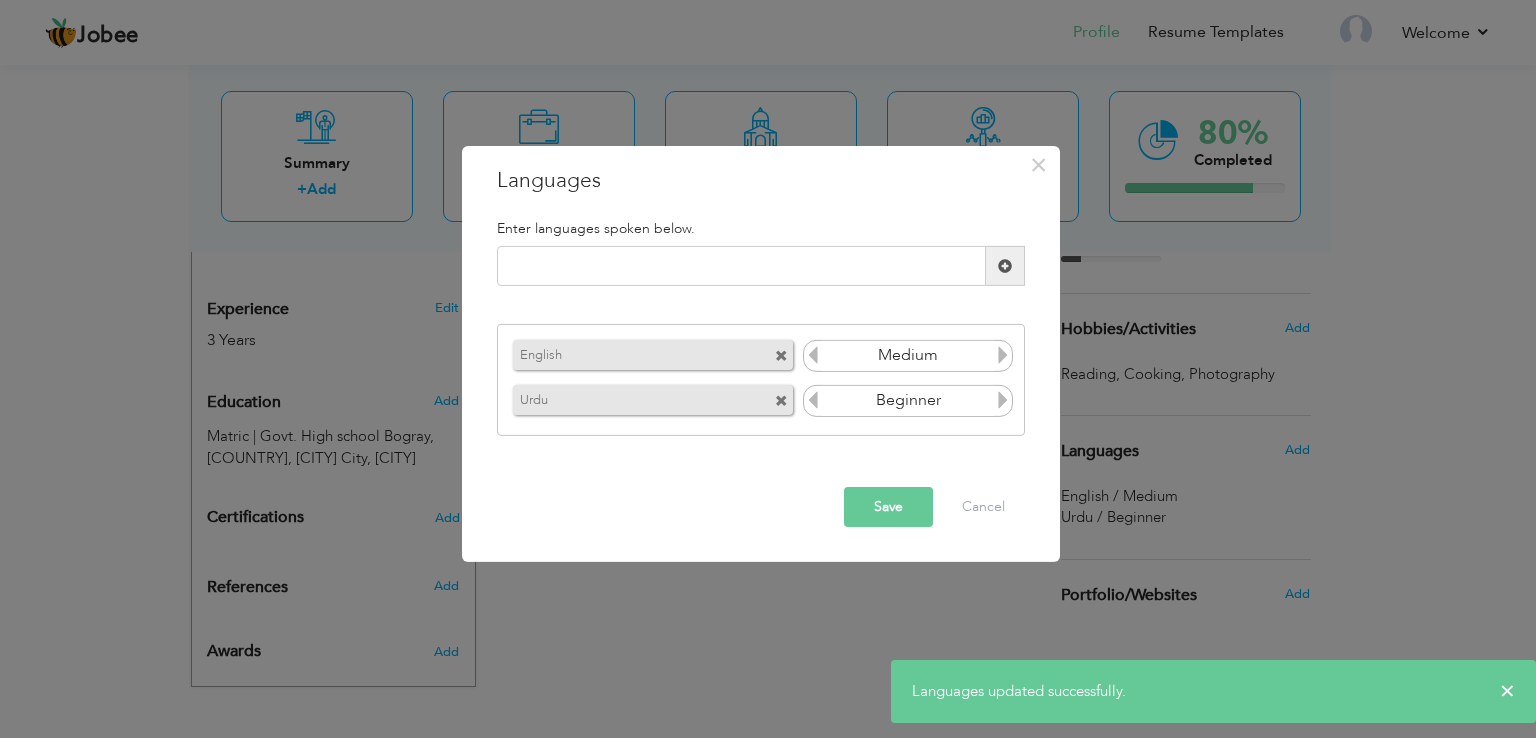 click at bounding box center (1003, 400) 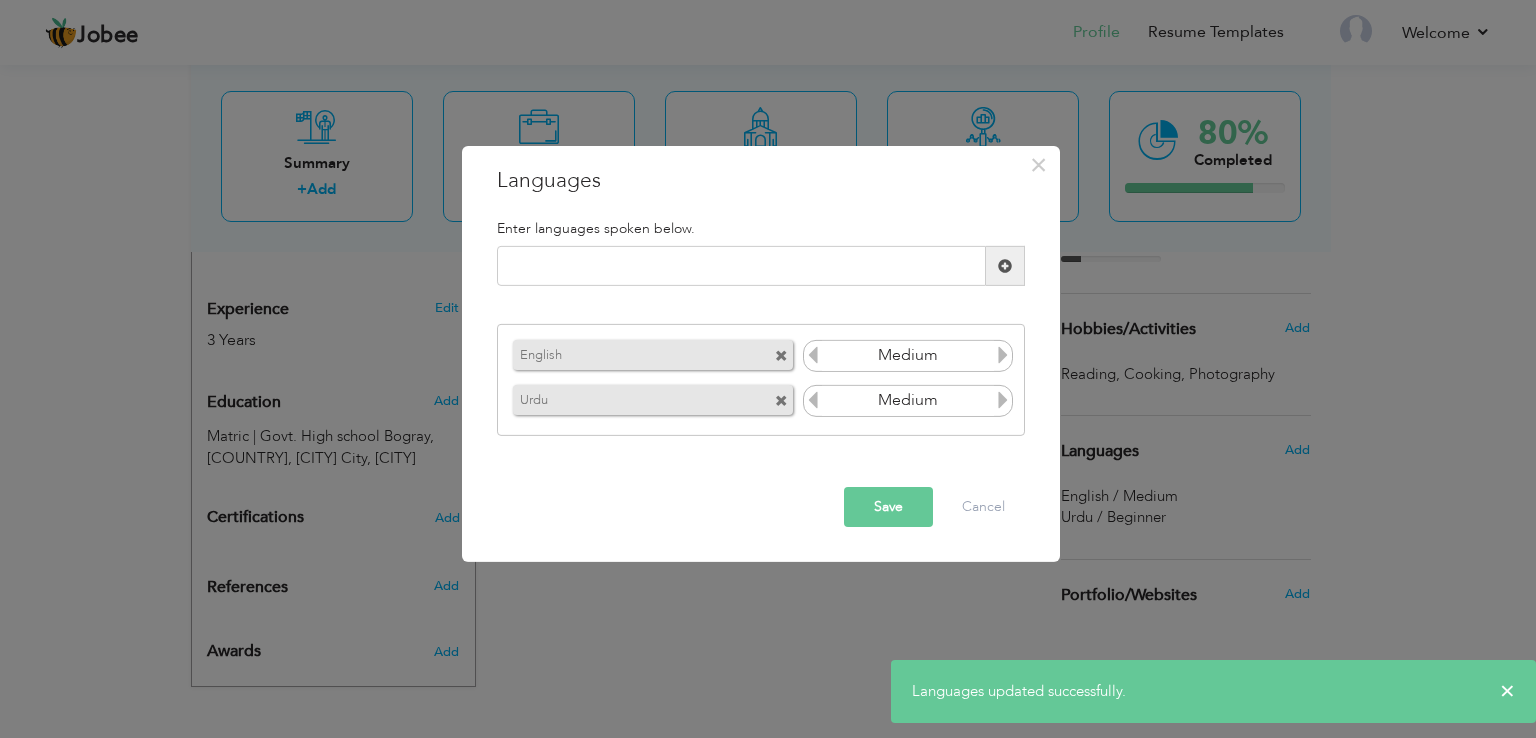 click at bounding box center [1003, 400] 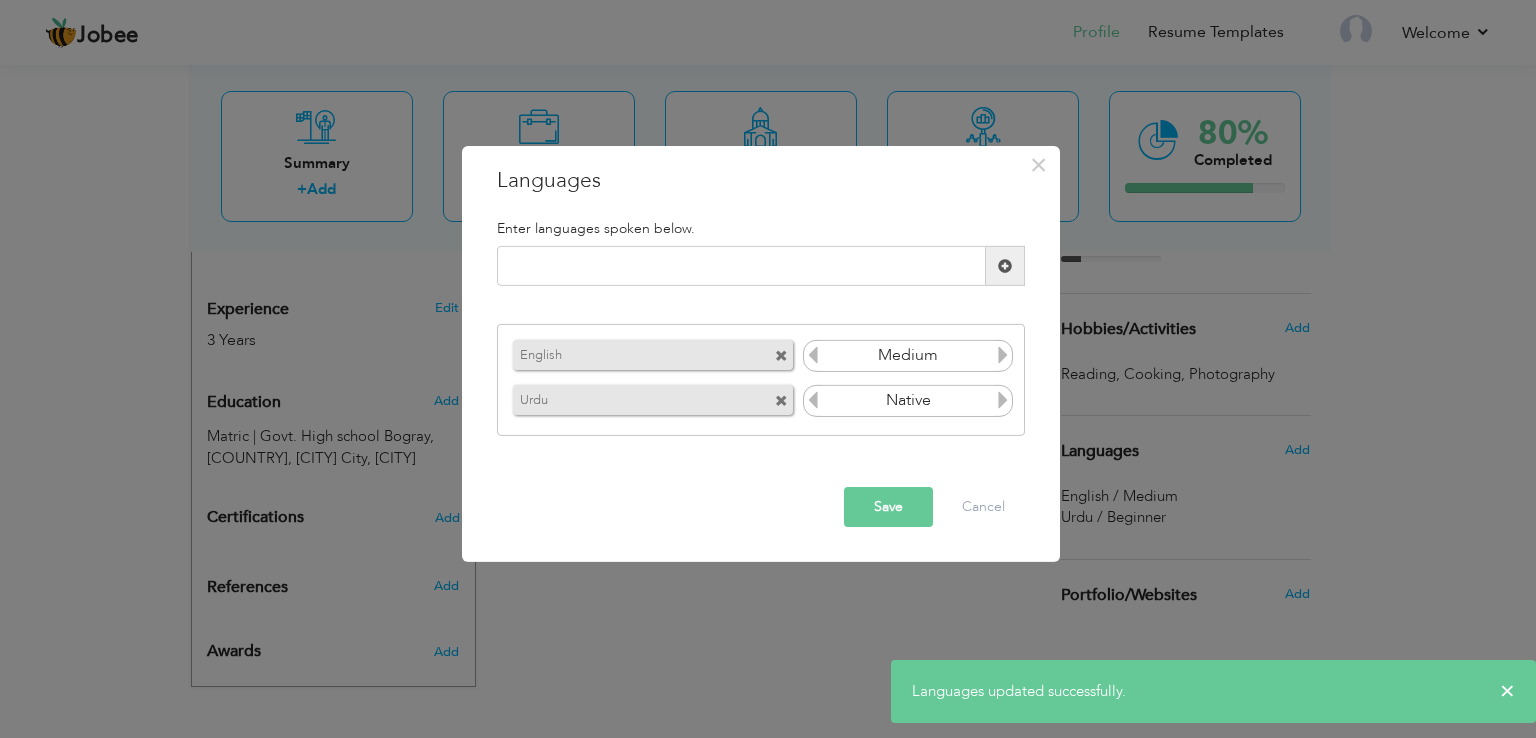 click at bounding box center (1003, 400) 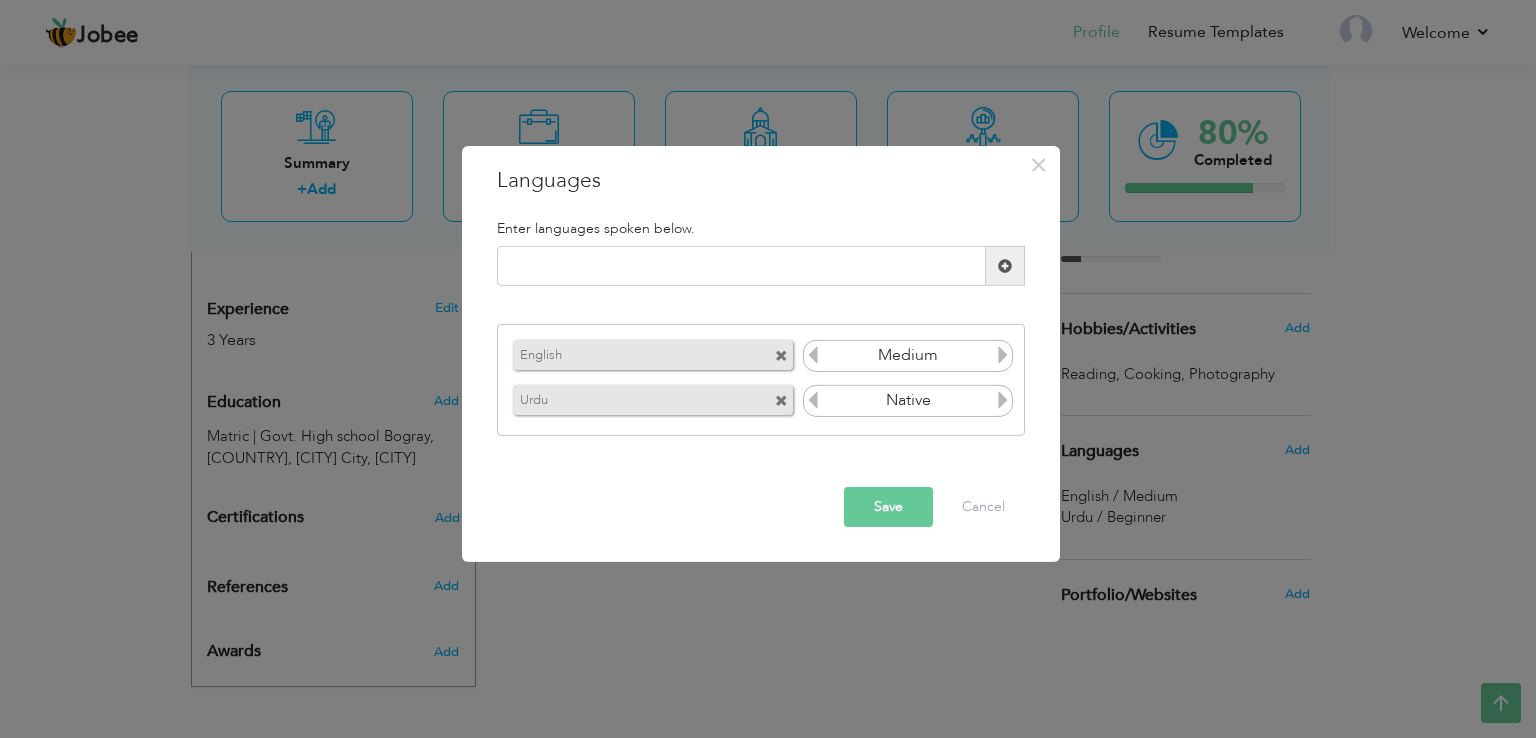 click on "Save" at bounding box center [888, 507] 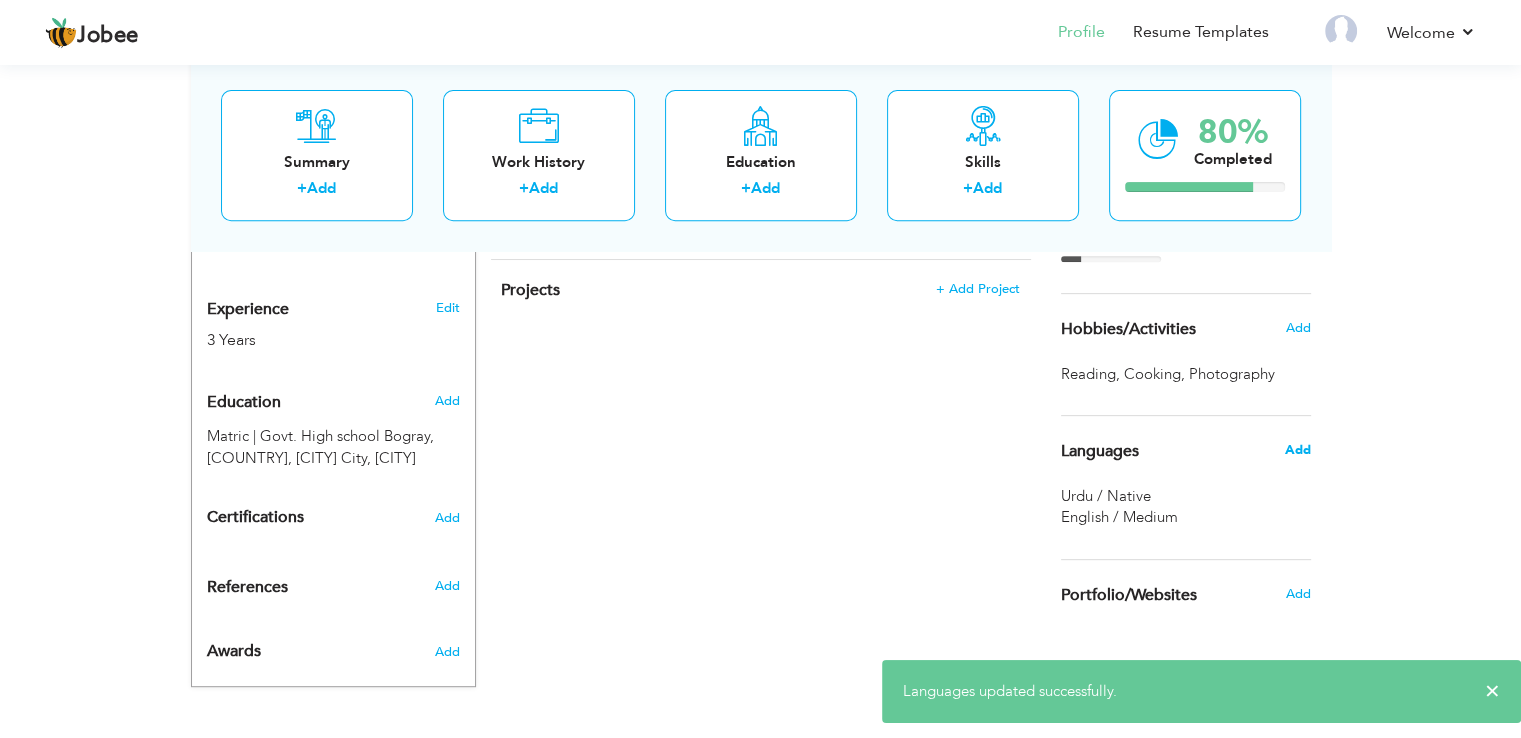 click on "Add" at bounding box center [1297, 450] 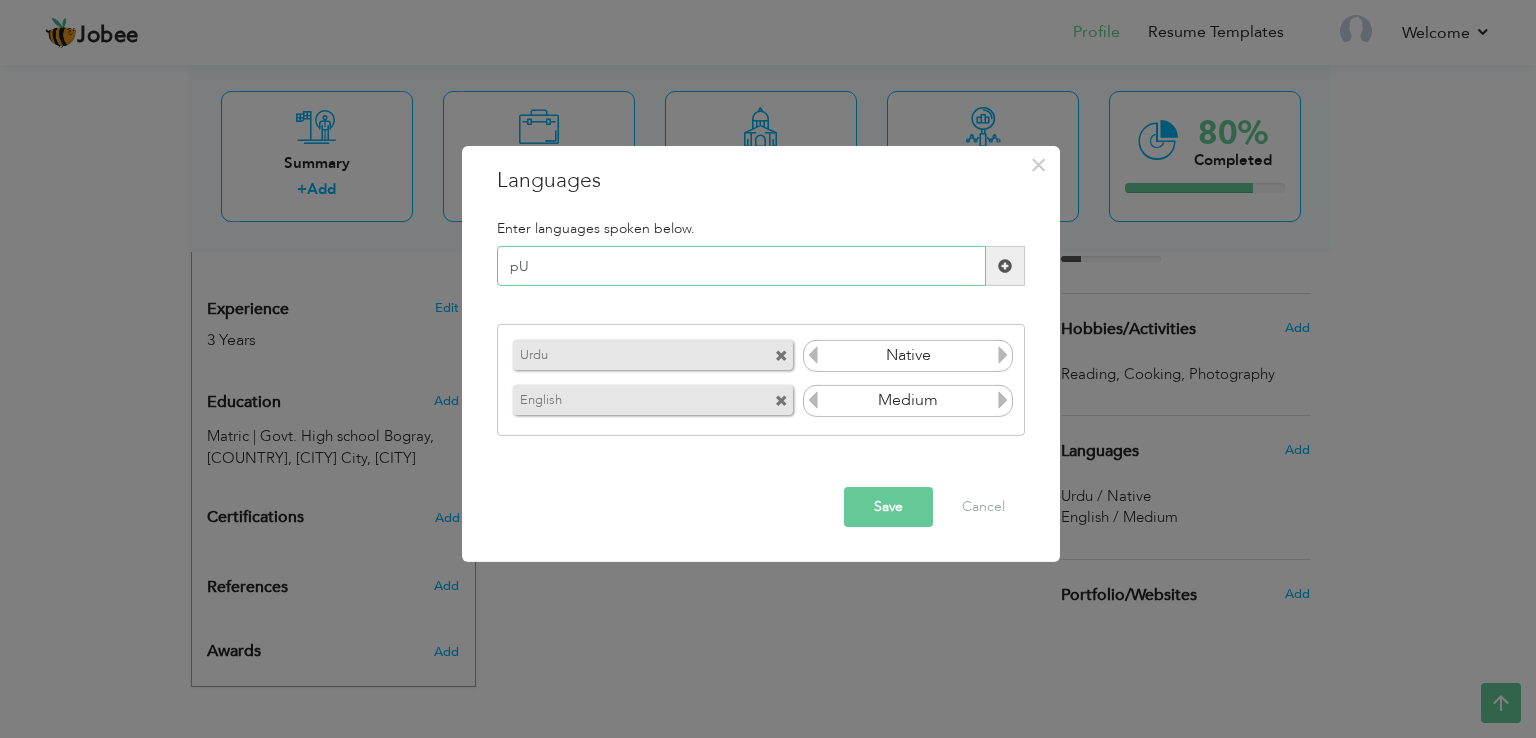 type on "p" 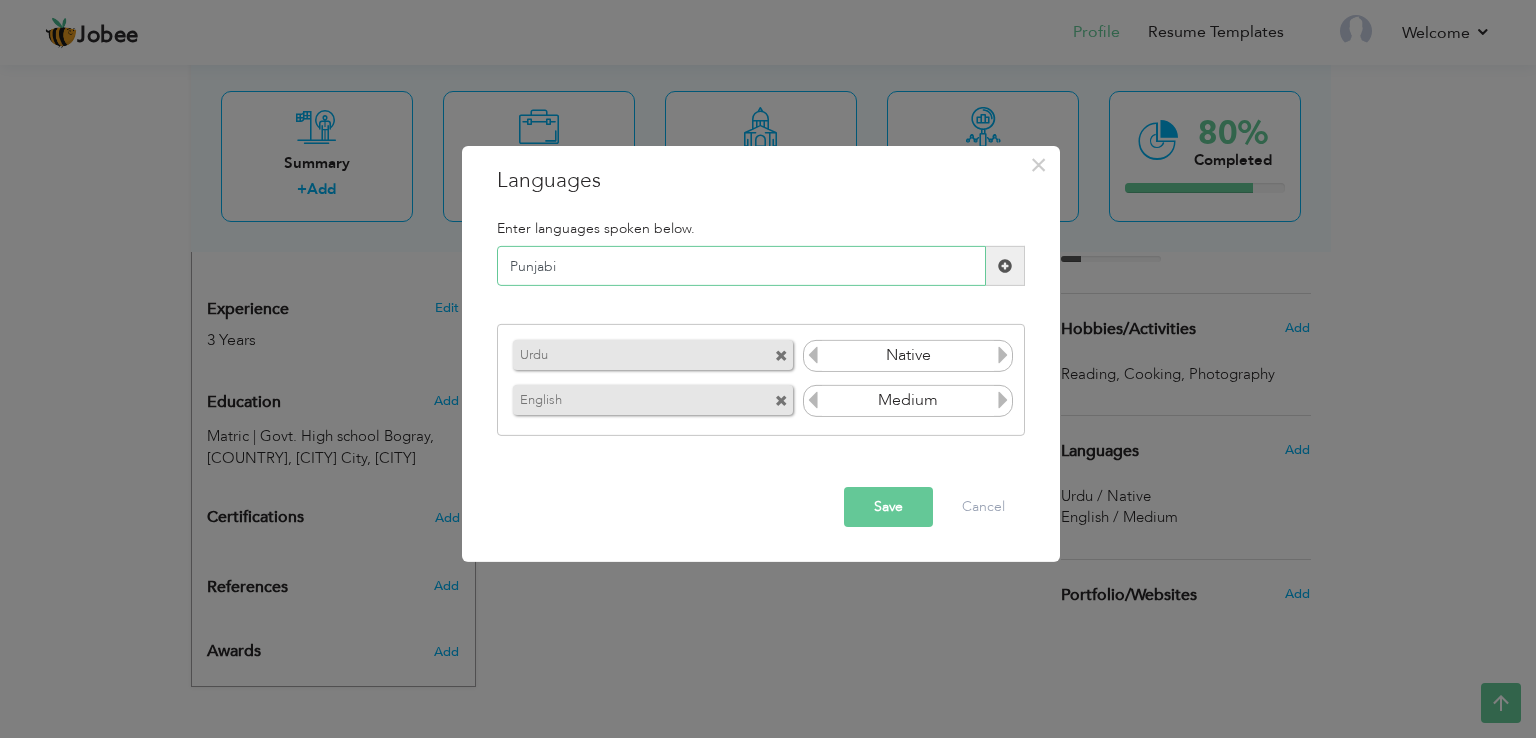 type on "Punjabi" 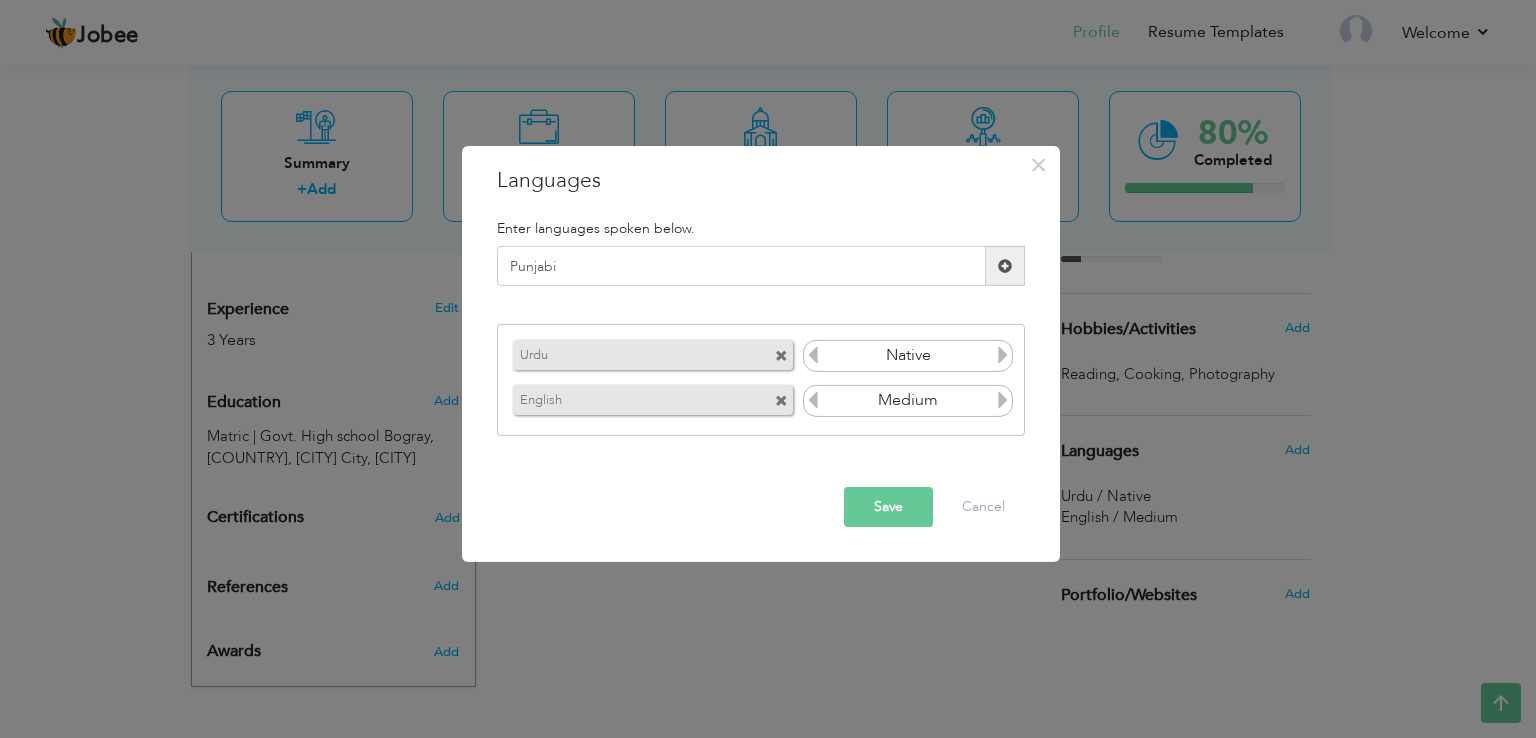 click on "Save" at bounding box center [888, 507] 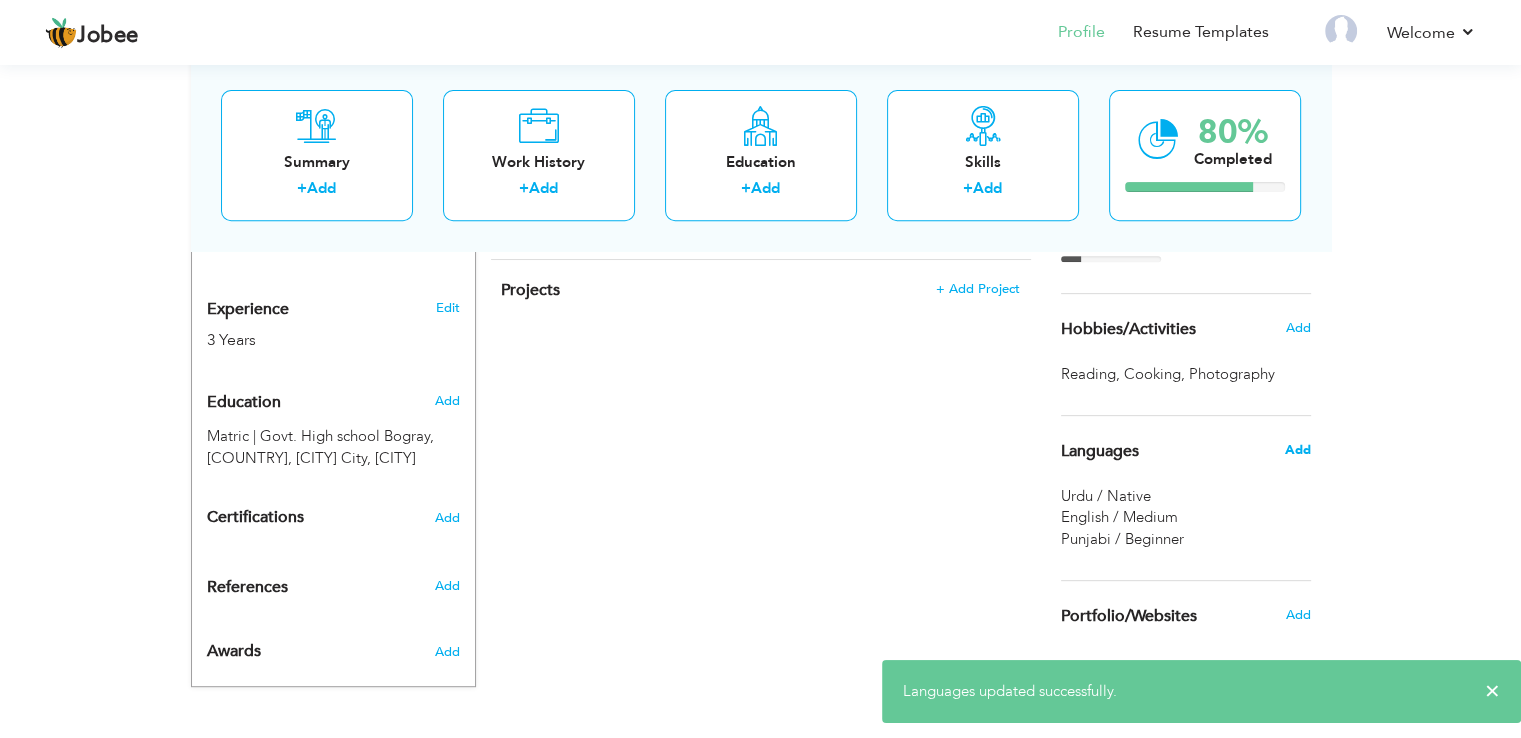 click on "Add" at bounding box center (1297, 450) 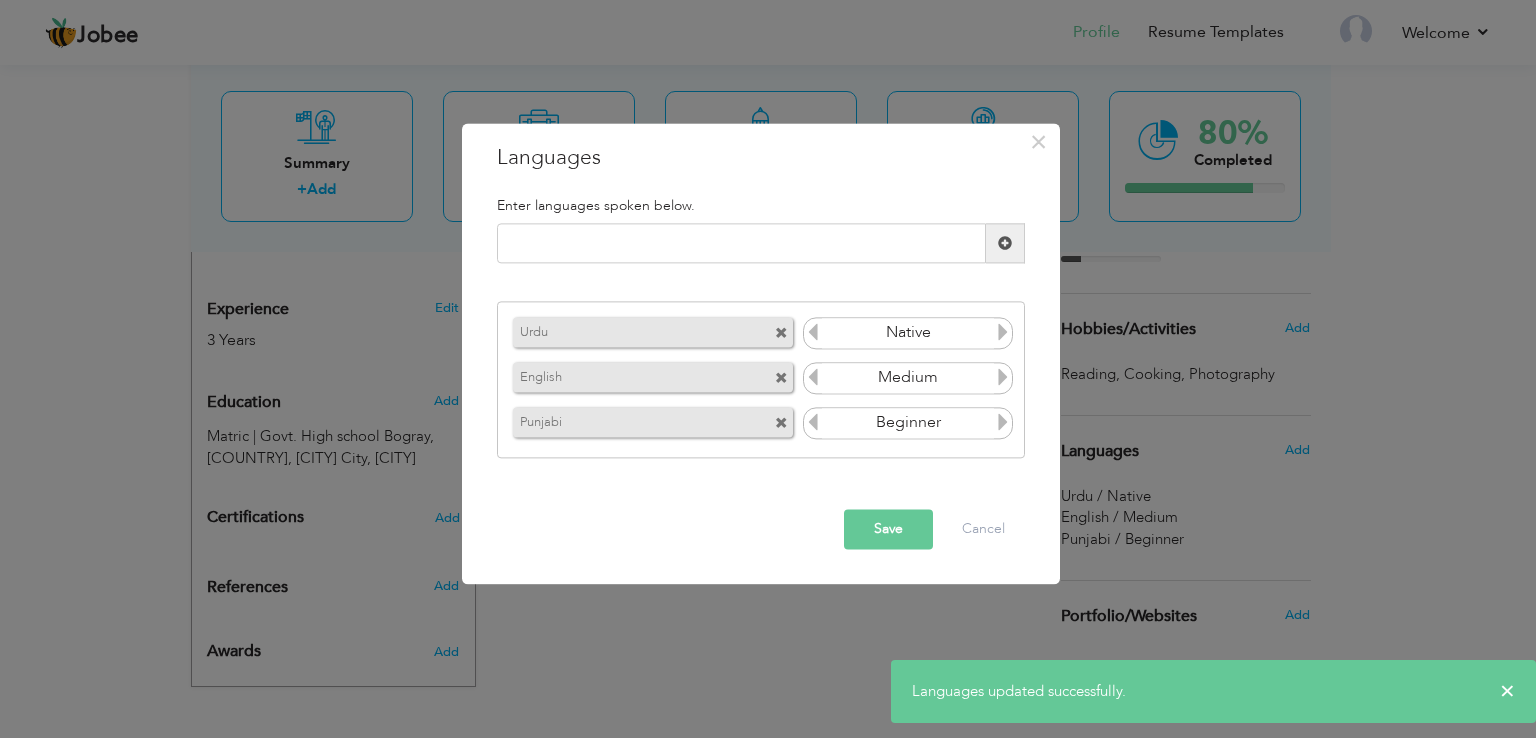 click at bounding box center (1003, 422) 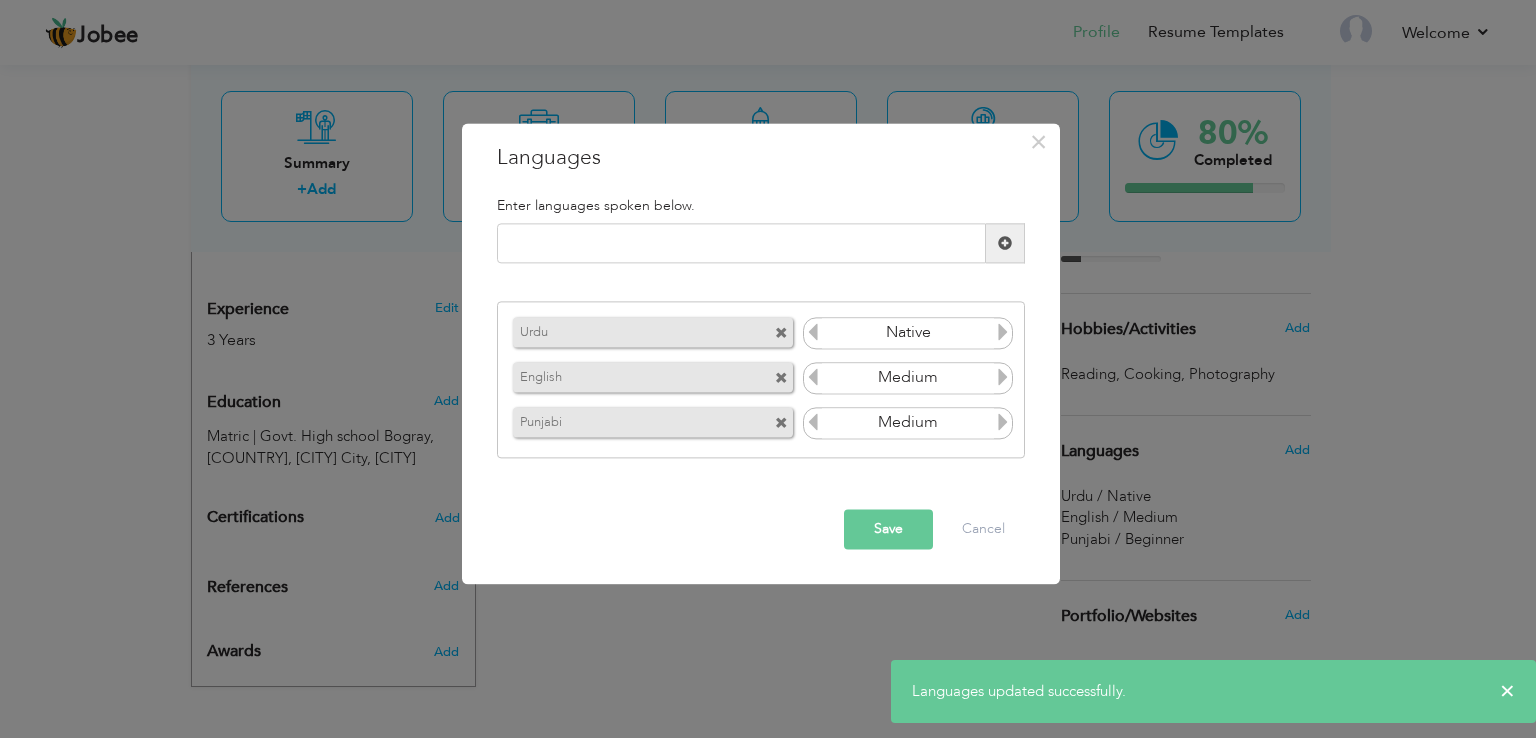 click at bounding box center [1003, 422] 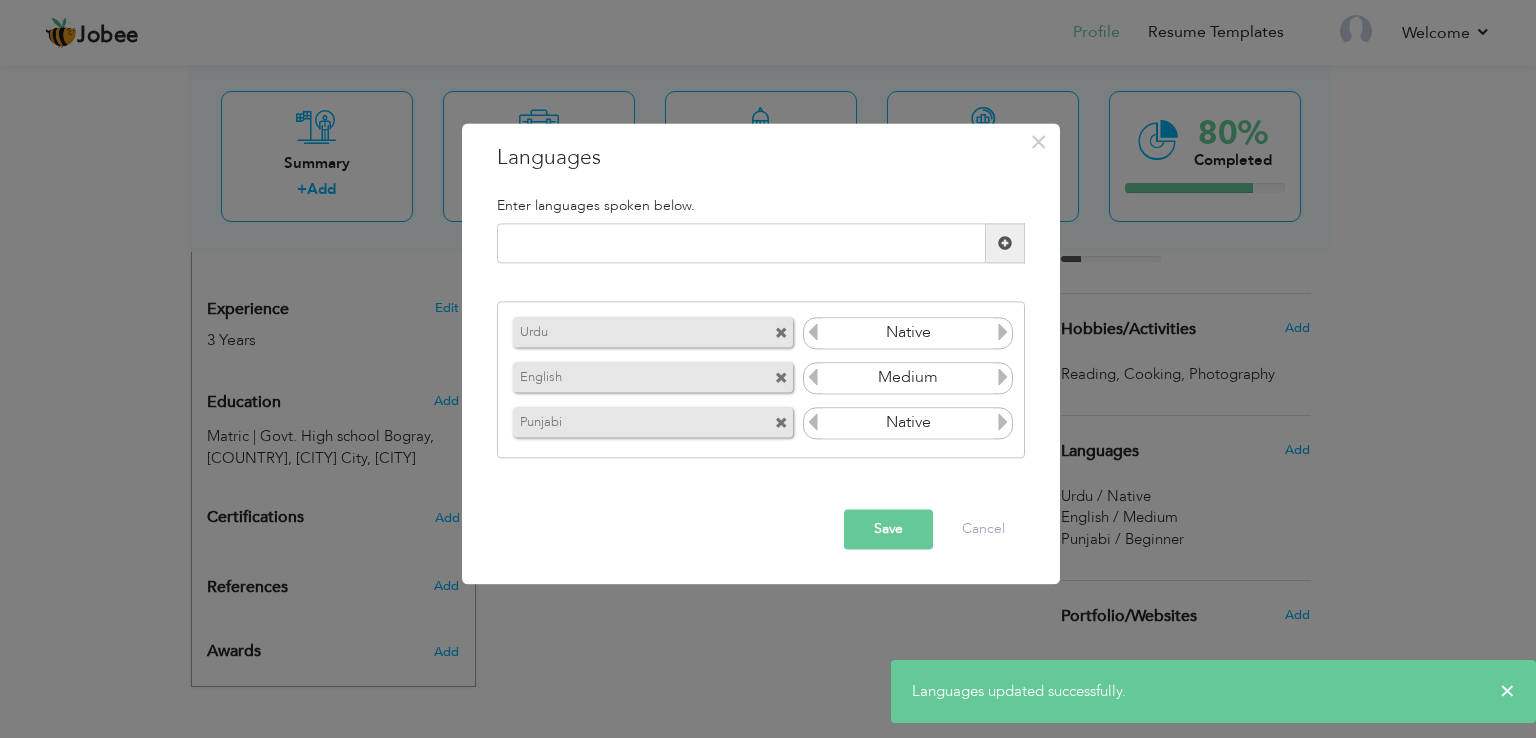 click at bounding box center (1003, 422) 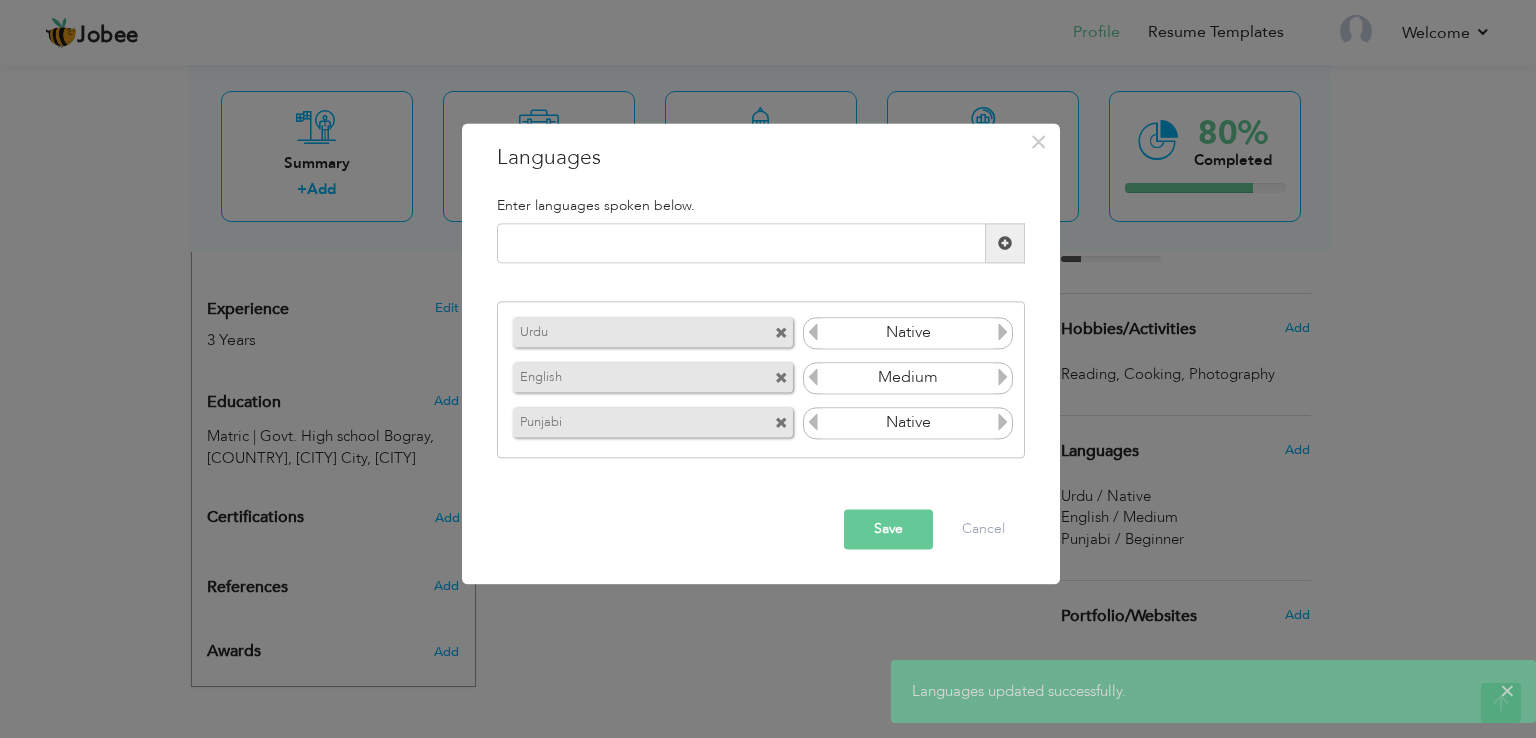 click on "Save" at bounding box center [888, 530] 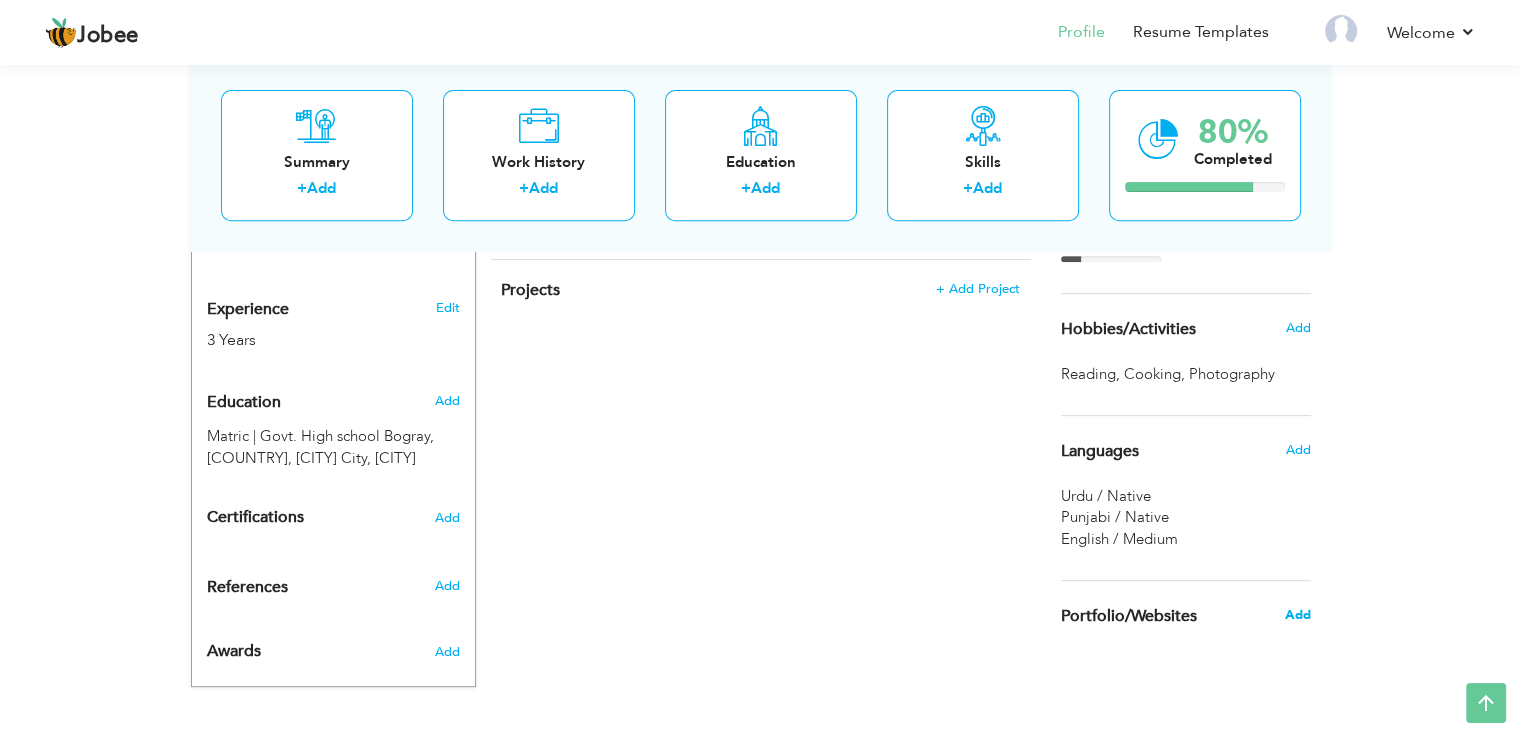 click on "Add" at bounding box center (1297, 615) 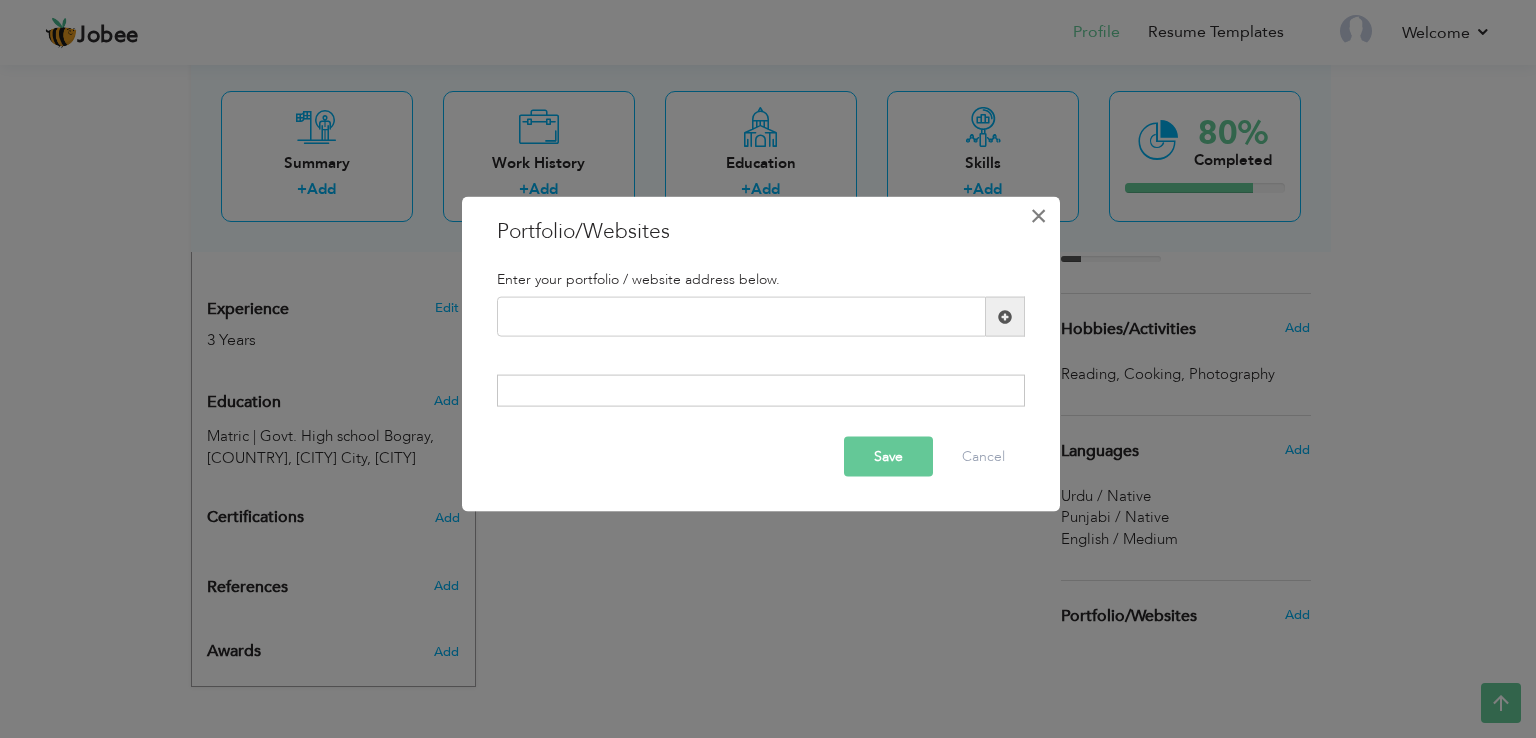 click on "×" at bounding box center [1039, 216] 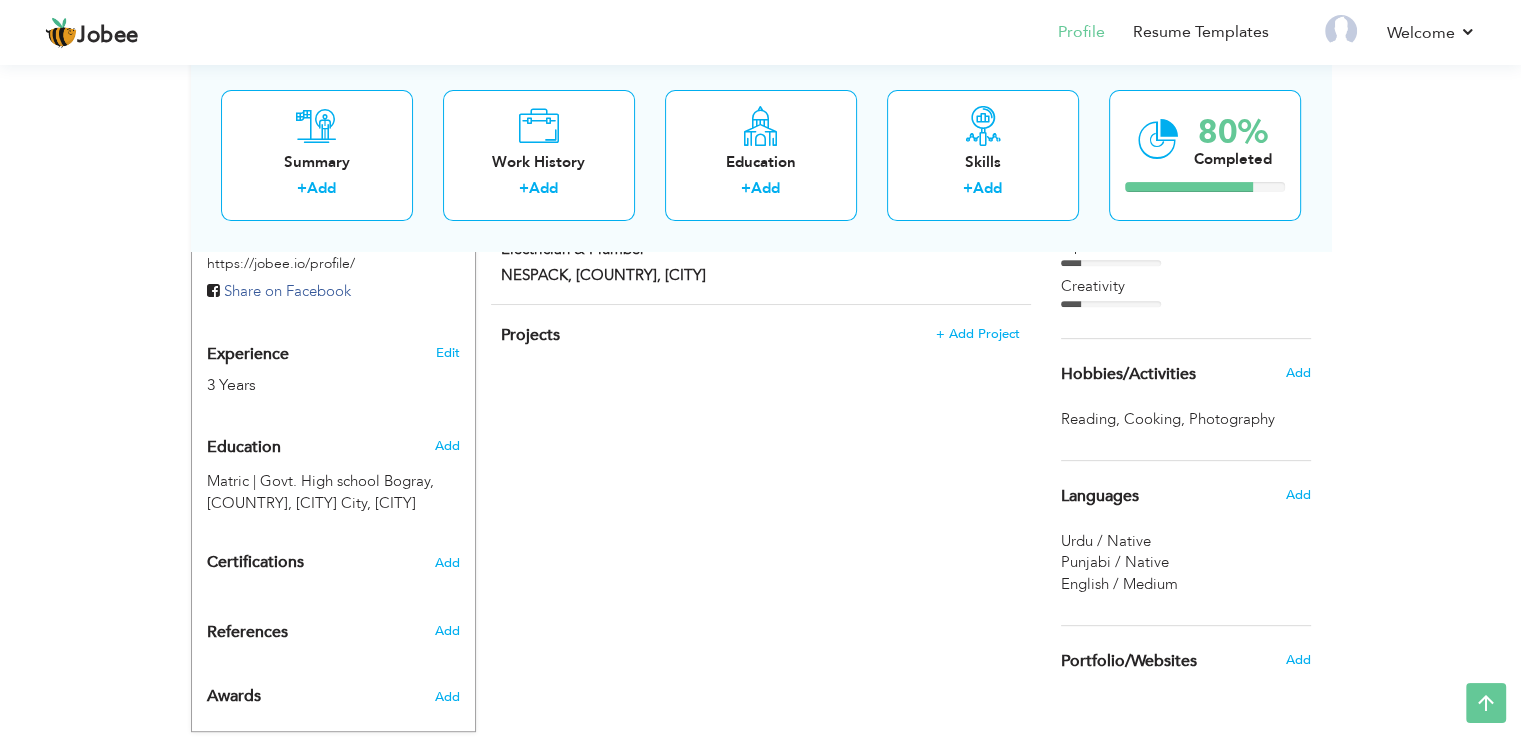 scroll, scrollTop: 744, scrollLeft: 0, axis: vertical 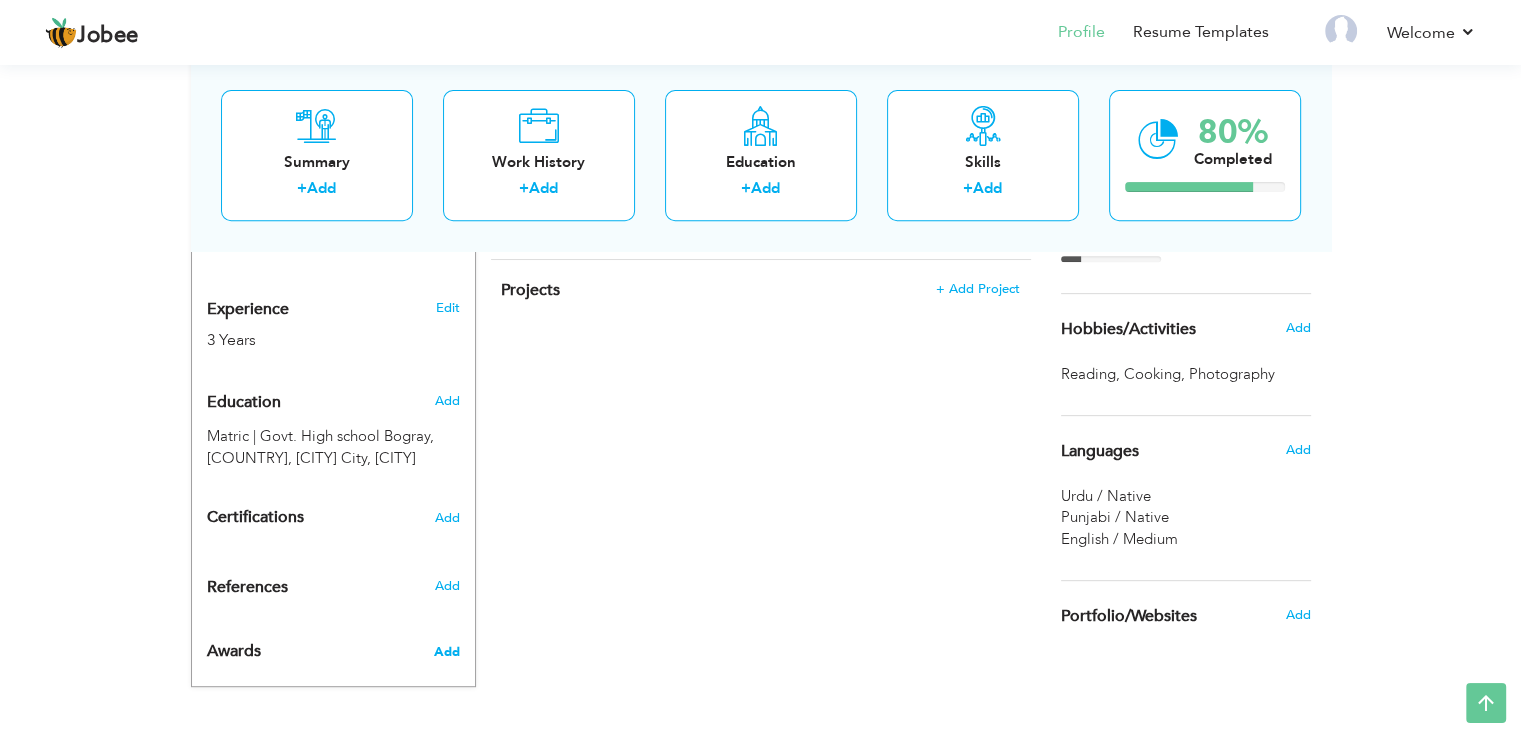 click on "Add" at bounding box center [446, 652] 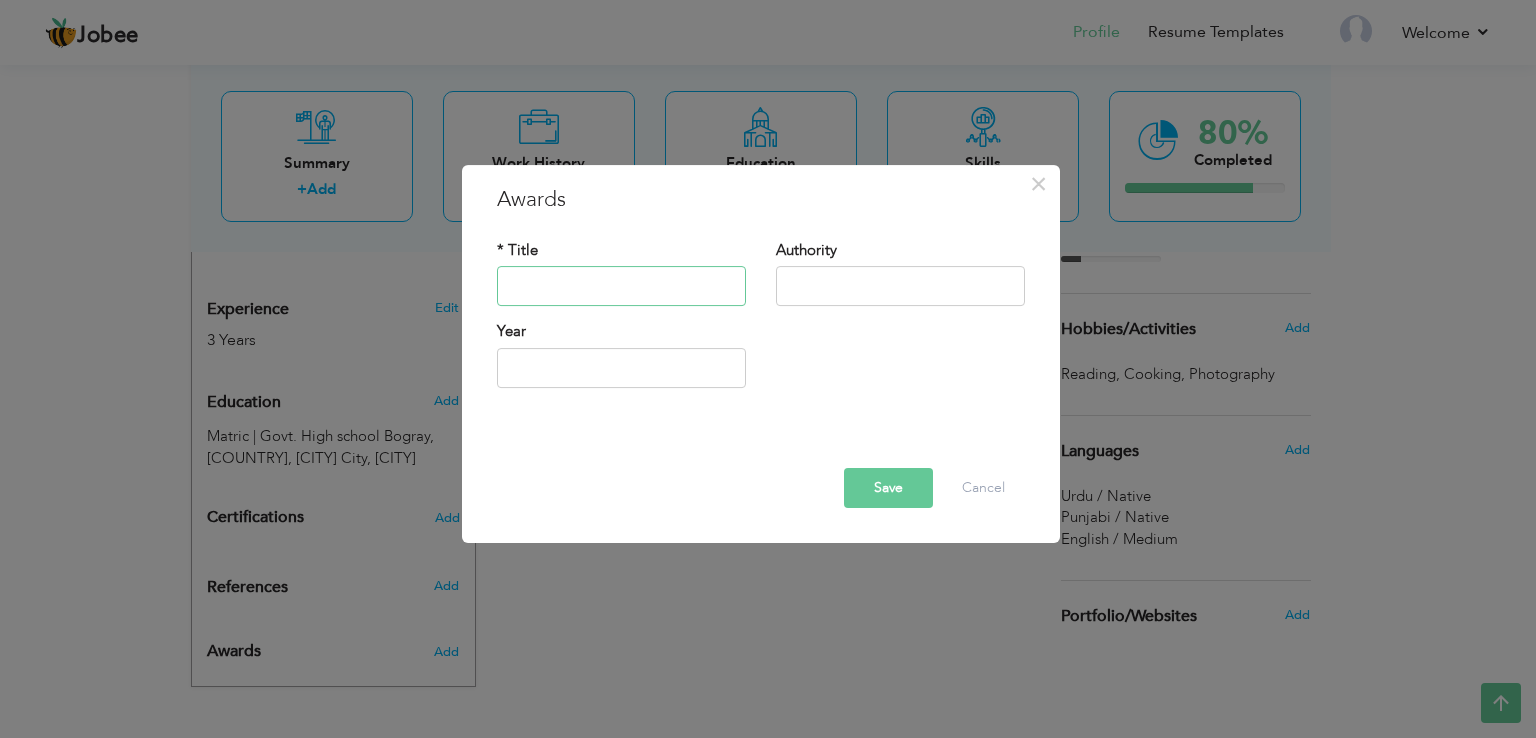 click at bounding box center (621, 287) 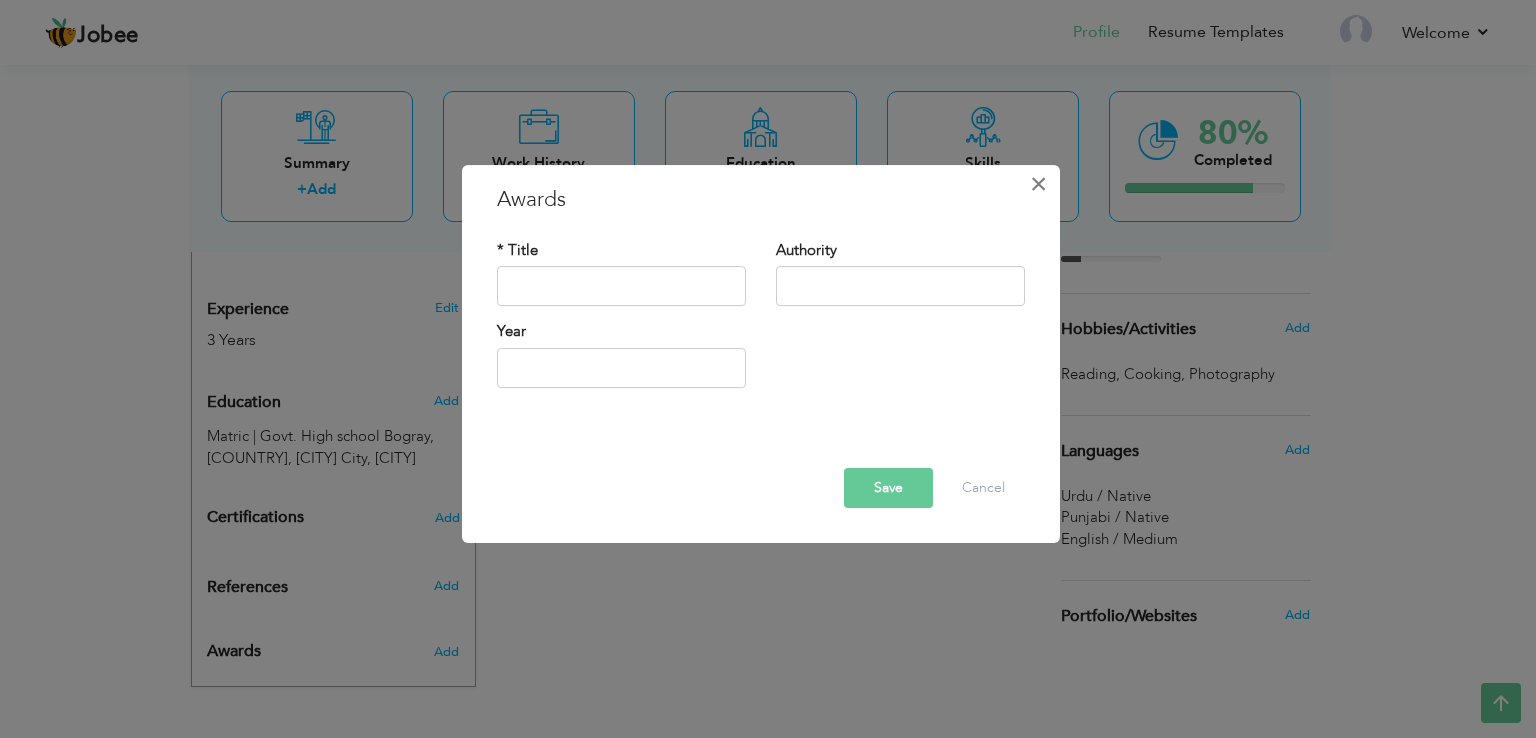 click on "×" at bounding box center (1038, 184) 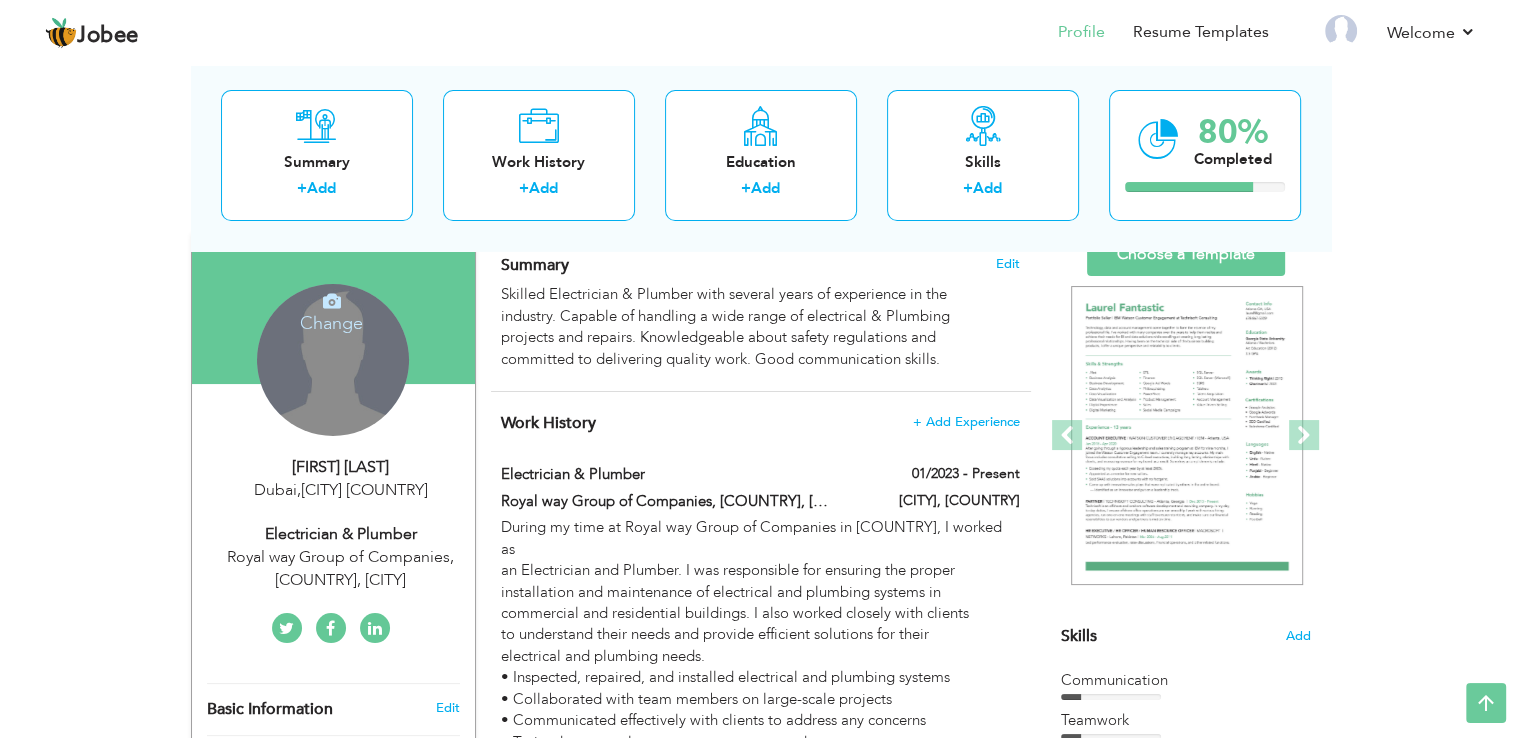 scroll, scrollTop: 0, scrollLeft: 0, axis: both 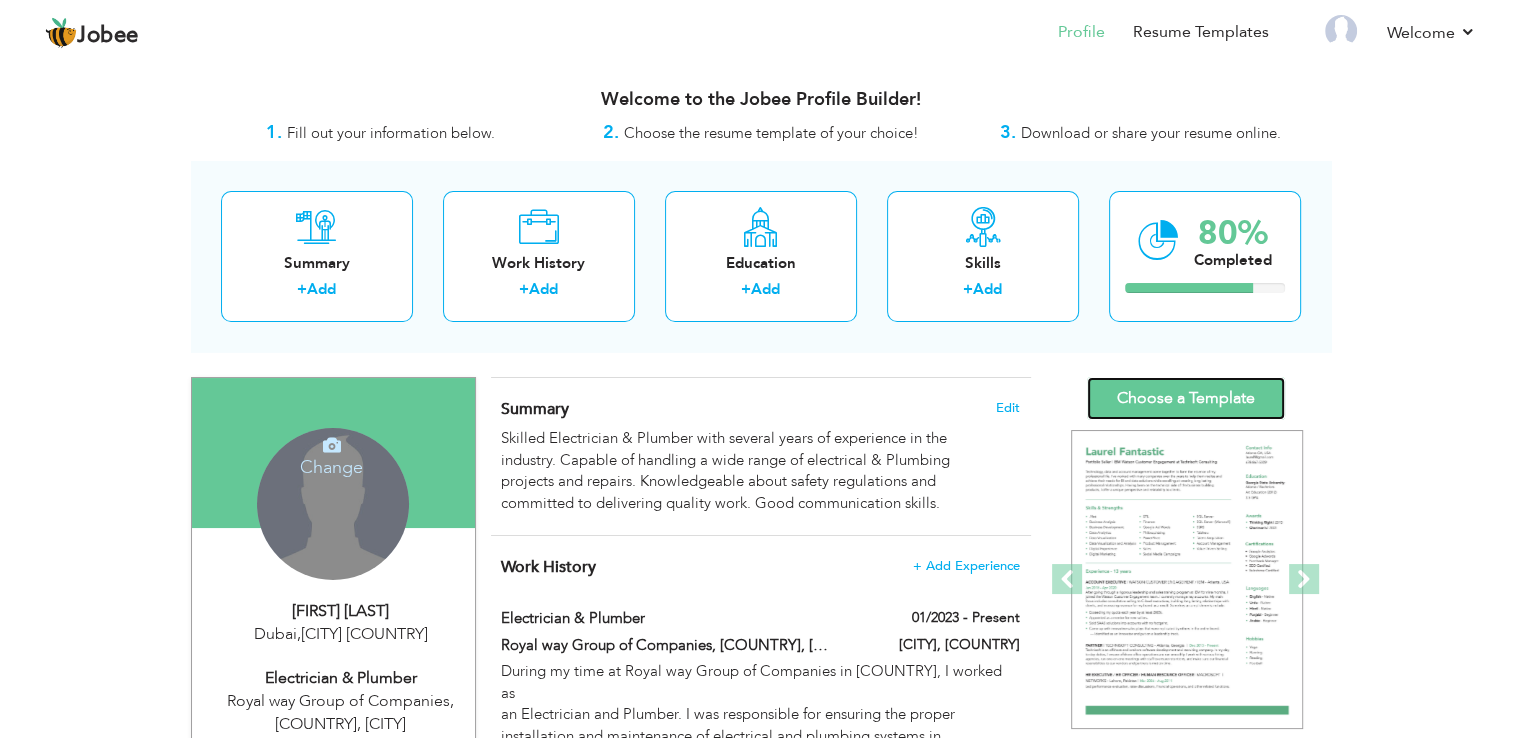 click on "Choose a Template" at bounding box center (1186, 398) 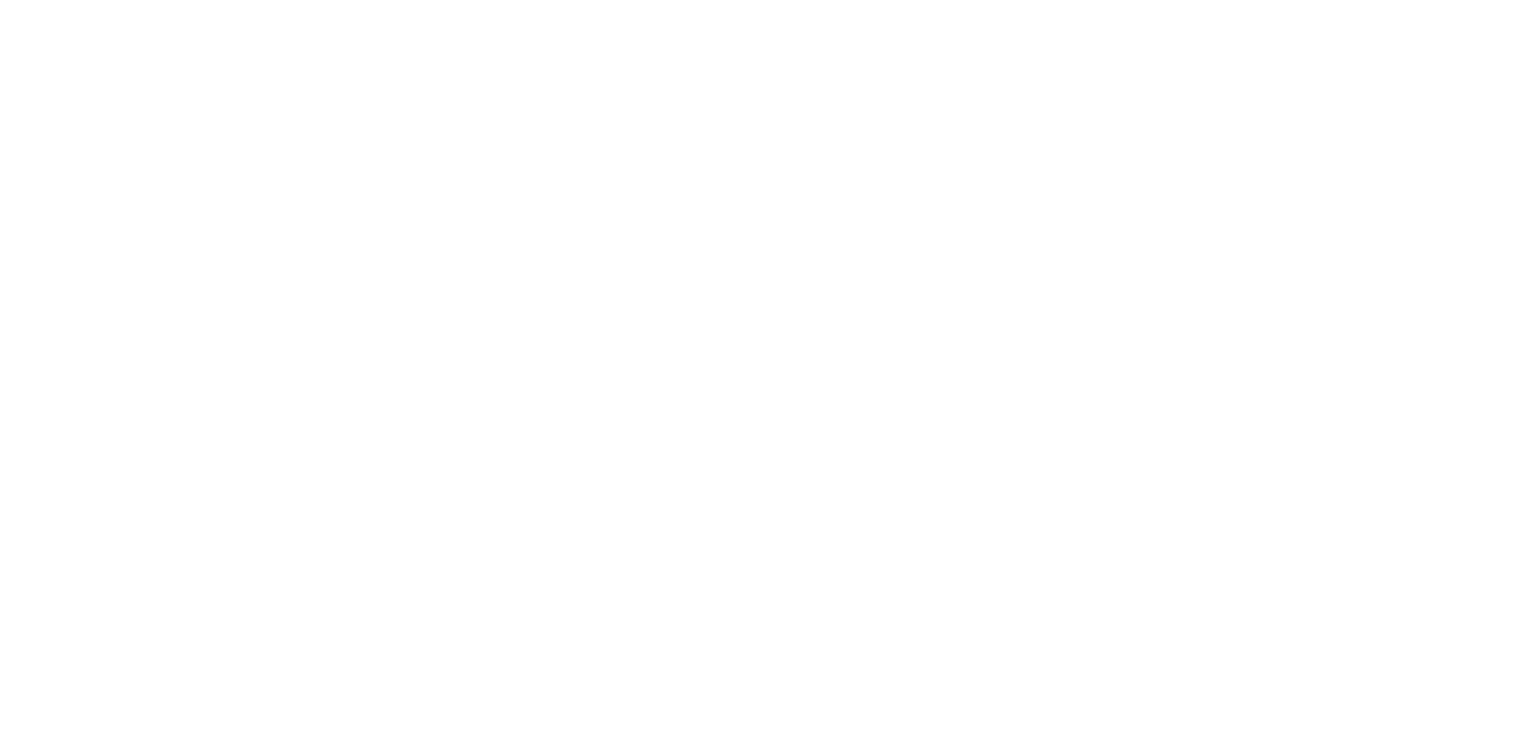 scroll, scrollTop: 0, scrollLeft: 0, axis: both 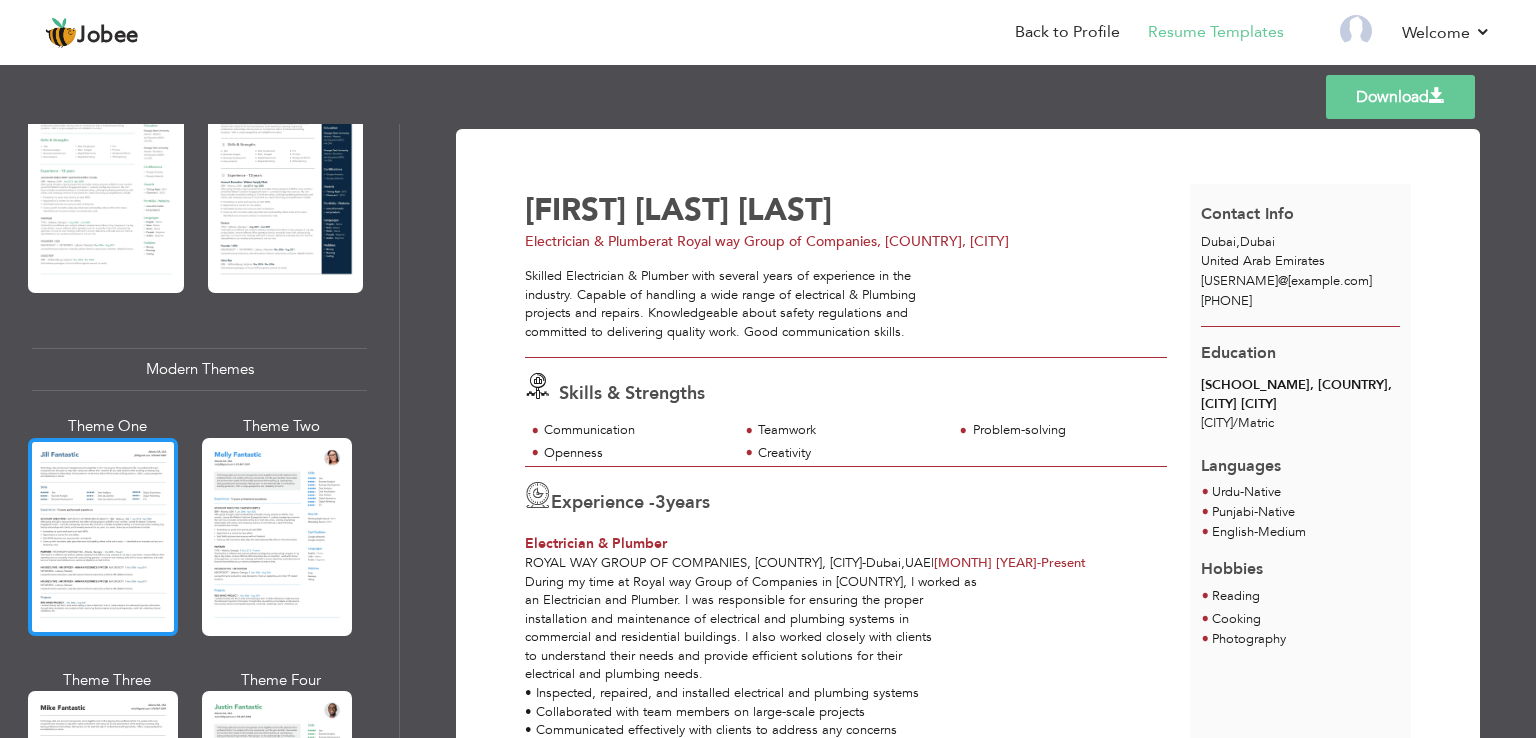 click at bounding box center [103, 537] 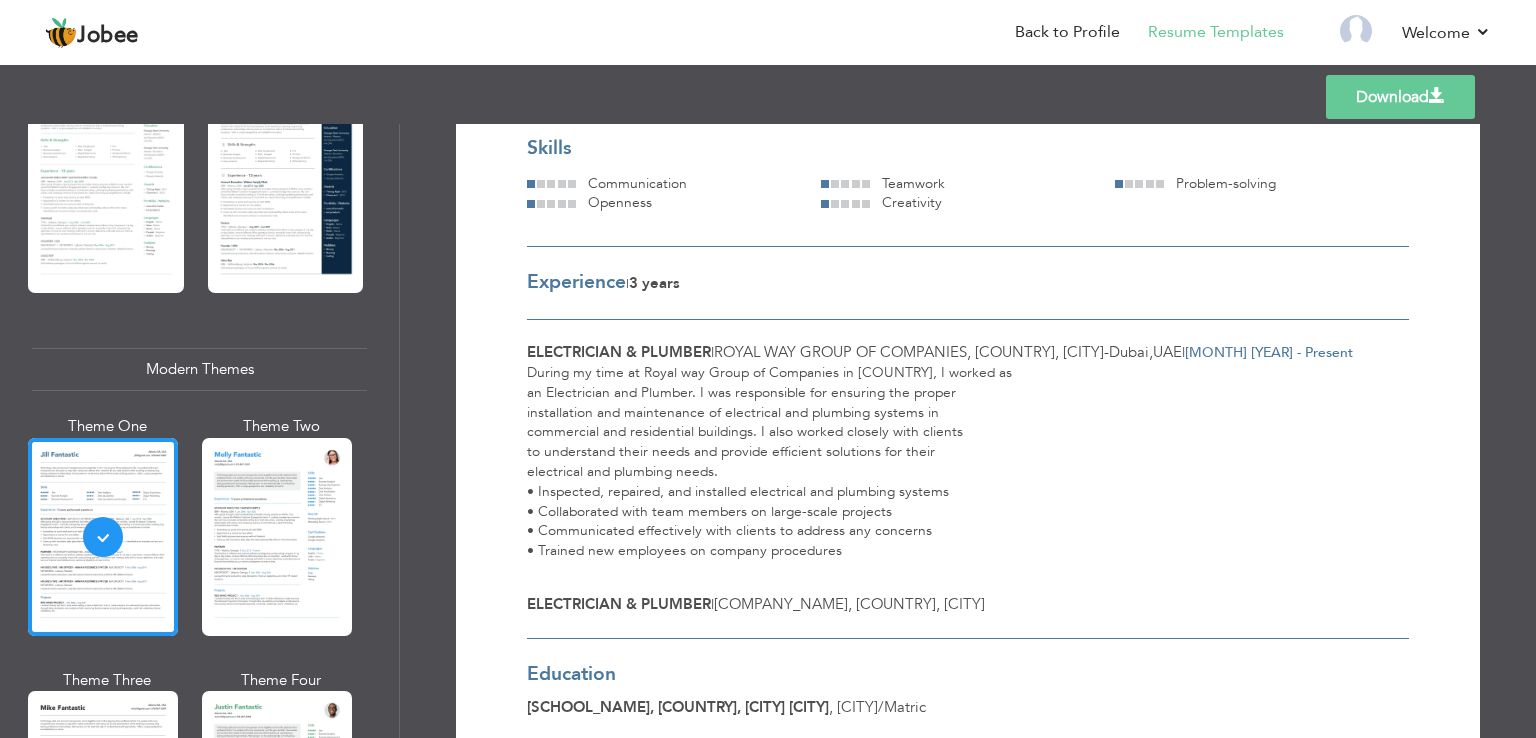 scroll, scrollTop: 200, scrollLeft: 0, axis: vertical 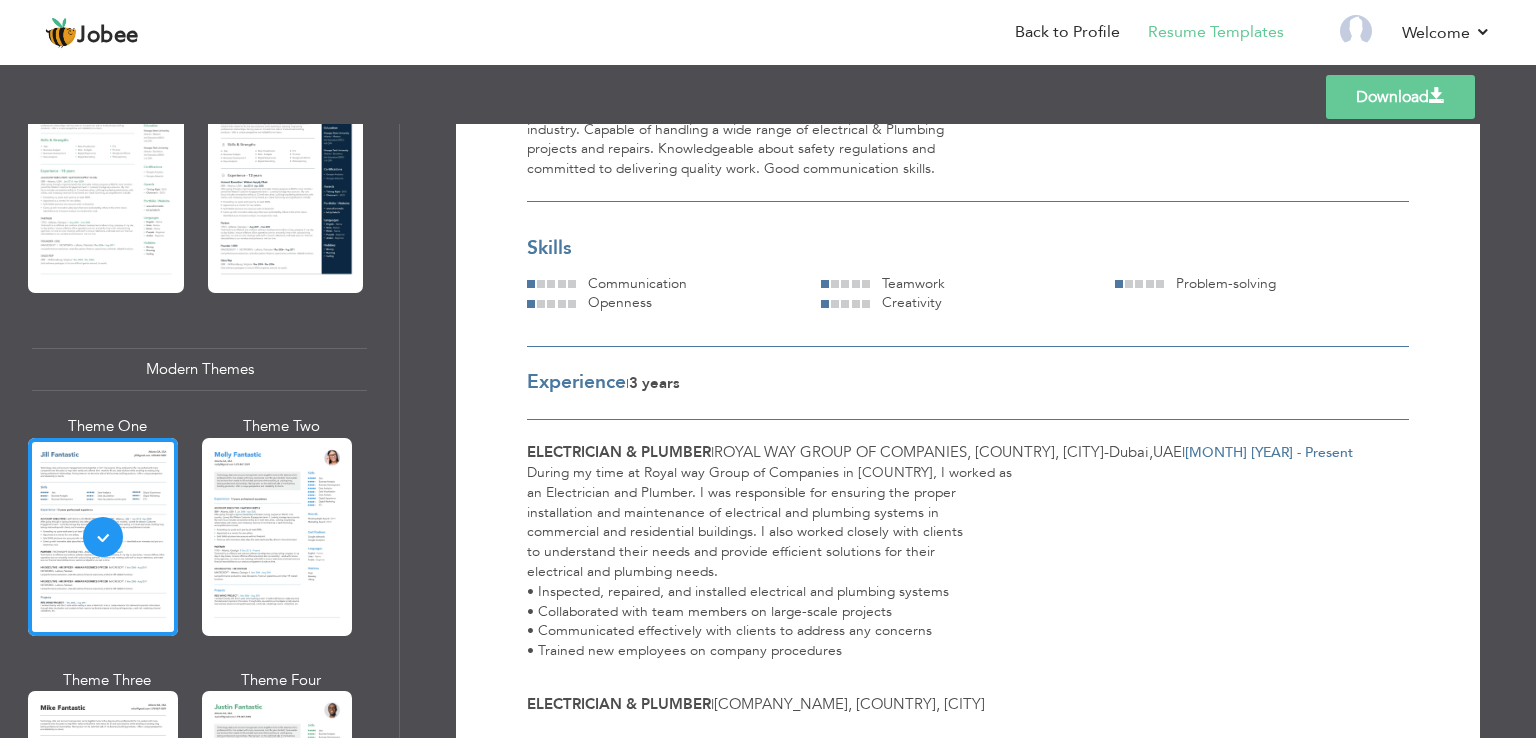 click on "Download" at bounding box center [1400, 97] 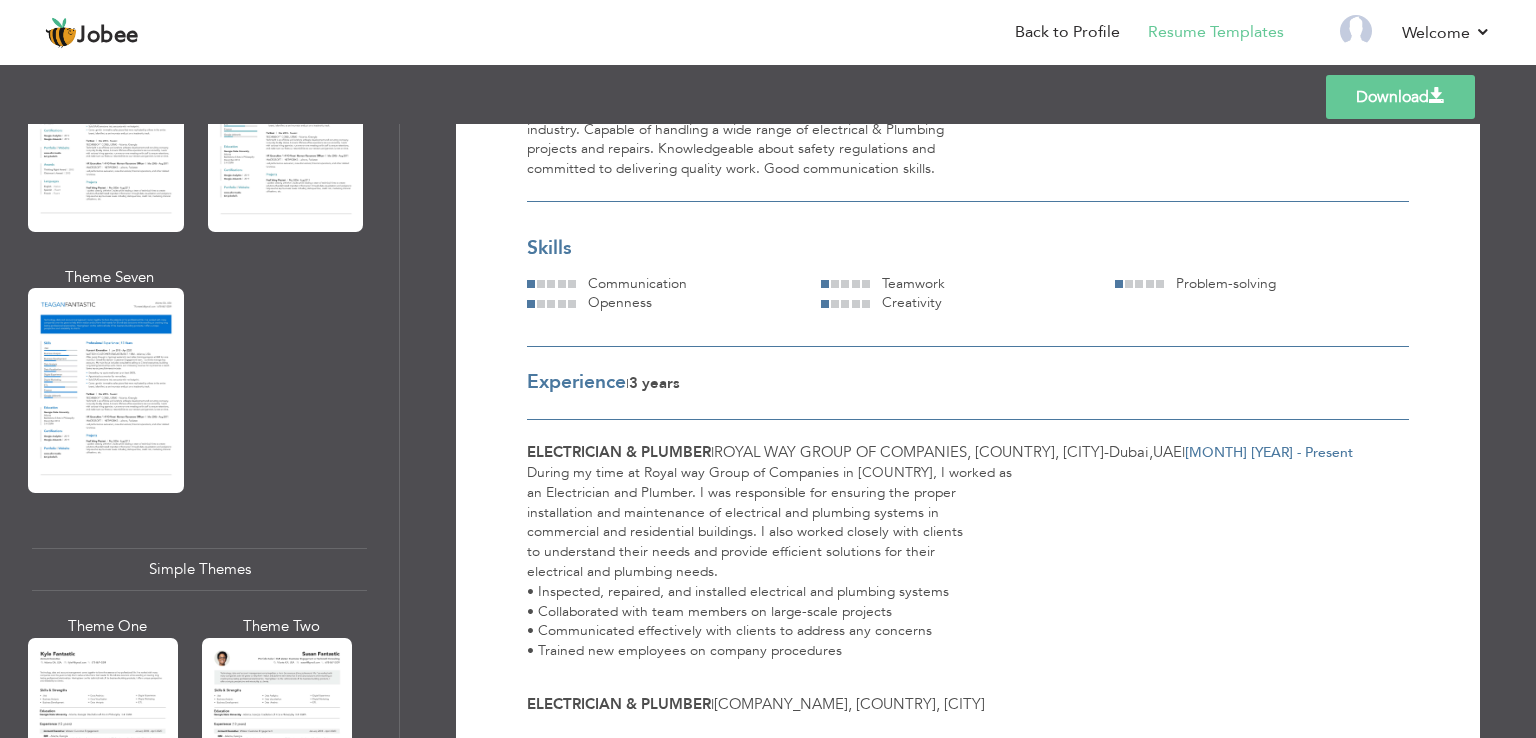 scroll, scrollTop: 3467, scrollLeft: 0, axis: vertical 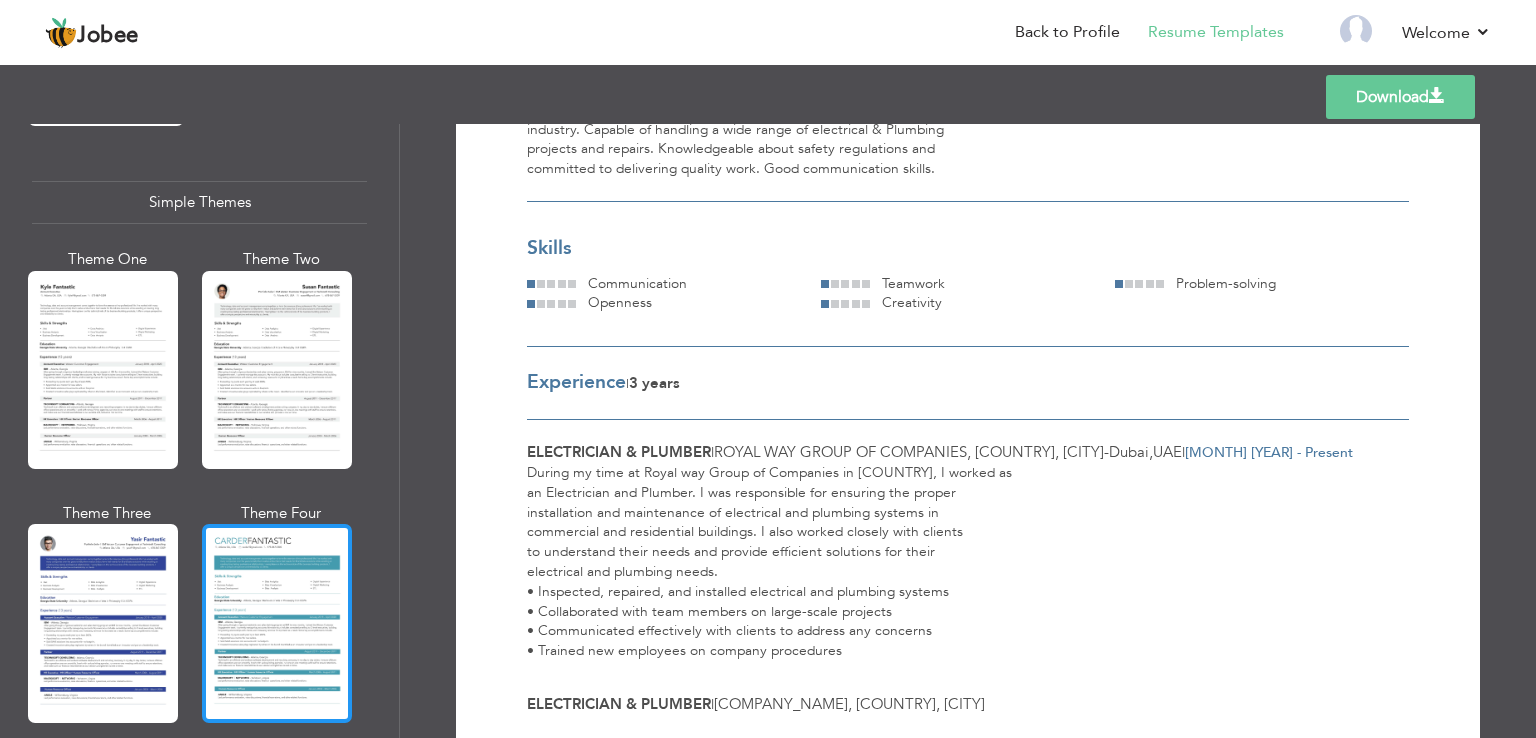 click at bounding box center (277, 623) 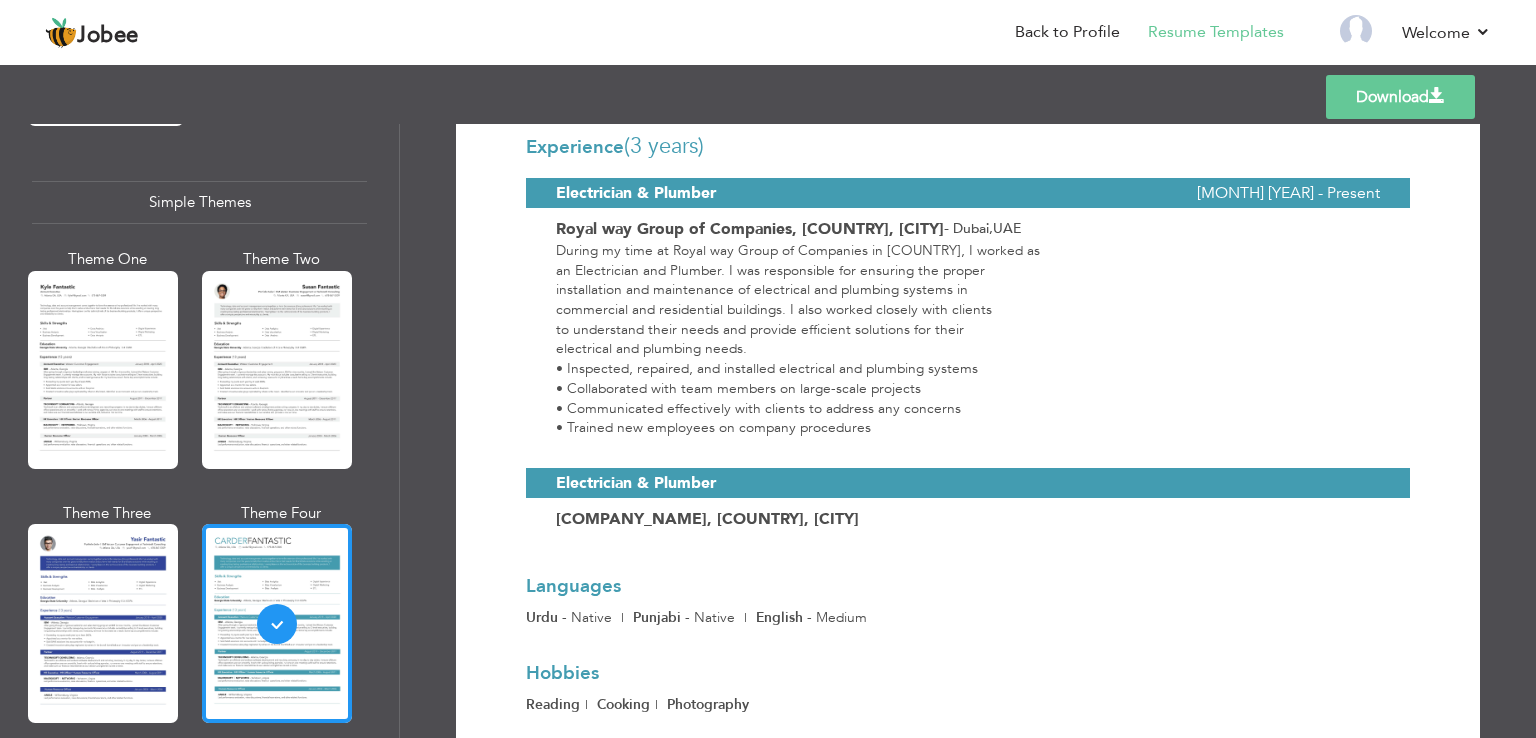 scroll, scrollTop: 516, scrollLeft: 0, axis: vertical 